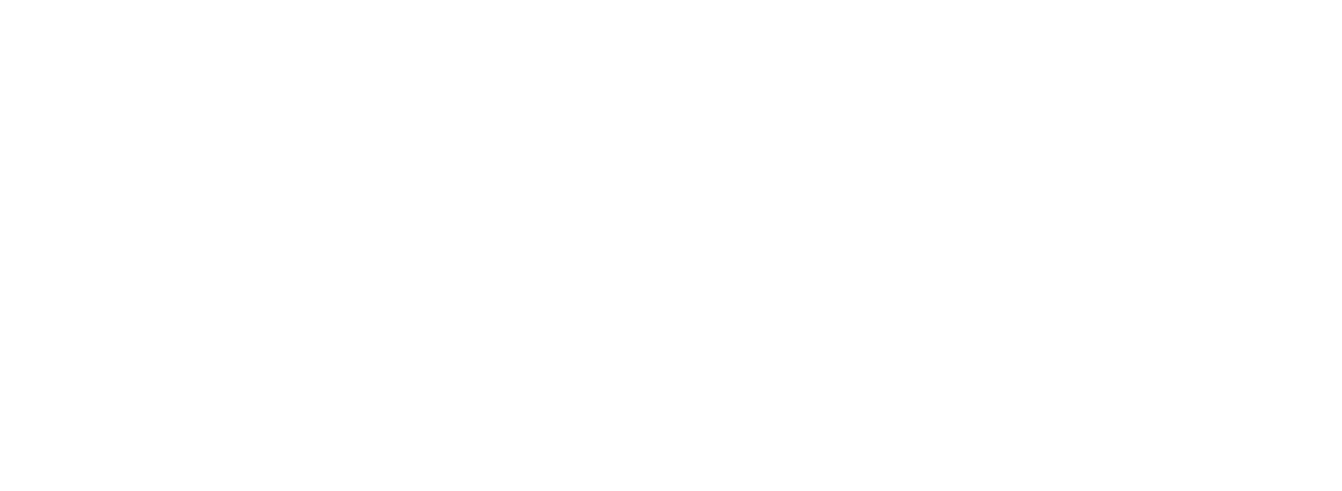 scroll, scrollTop: 0, scrollLeft: 0, axis: both 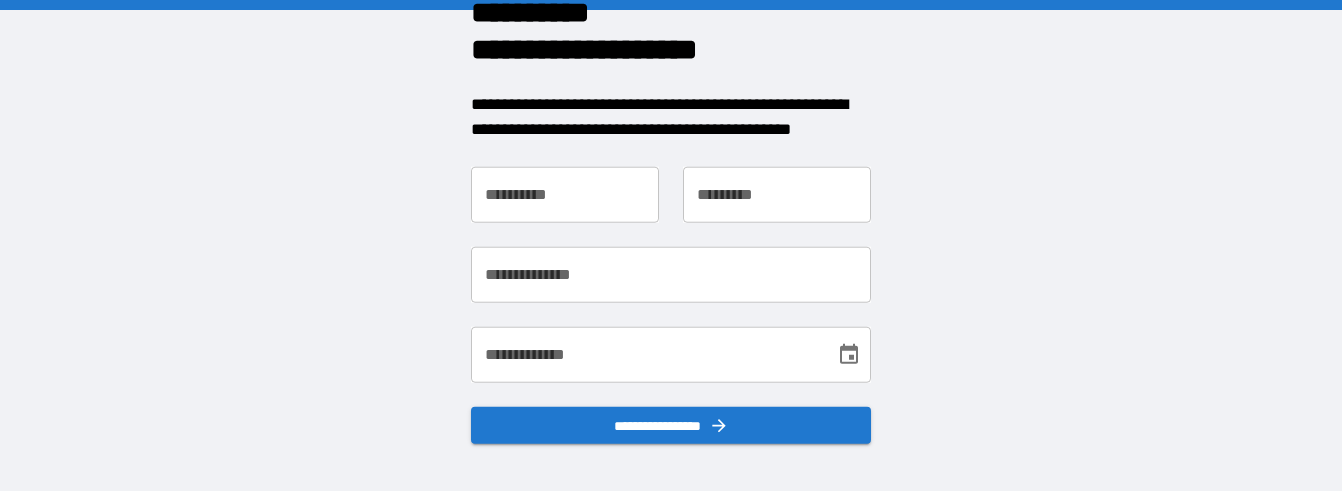 click on "**********" at bounding box center [565, 194] 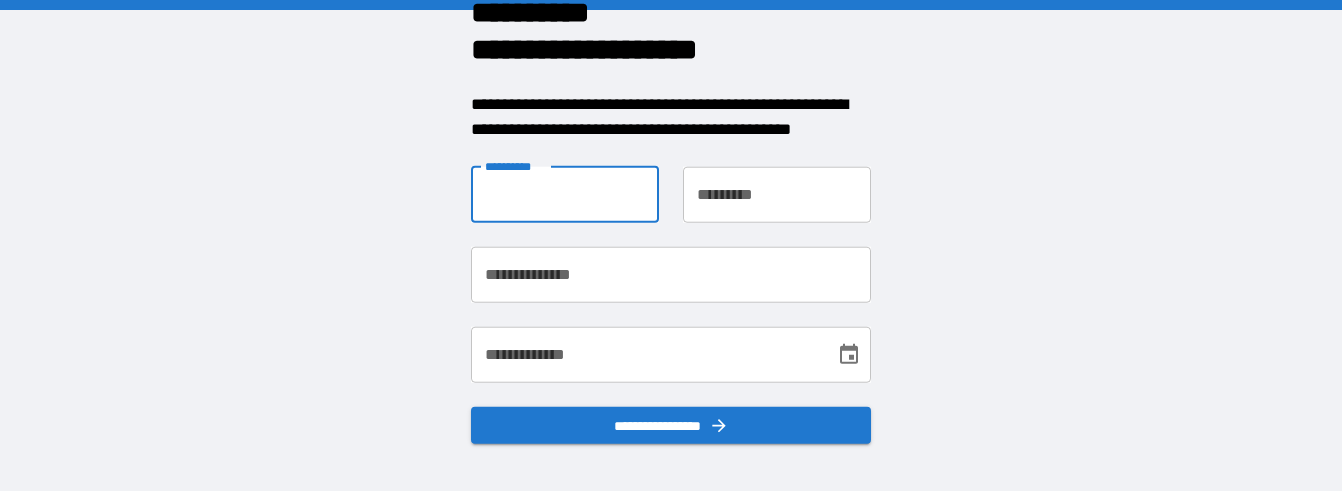 type on "**********" 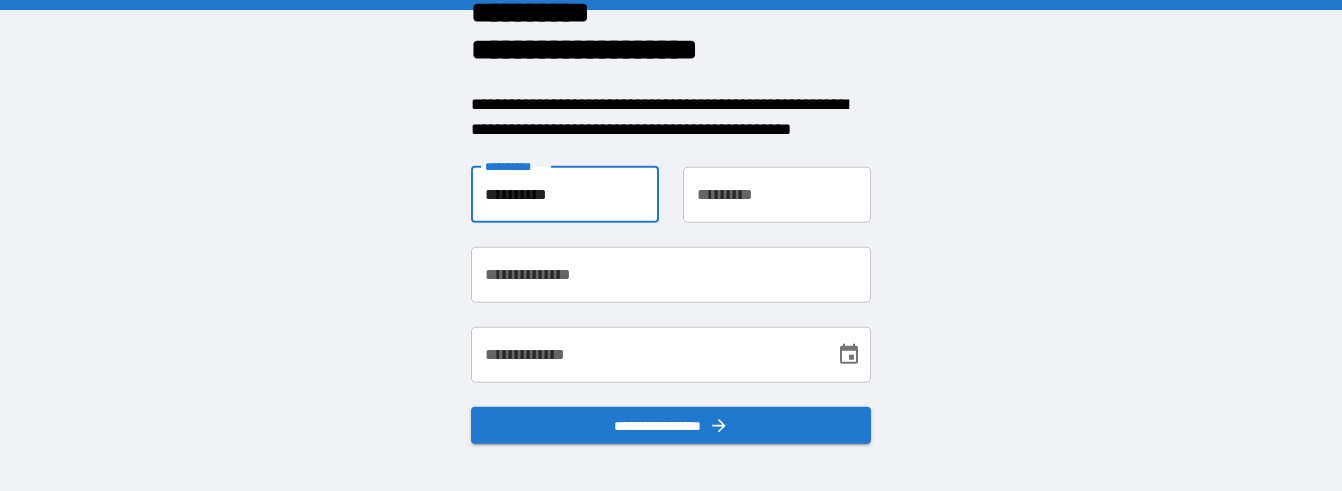 type on "*******" 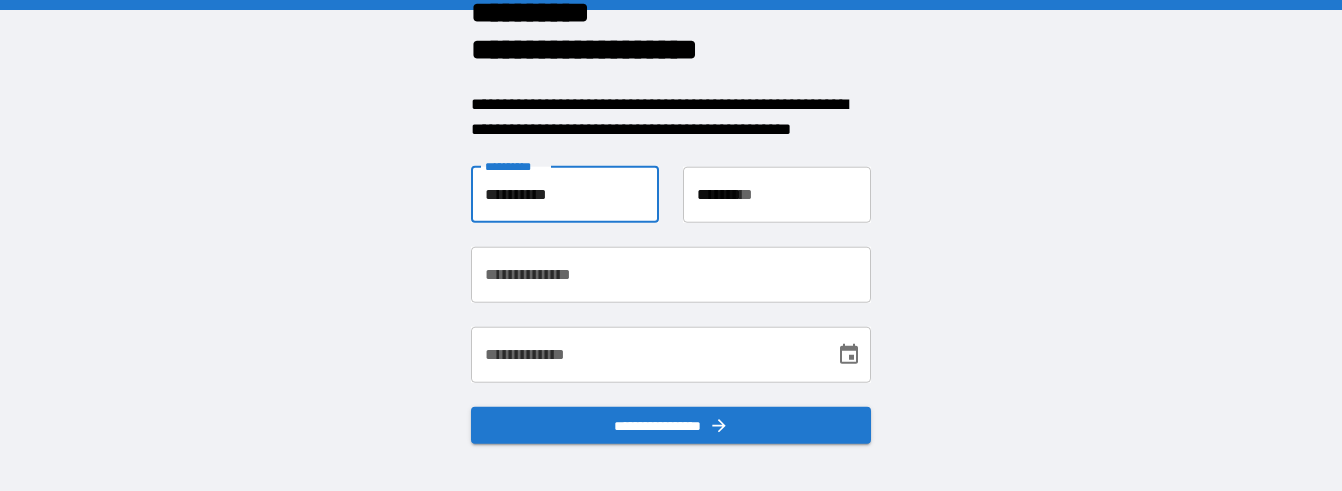 type on "**********" 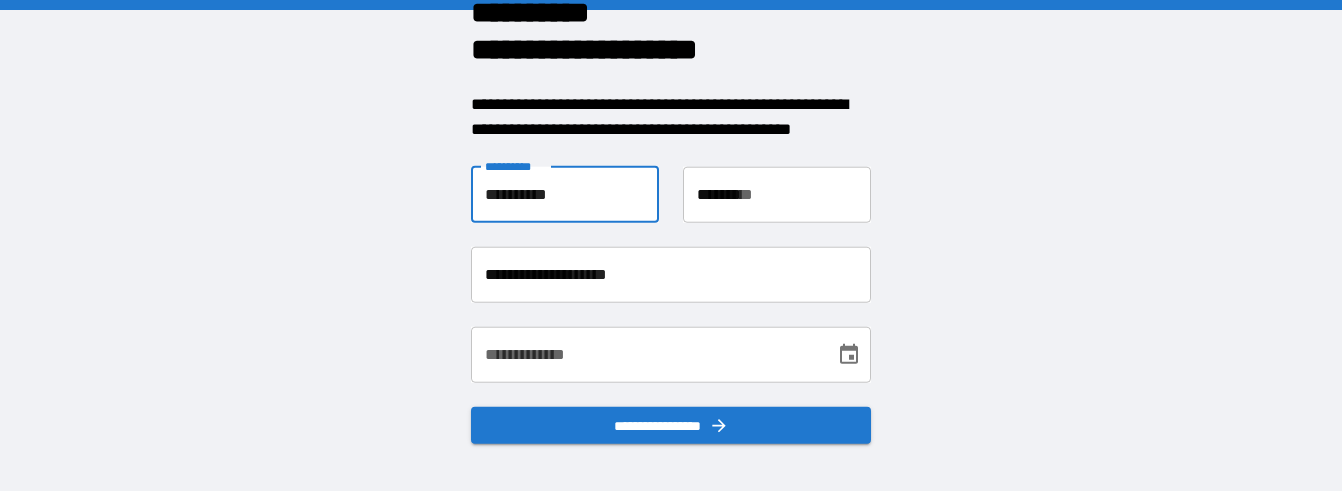 type on "**********" 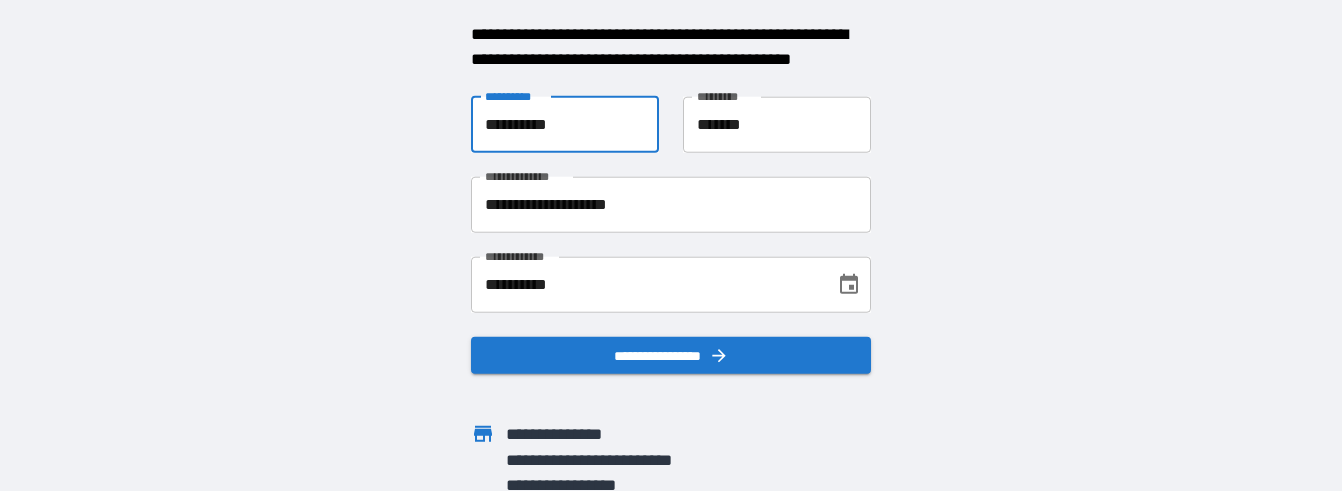 scroll, scrollTop: 100, scrollLeft: 0, axis: vertical 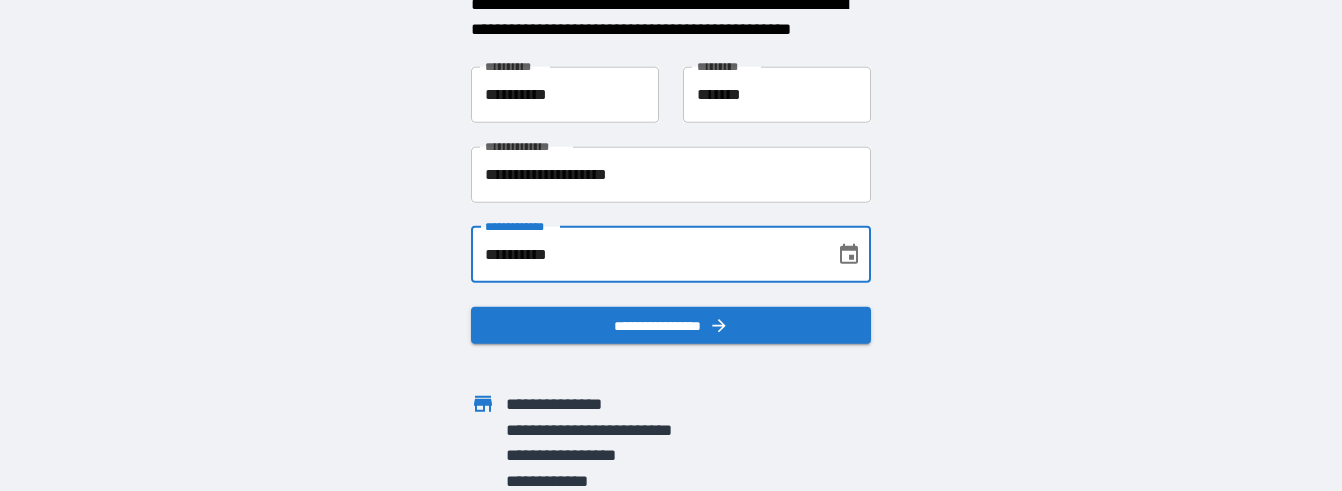 drag, startPoint x: 578, startPoint y: 255, endPoint x: 468, endPoint y: 260, distance: 110.11358 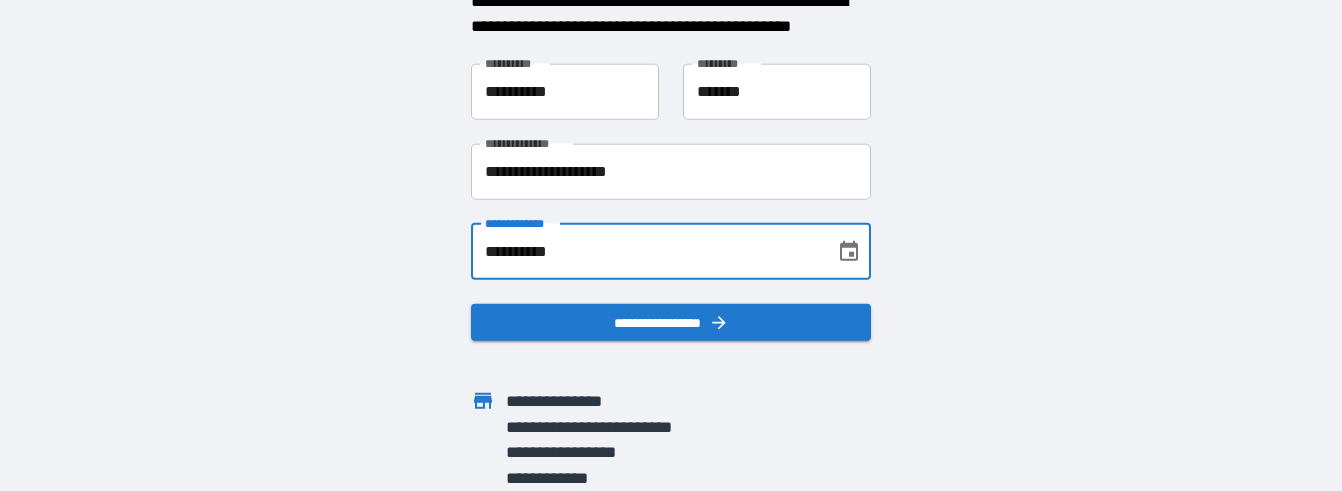 type on "**********" 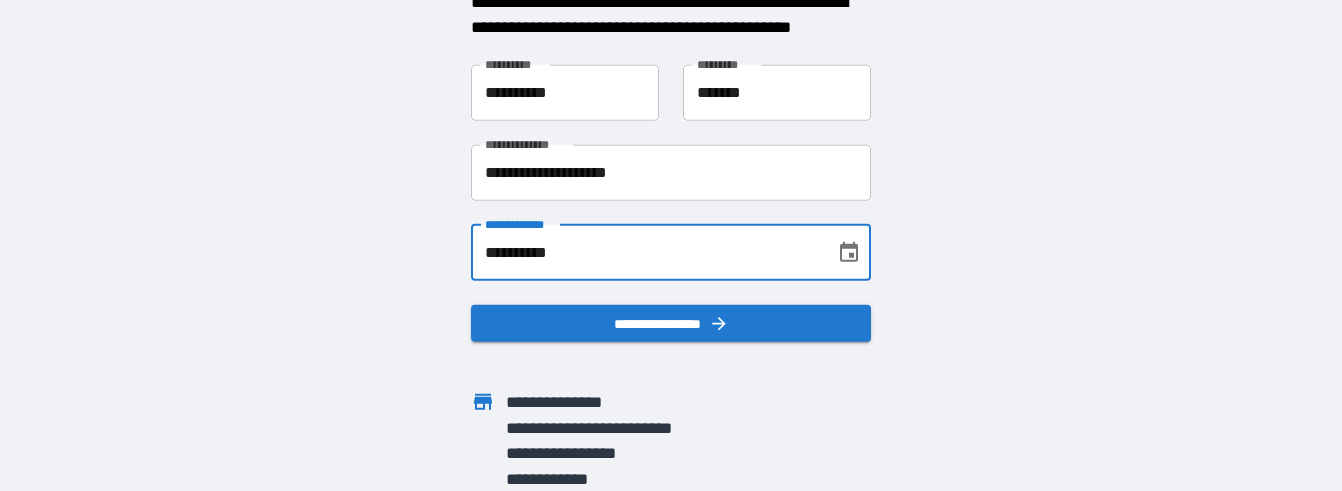 scroll, scrollTop: 103, scrollLeft: 0, axis: vertical 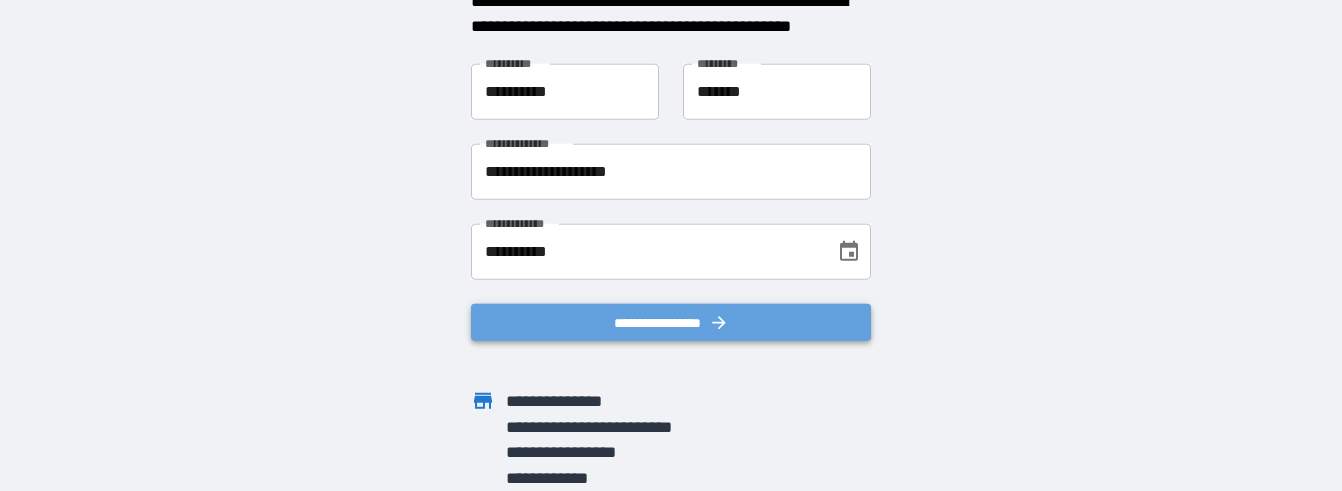 click on "**********" at bounding box center (671, 322) 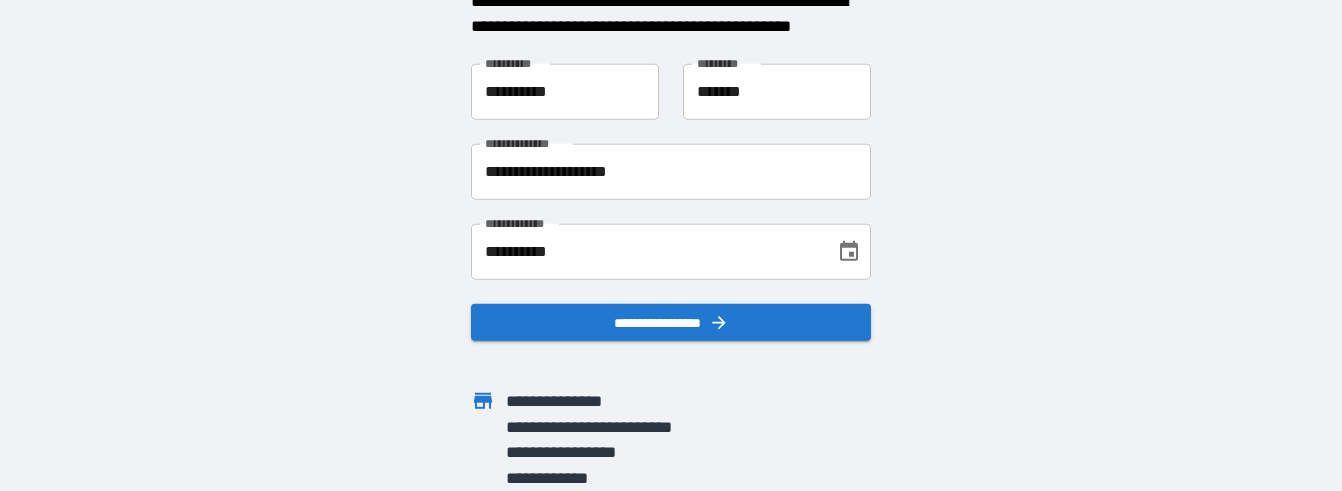 scroll, scrollTop: 0, scrollLeft: 0, axis: both 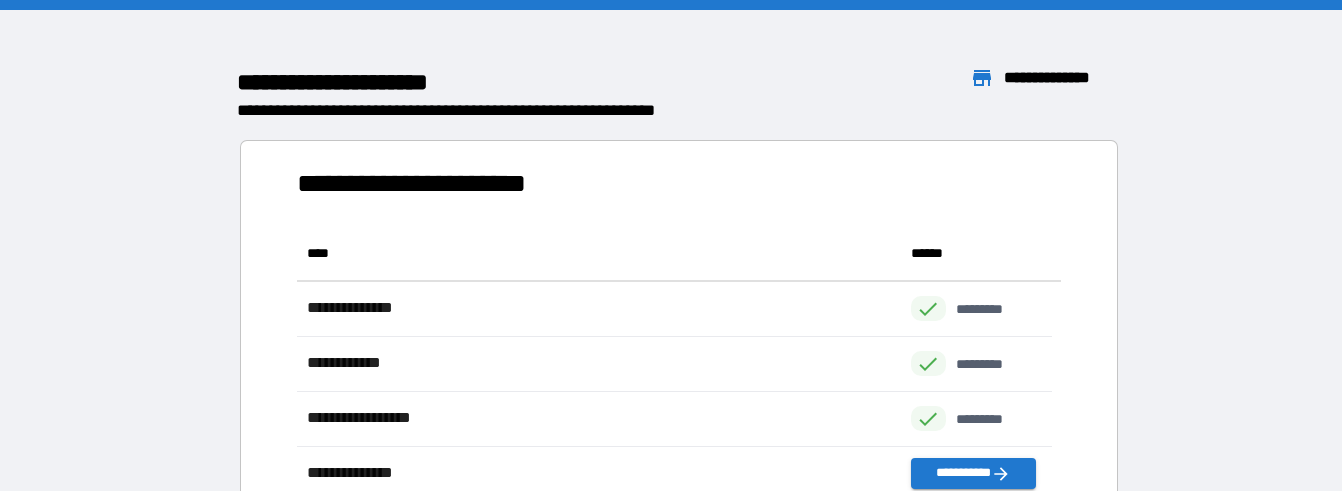 click on "**********" at bounding box center [430, 183] 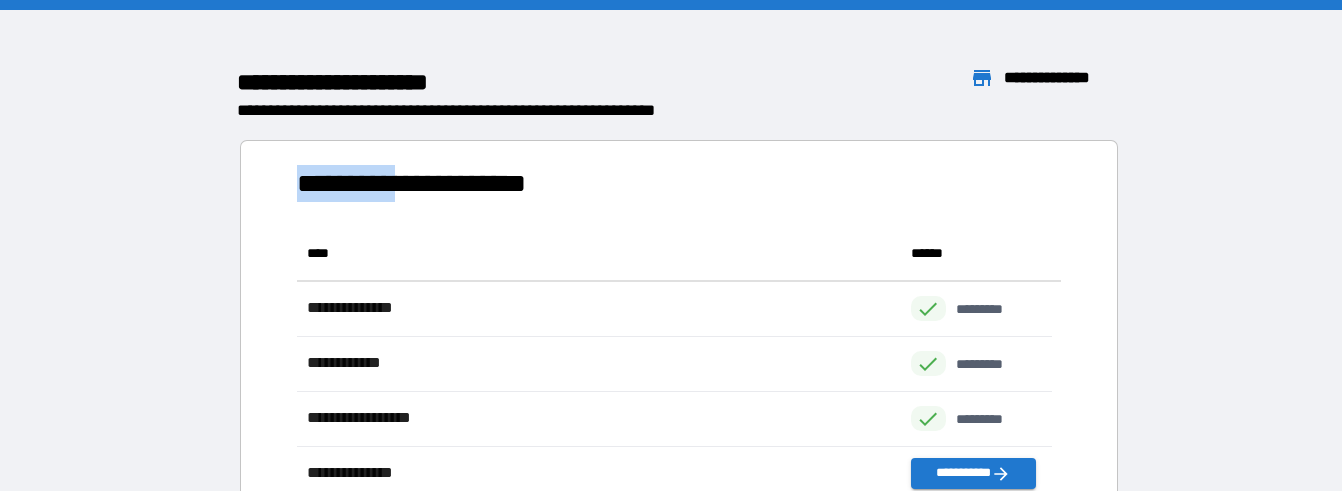 drag, startPoint x: 414, startPoint y: 180, endPoint x: 294, endPoint y: 177, distance: 120.03749 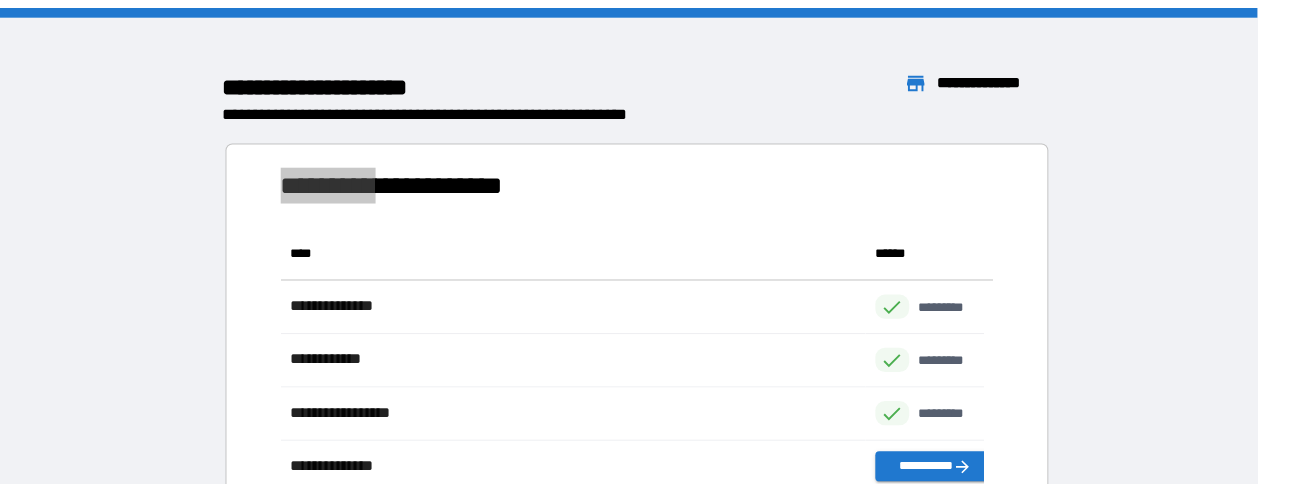 scroll, scrollTop: 426, scrollLeft: 711, axis: both 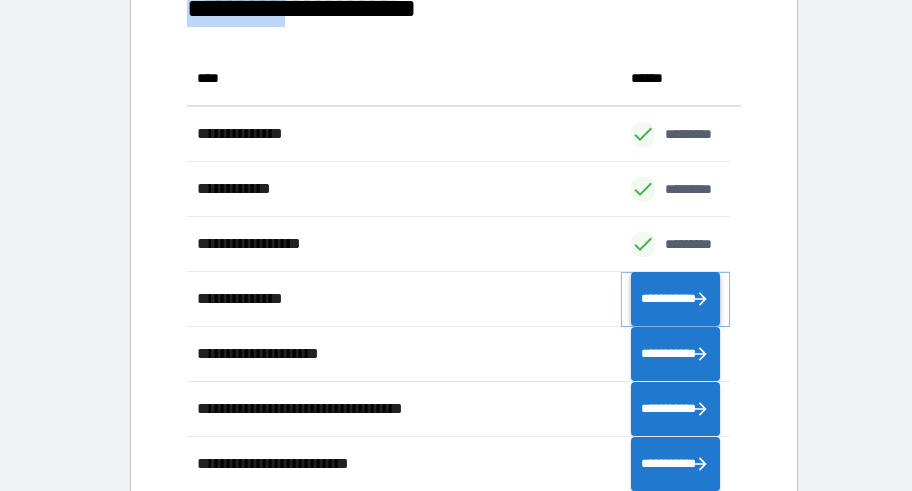 click on "**********" at bounding box center (675, 299) 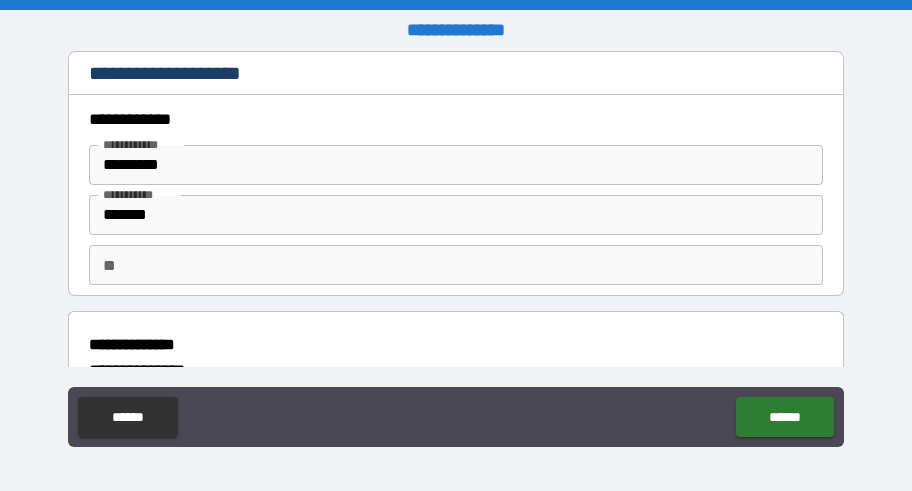 type on "*" 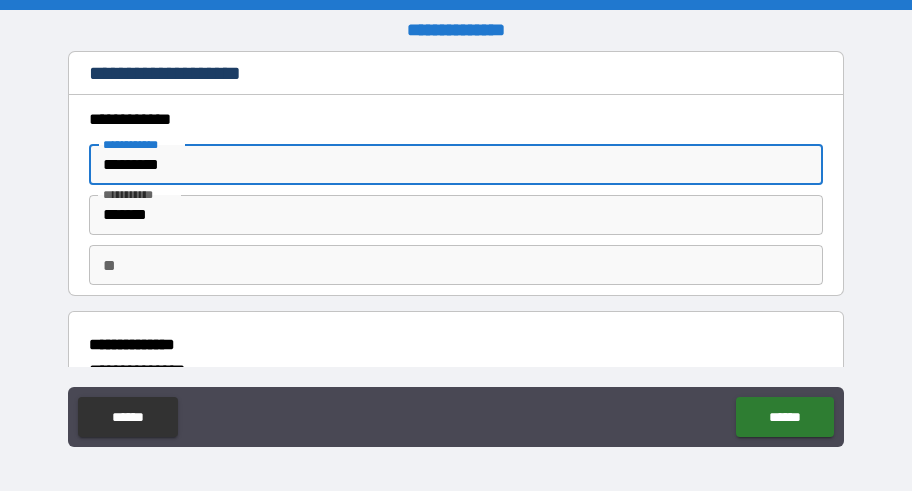 drag, startPoint x: 176, startPoint y: 161, endPoint x: 94, endPoint y: 160, distance: 82.006096 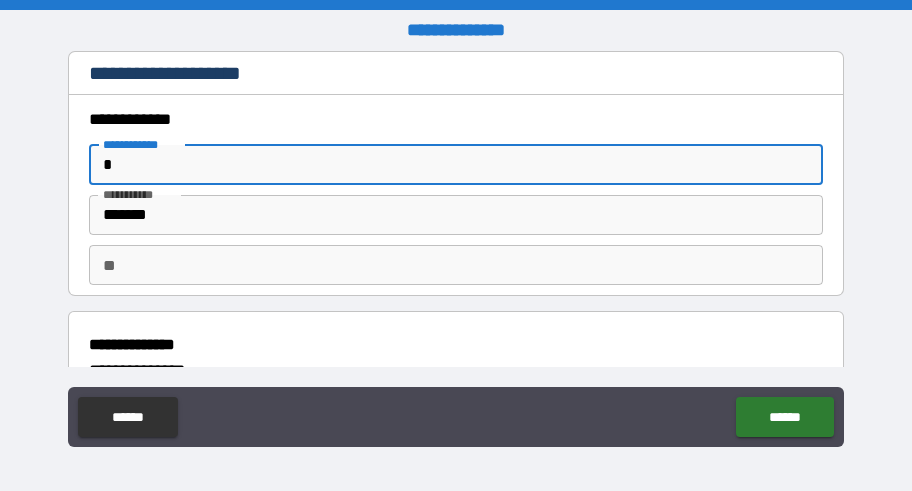 type on "*" 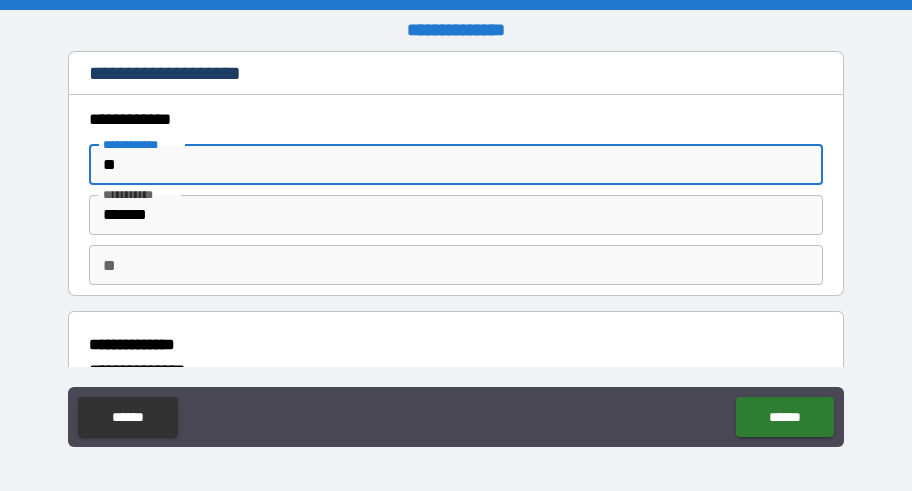 type on "*" 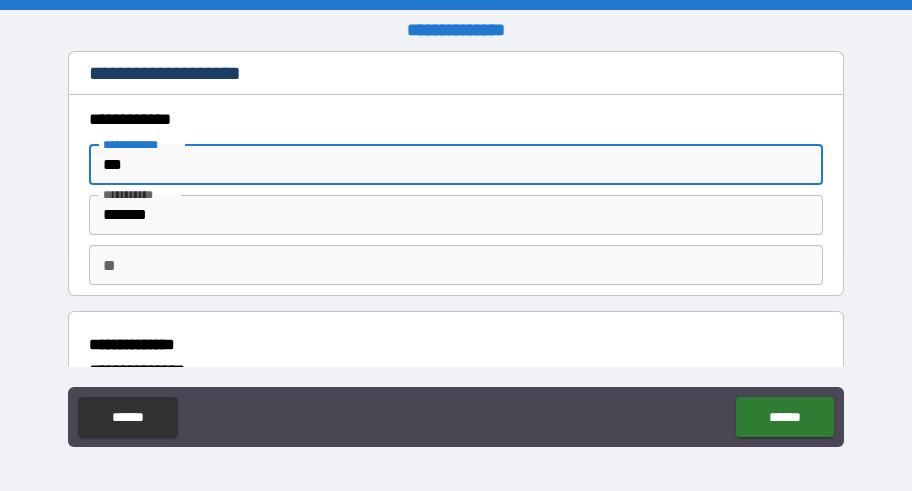 type on "*" 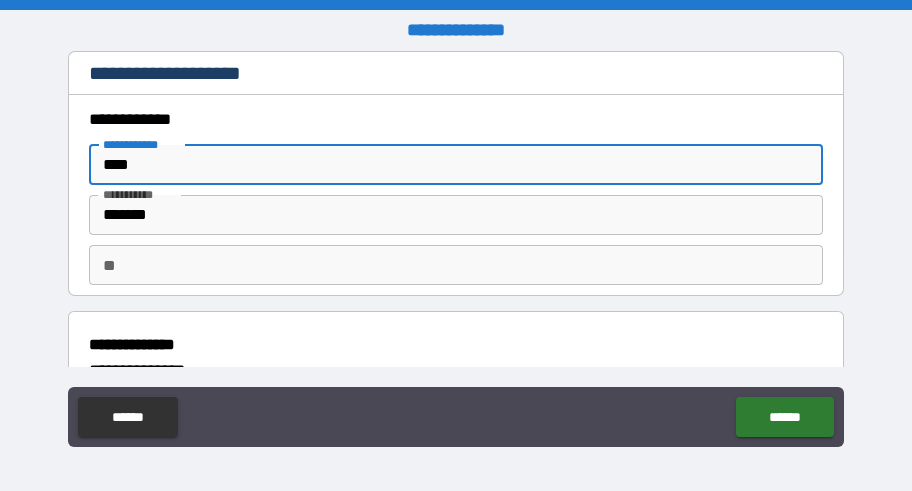 type on "*" 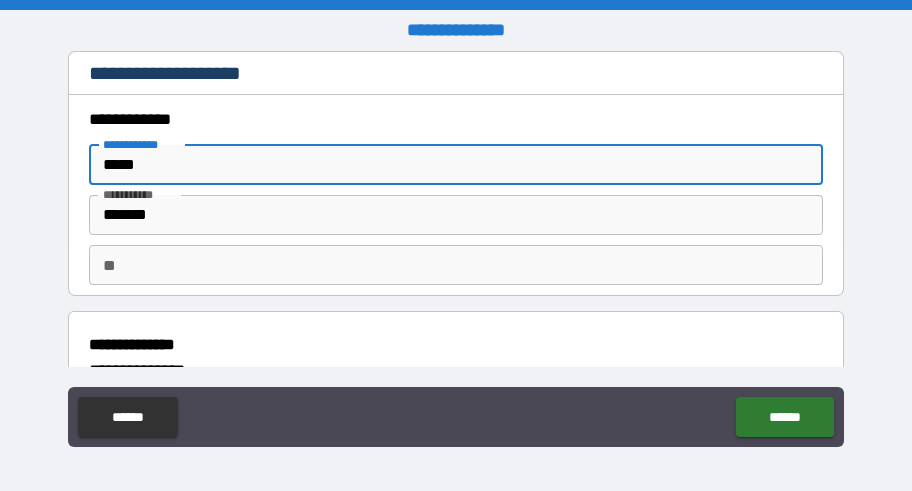 type on "*" 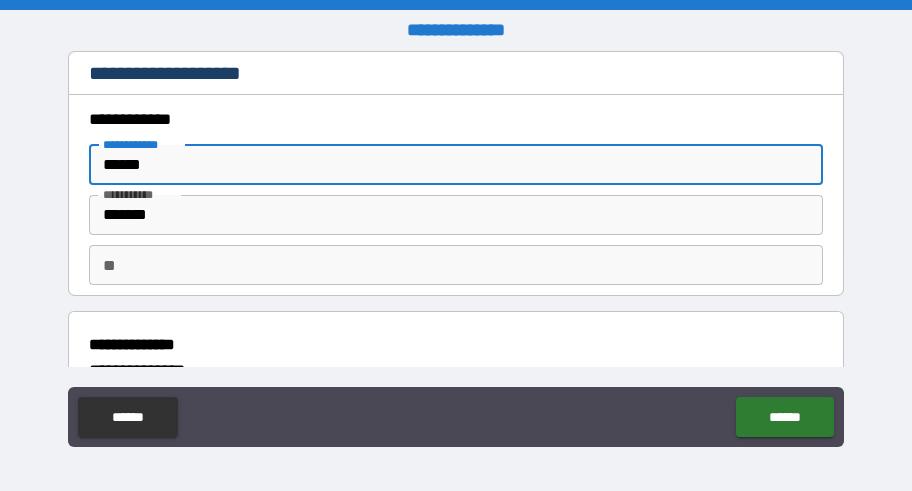type on "*" 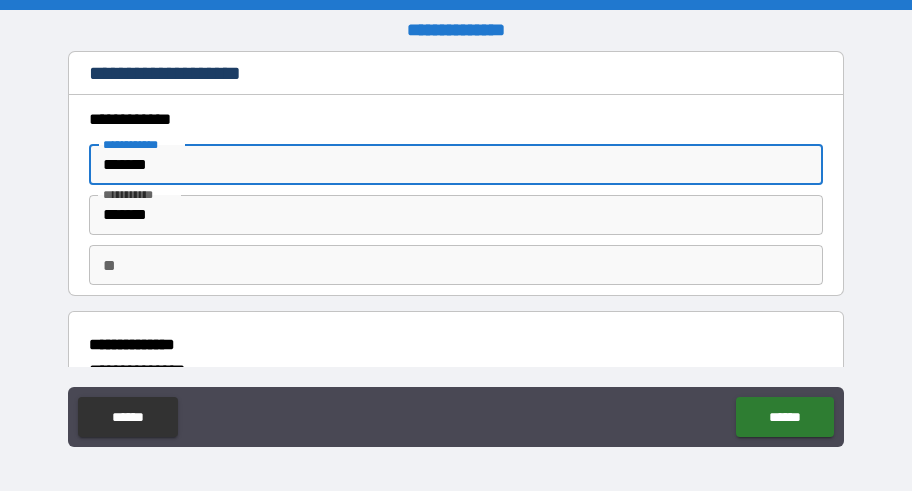 type on "*" 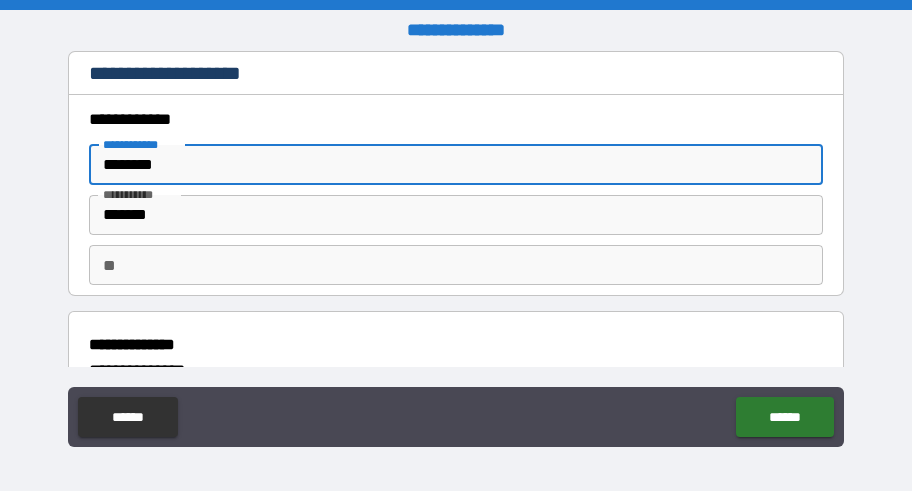 type on "*" 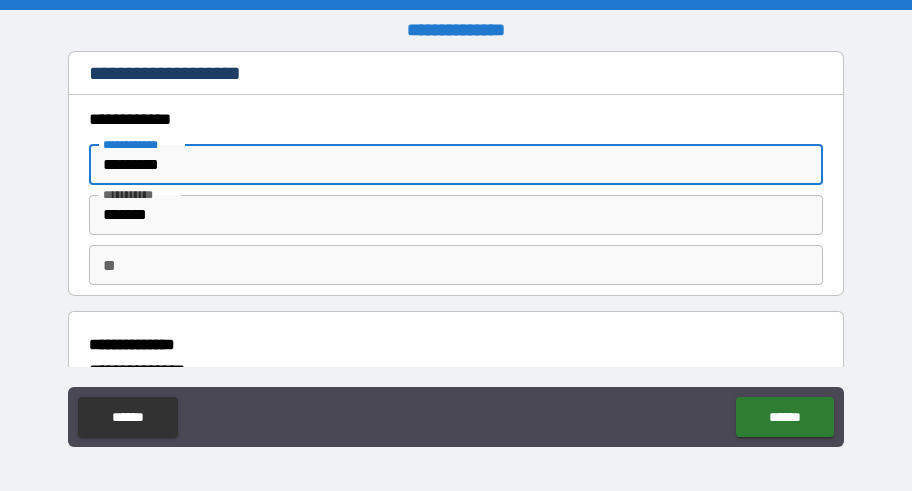 type on "*" 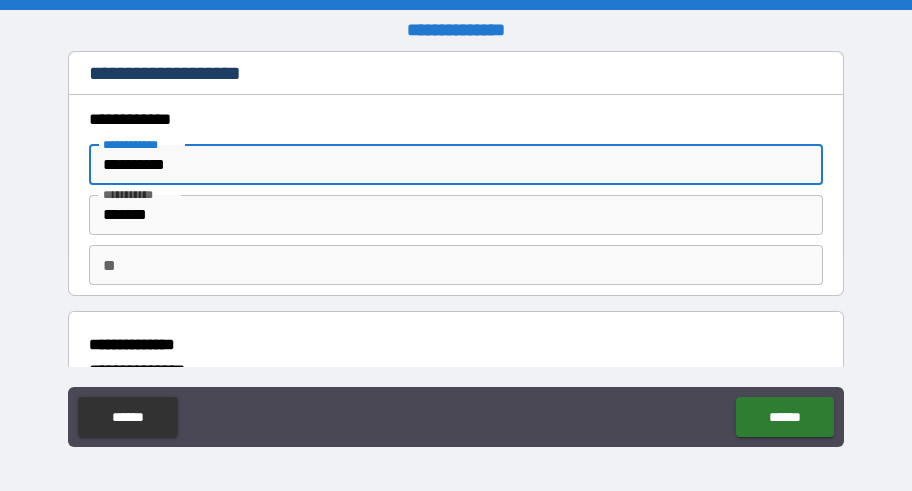 type on "*" 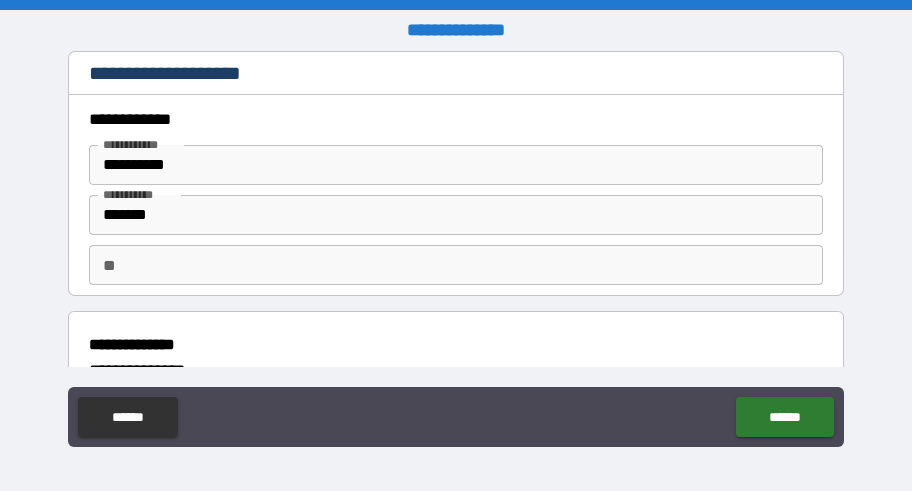 click on "**********" at bounding box center [456, 345] 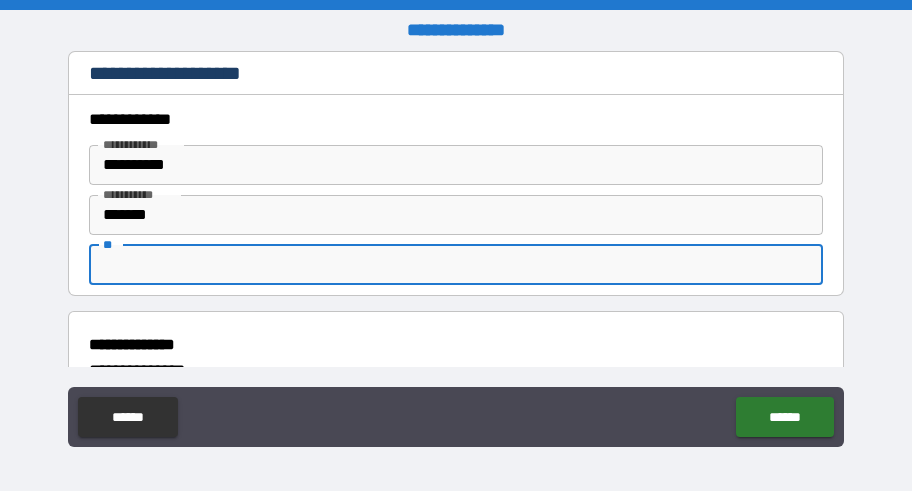 drag, startPoint x: 124, startPoint y: 266, endPoint x: 91, endPoint y: 265, distance: 33.01515 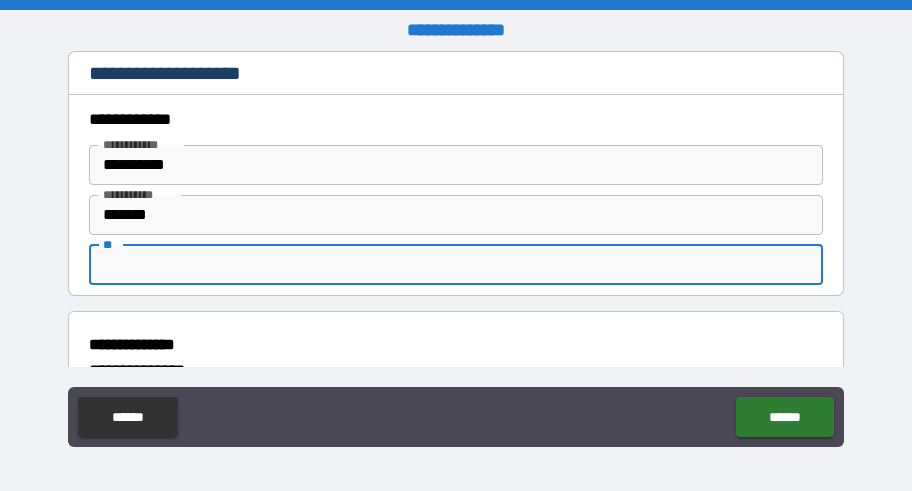 click on "**" at bounding box center [456, 265] 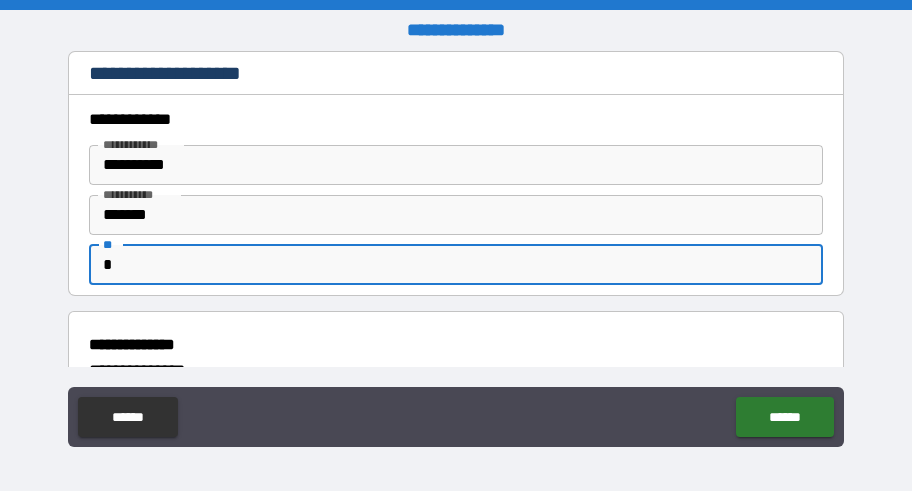 type on "*" 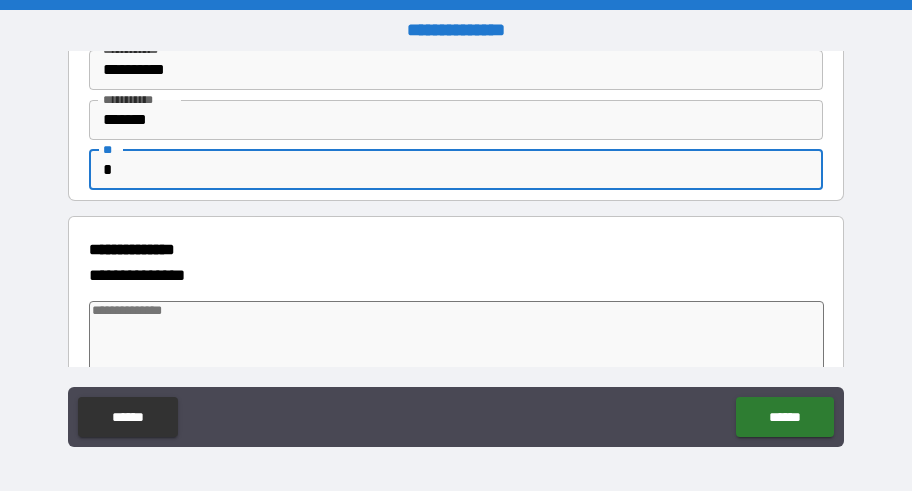 scroll, scrollTop: 200, scrollLeft: 0, axis: vertical 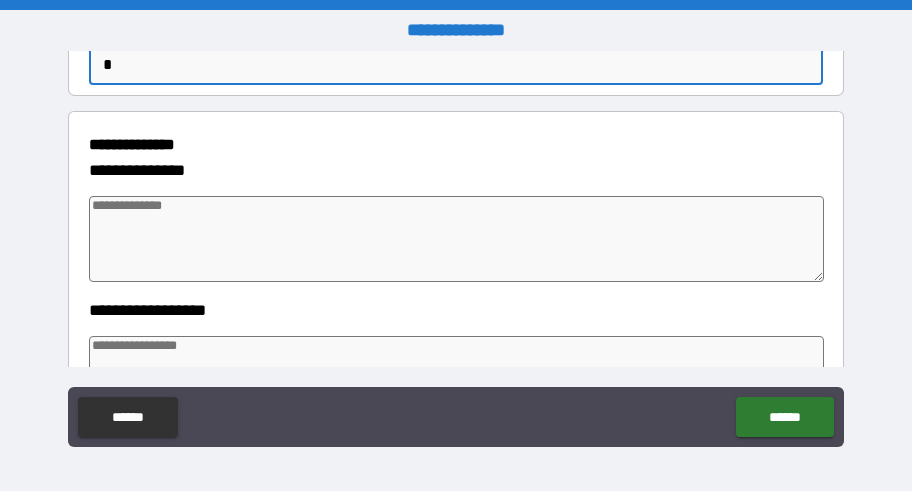 type on "*" 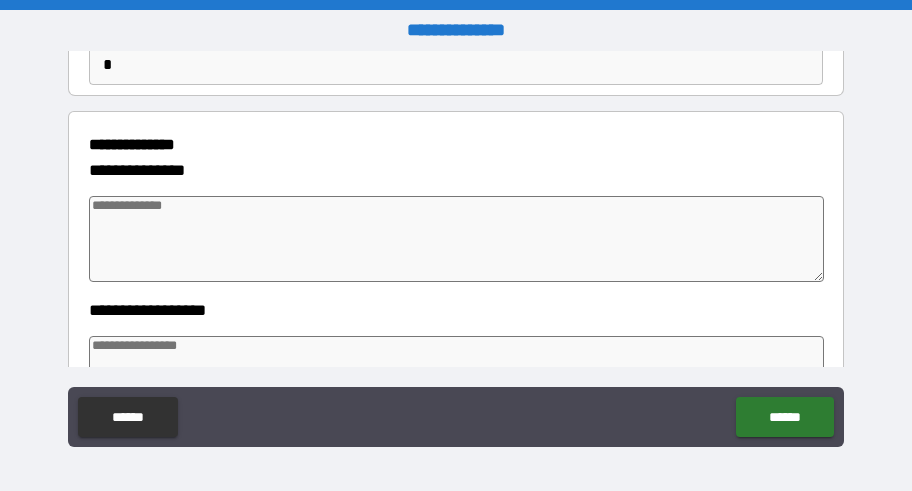 type on "*" 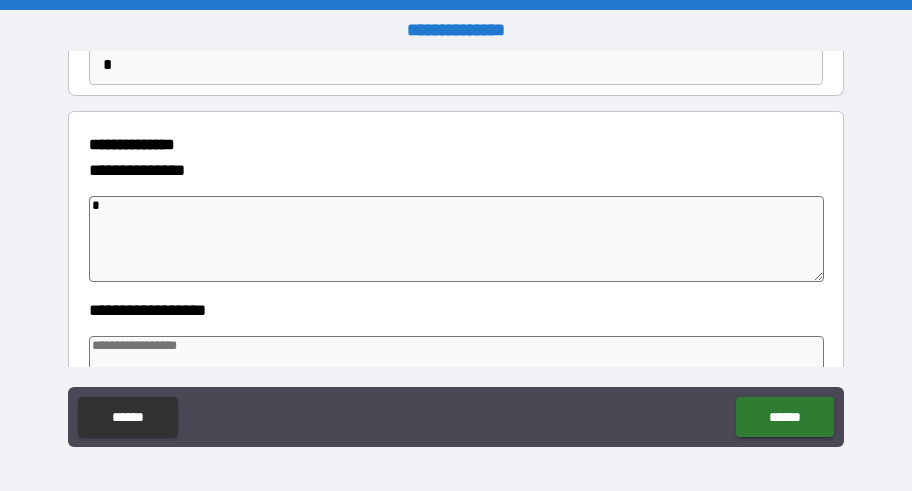 type on "*" 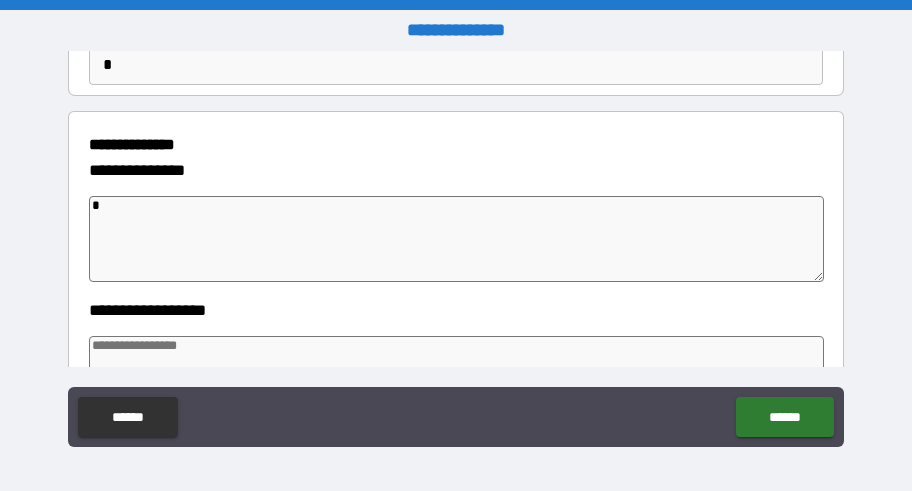 type on "*" 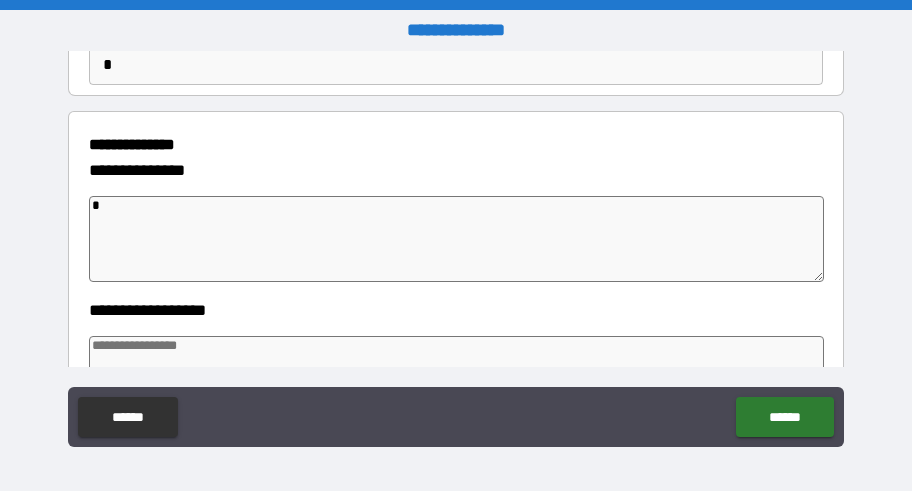 type on "*" 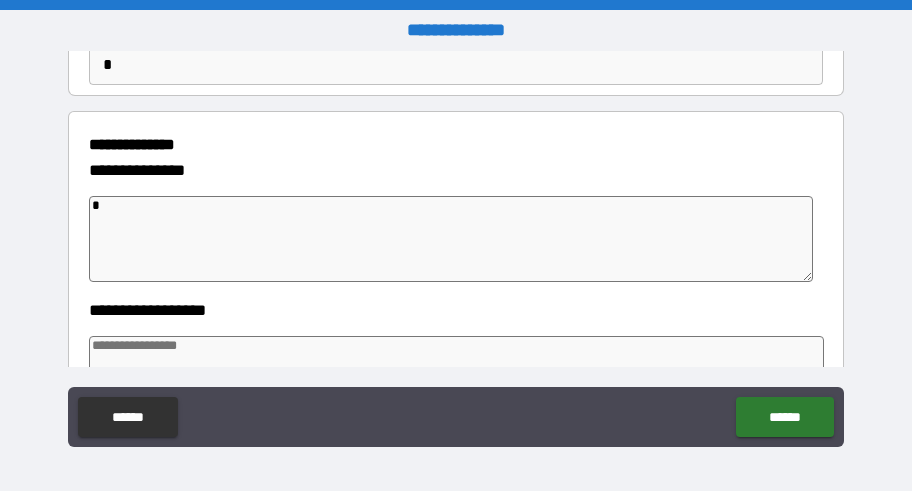 type on "*" 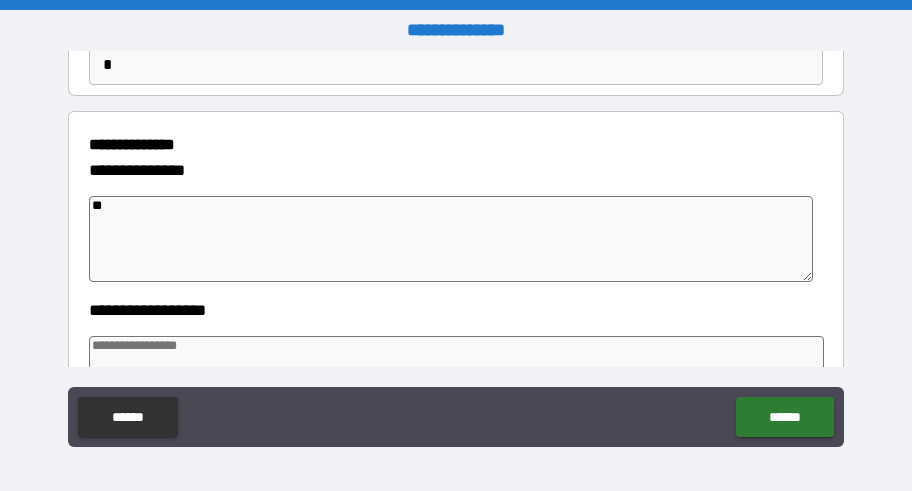 type on "*" 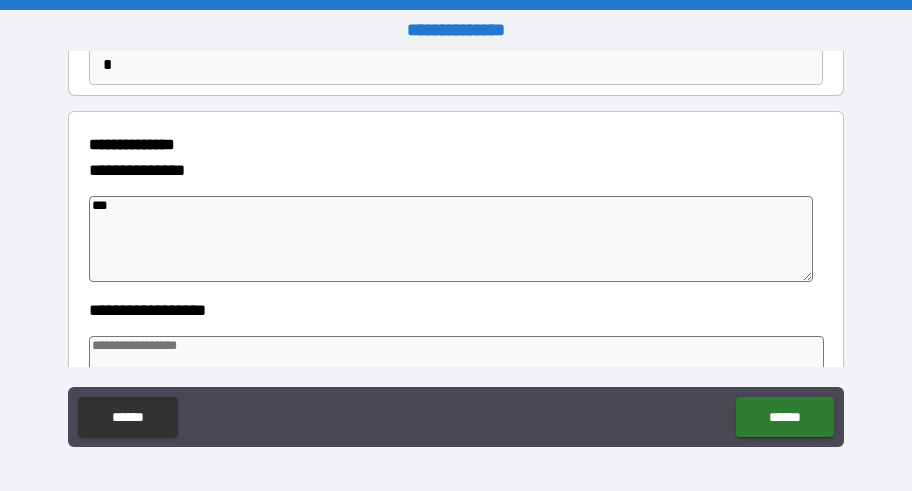 type on "*" 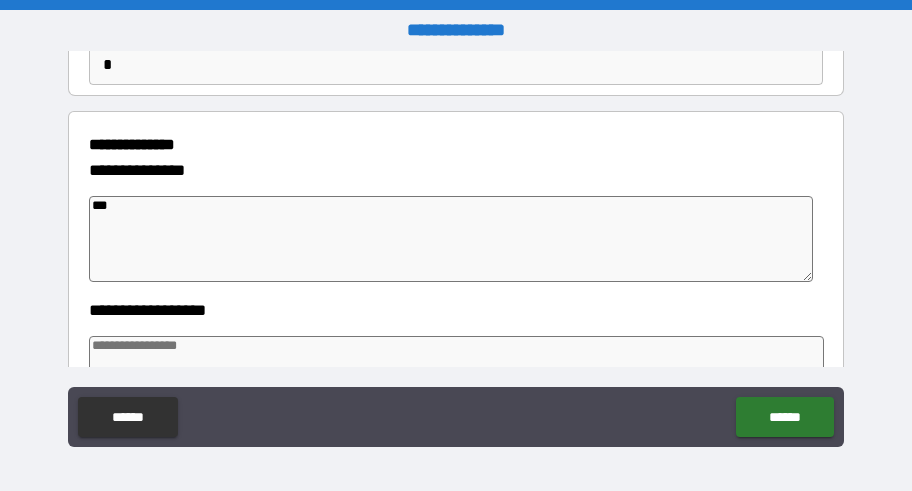 type on "*" 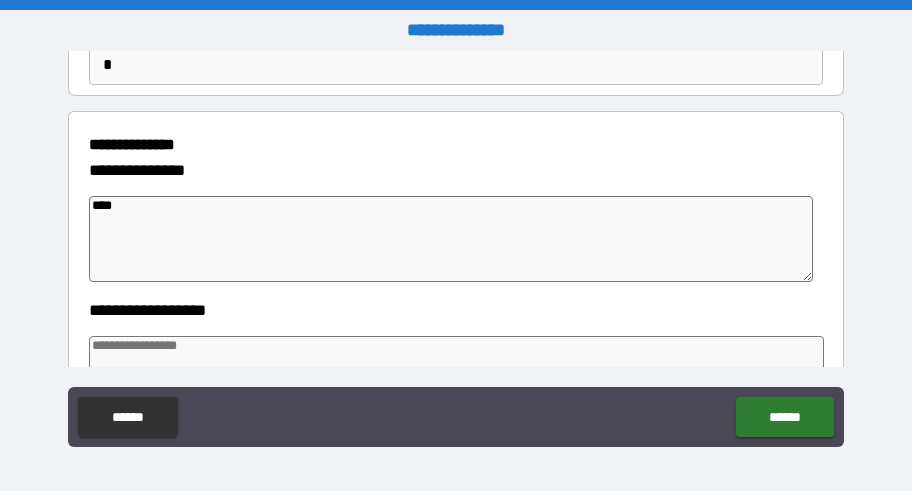 type on "*" 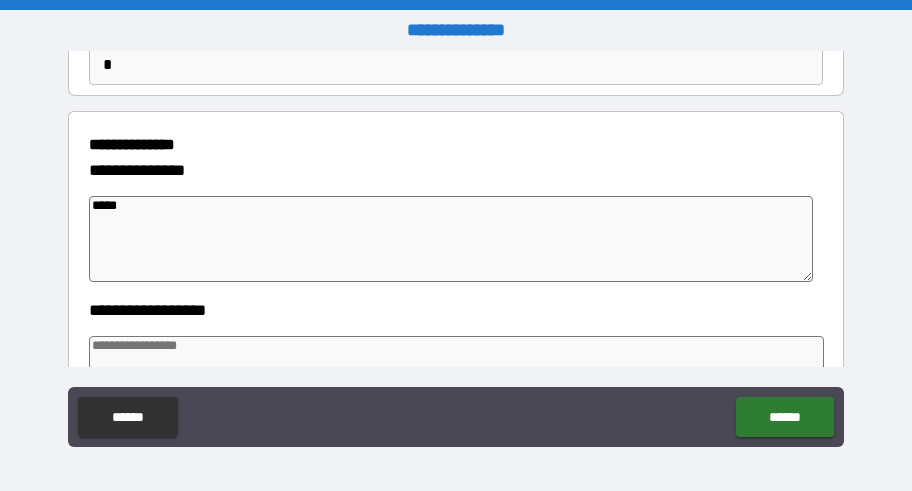 type on "*" 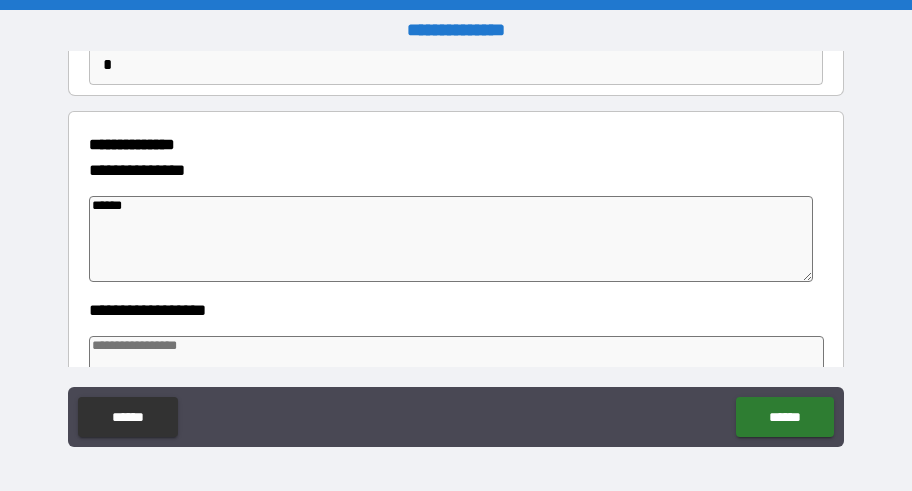 type on "*" 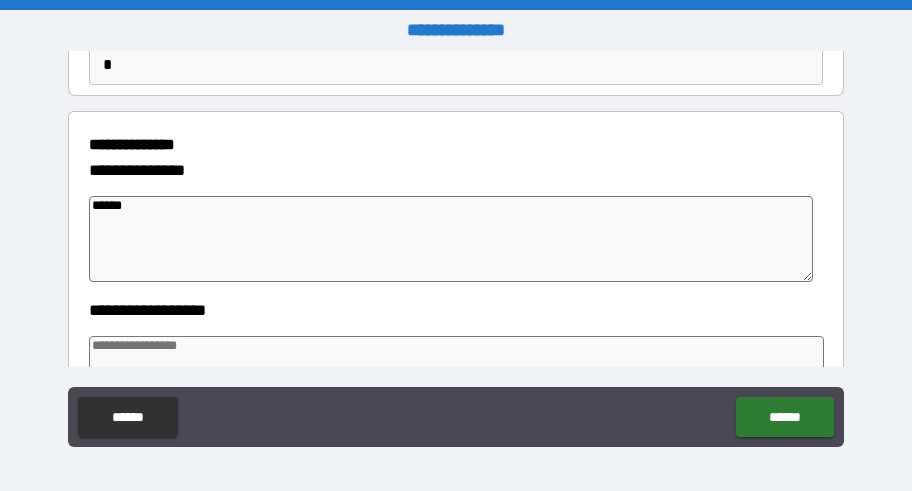 type on "*" 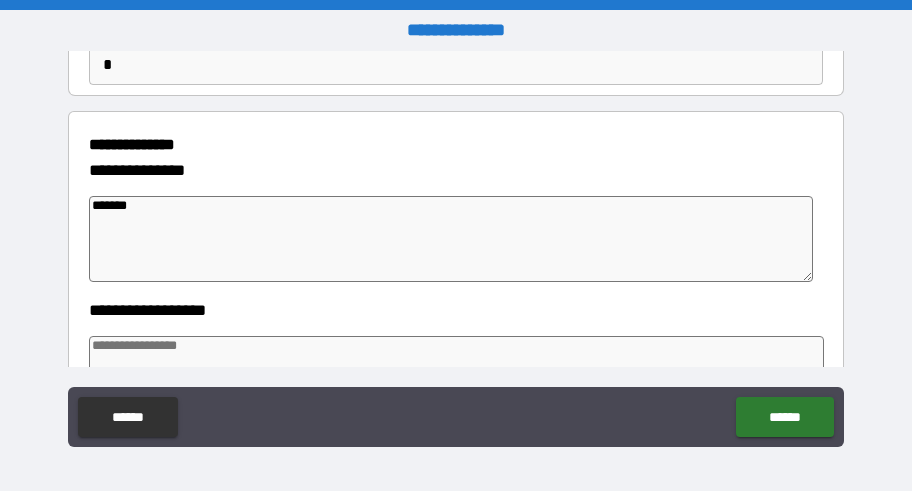 type on "*" 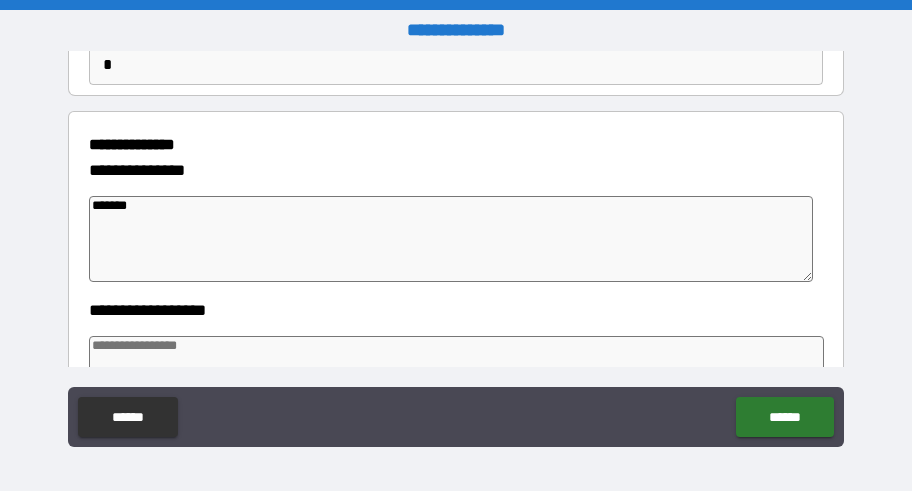 type on "*" 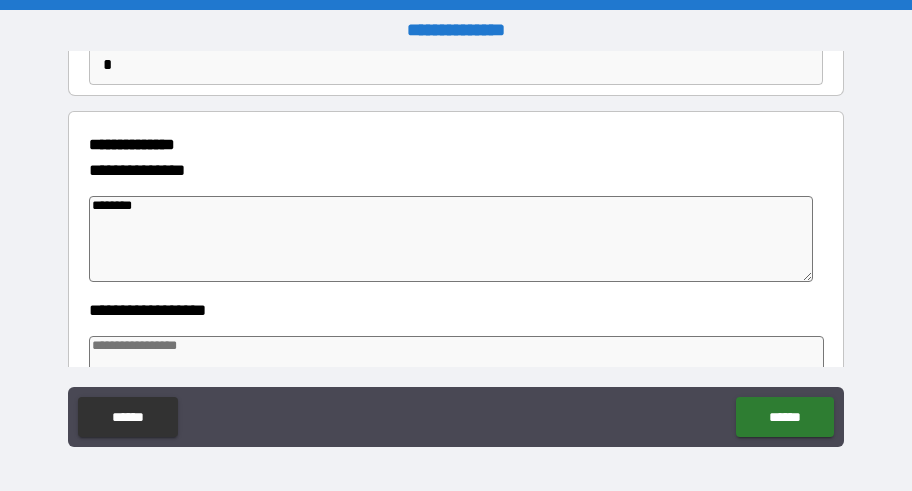 type on "*" 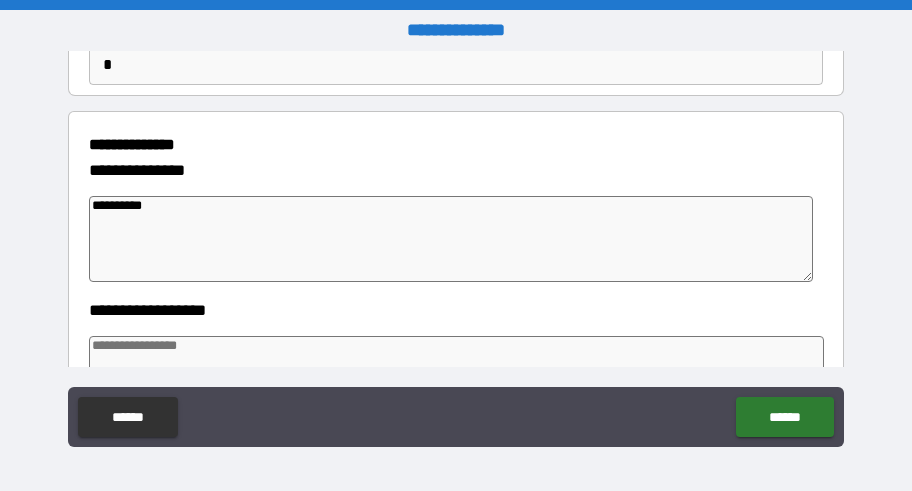 type on "*" 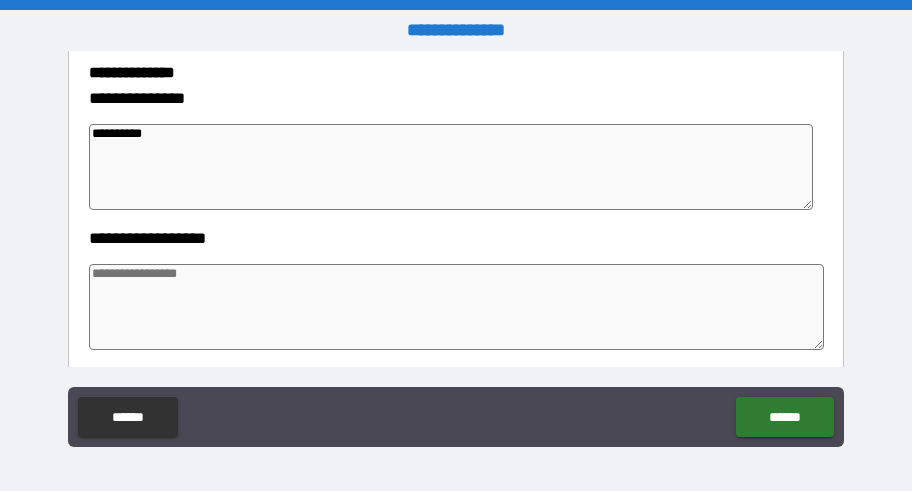 scroll, scrollTop: 400, scrollLeft: 0, axis: vertical 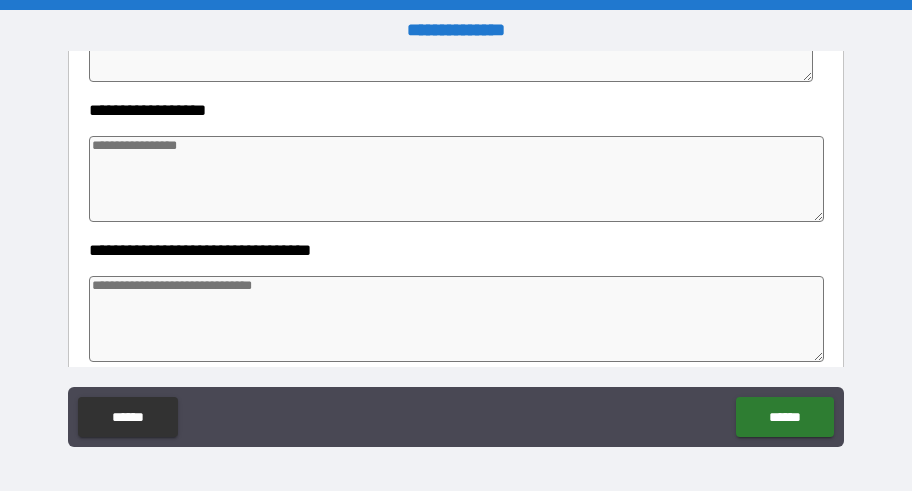 drag, startPoint x: 103, startPoint y: 181, endPoint x: 189, endPoint y: 181, distance: 86 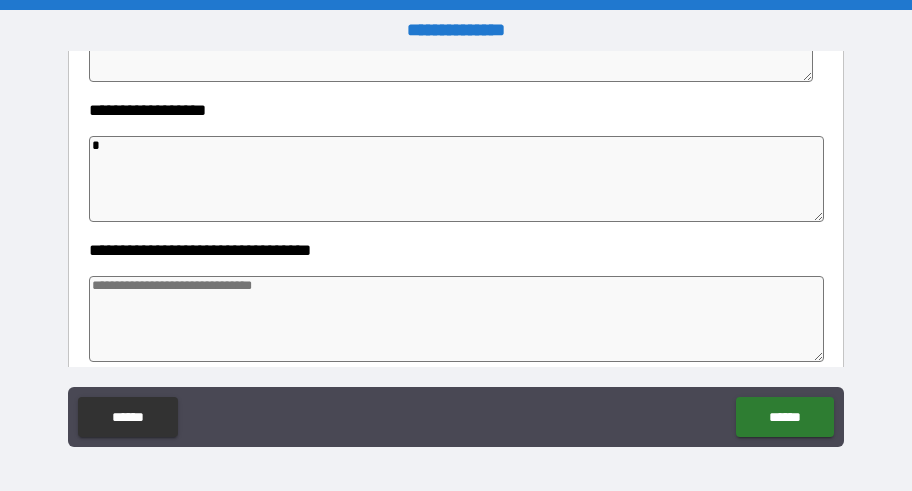 type on "*" 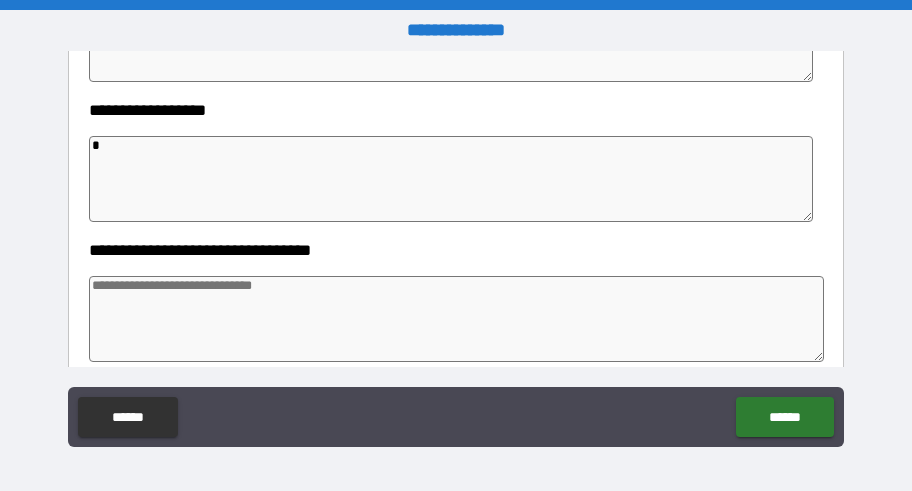 type on "*" 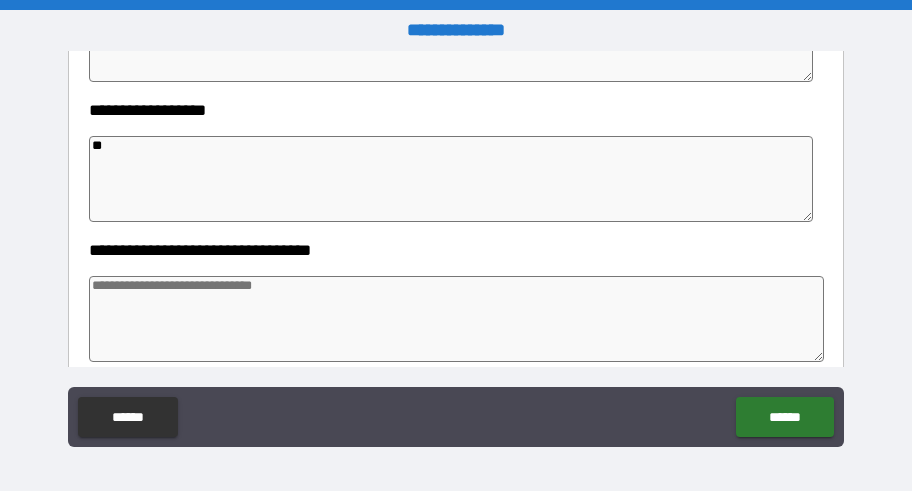 type on "*" 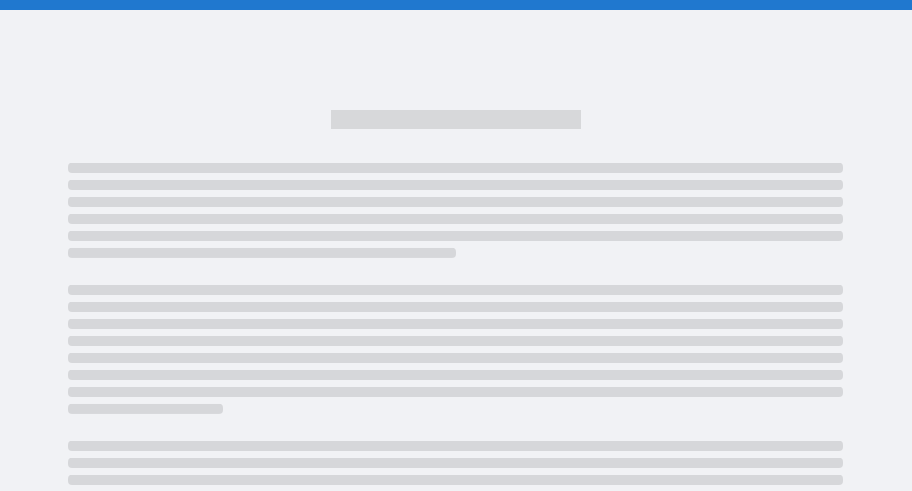 scroll, scrollTop: 0, scrollLeft: 0, axis: both 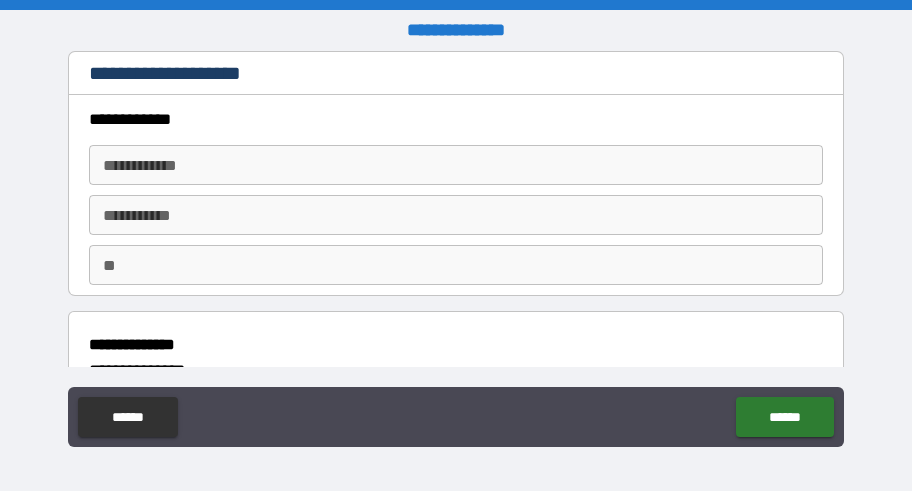 type on "*" 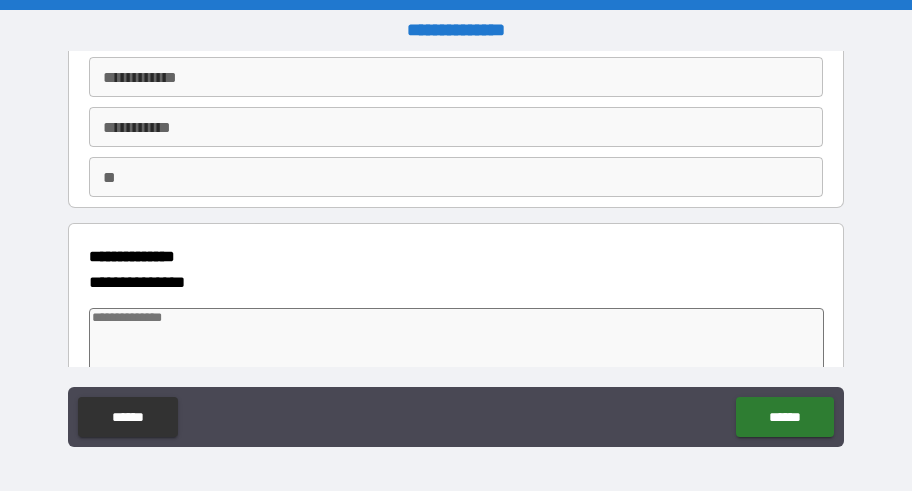 scroll, scrollTop: 0, scrollLeft: 0, axis: both 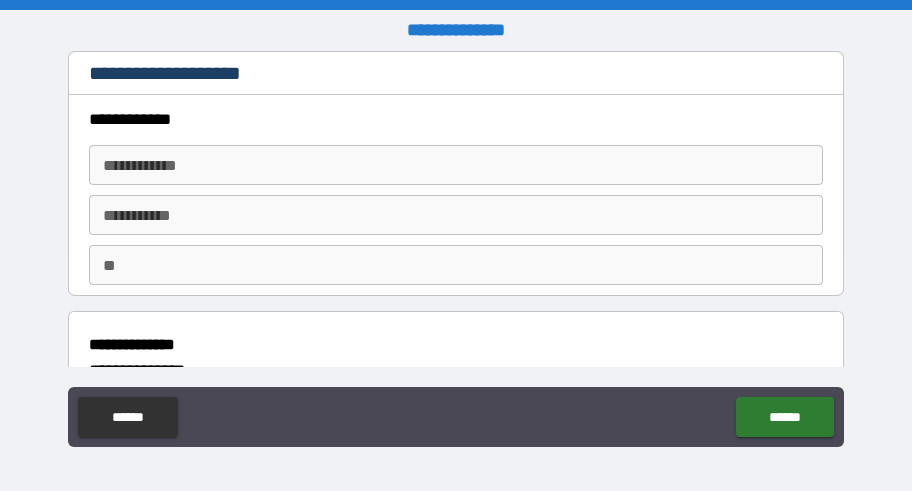 click on "**********" at bounding box center (456, 165) 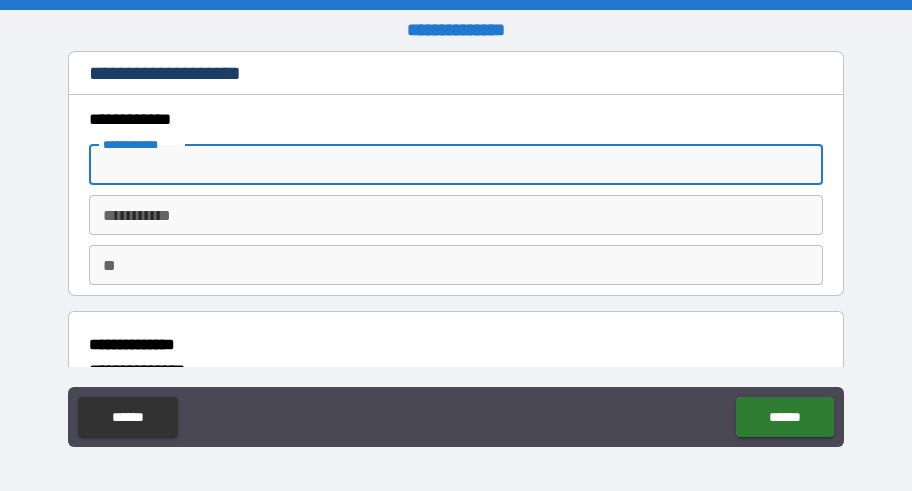 type on "**********" 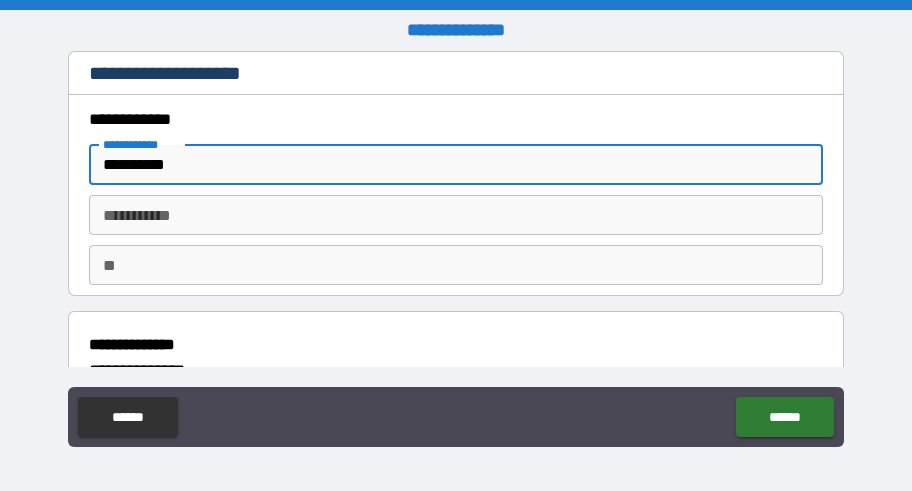 type on "*******" 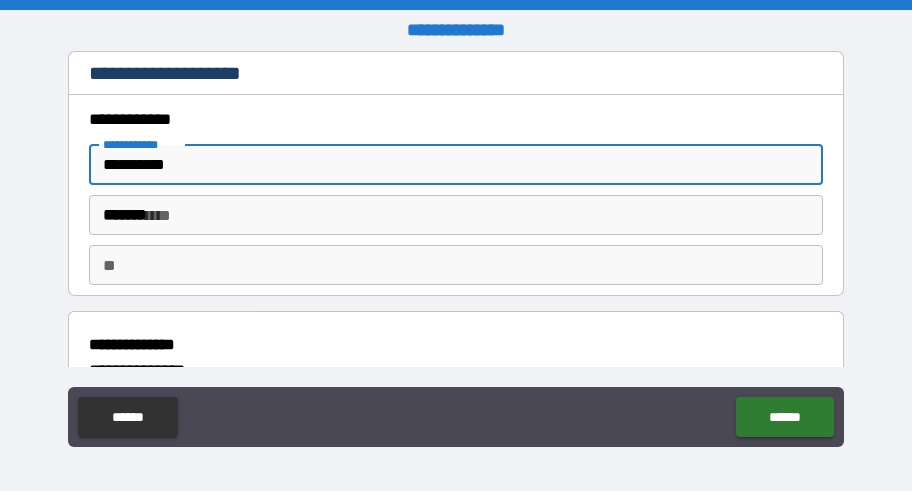 type on "*" 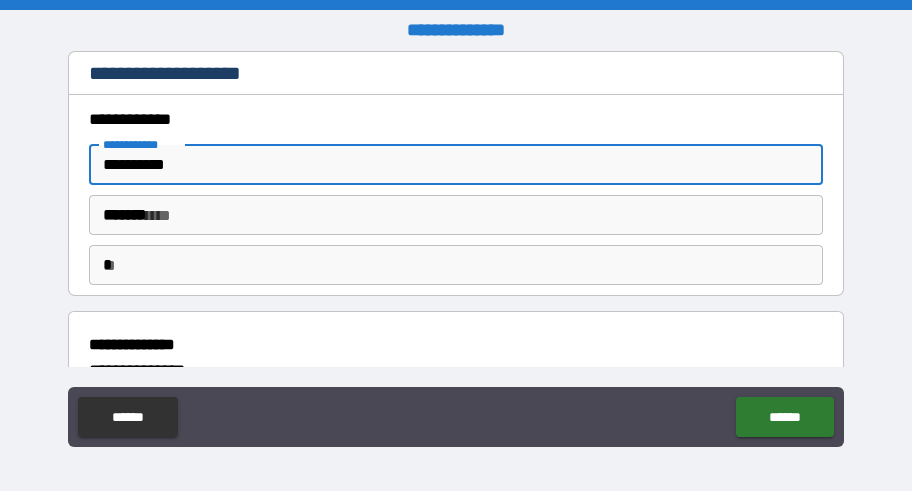 type on "*" 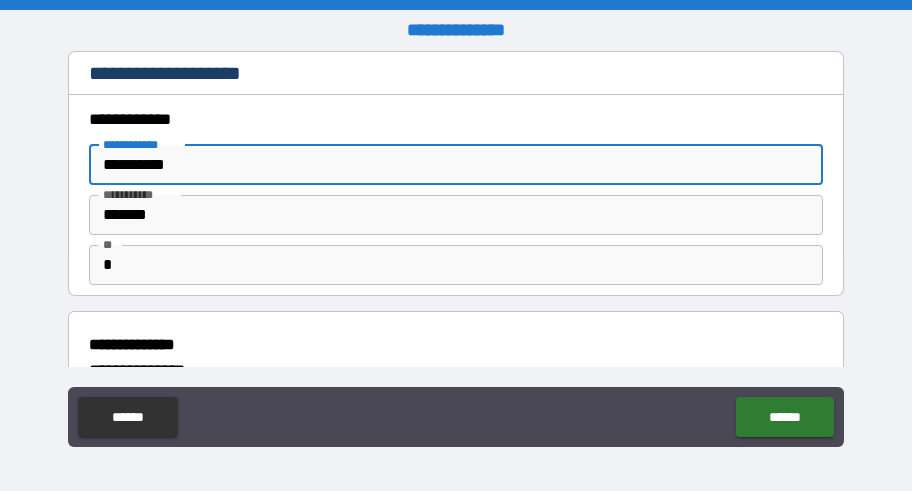 type on "*" 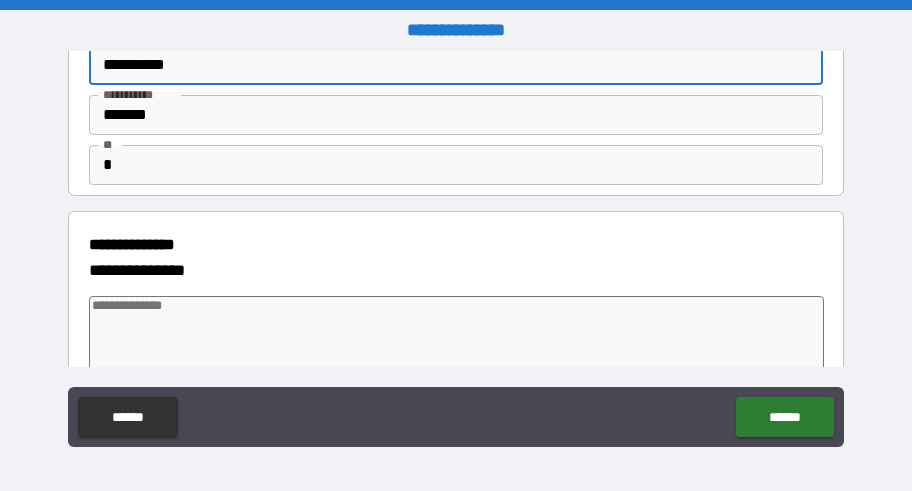 drag, startPoint x: 114, startPoint y: 309, endPoint x: 125, endPoint y: 302, distance: 13.038404 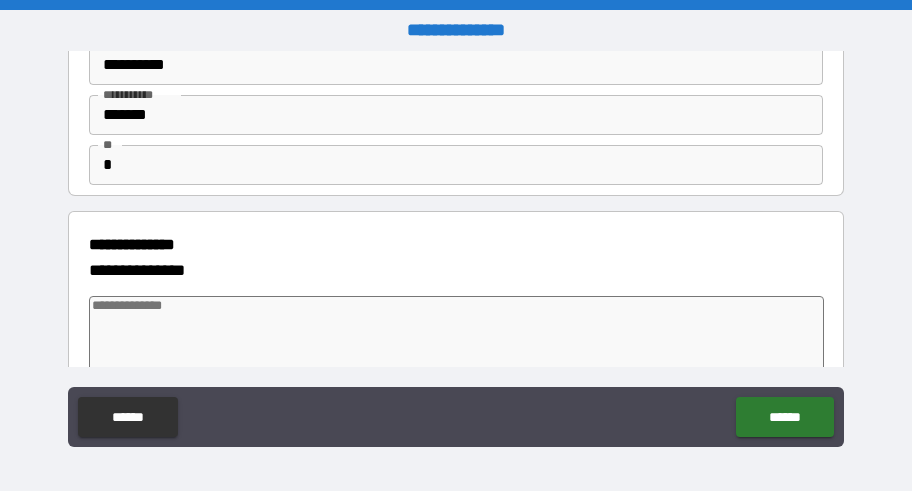 type on "**********" 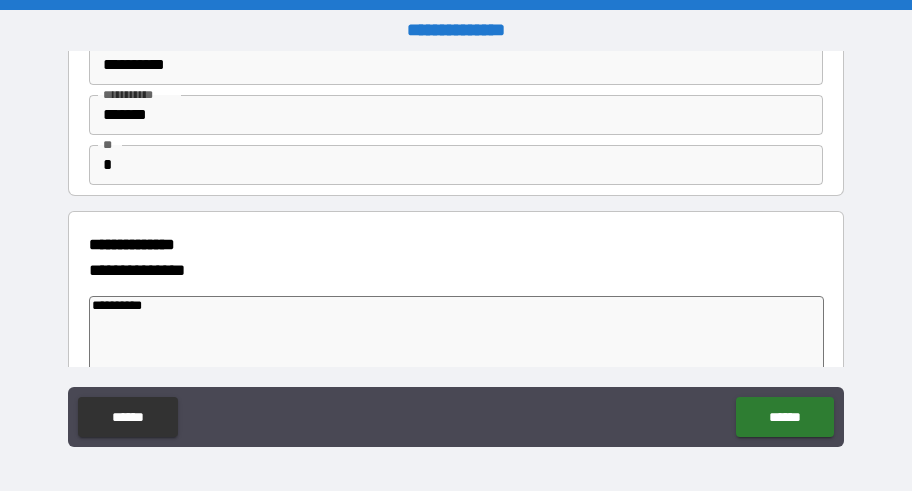 type on "*" 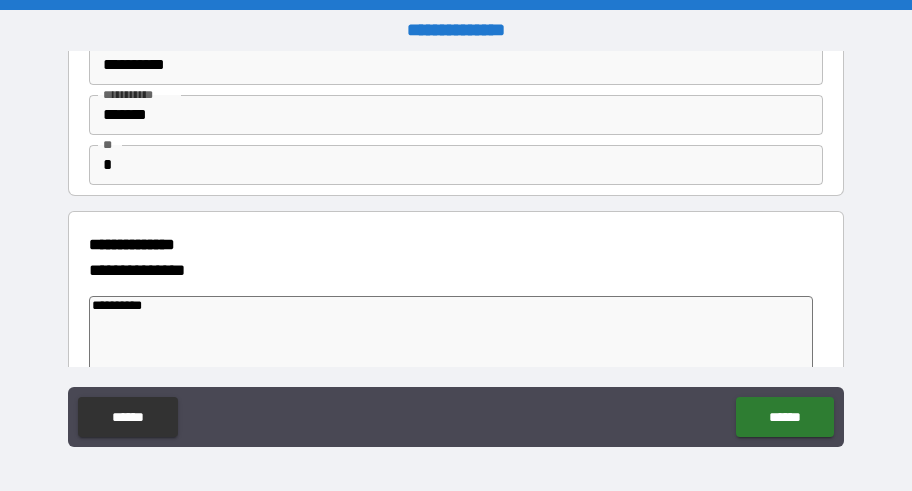type on "*" 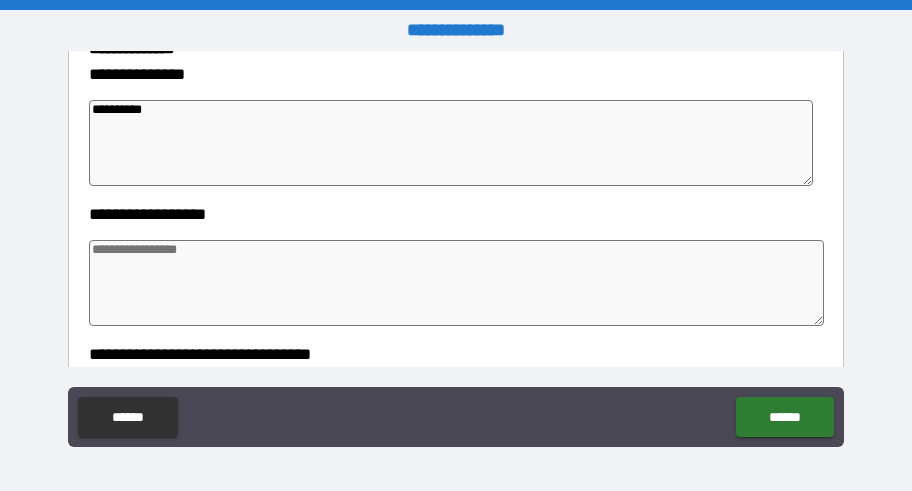 scroll, scrollTop: 300, scrollLeft: 0, axis: vertical 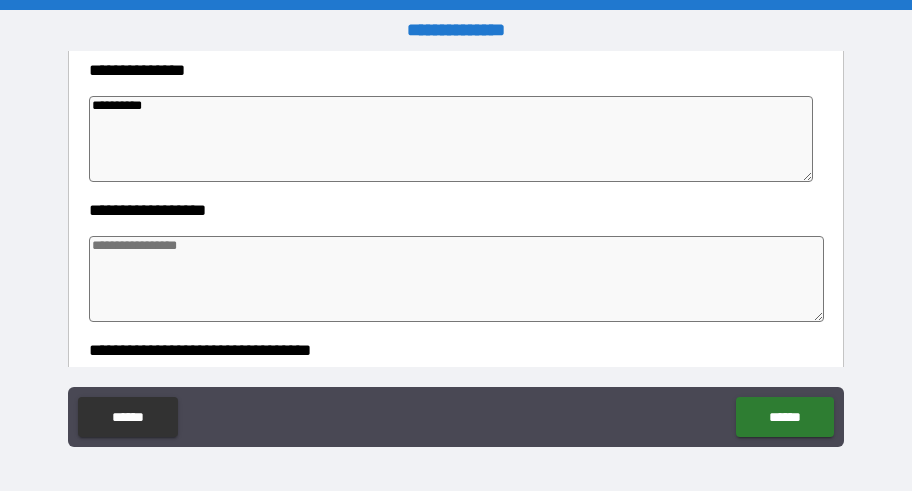 click at bounding box center (457, 279) 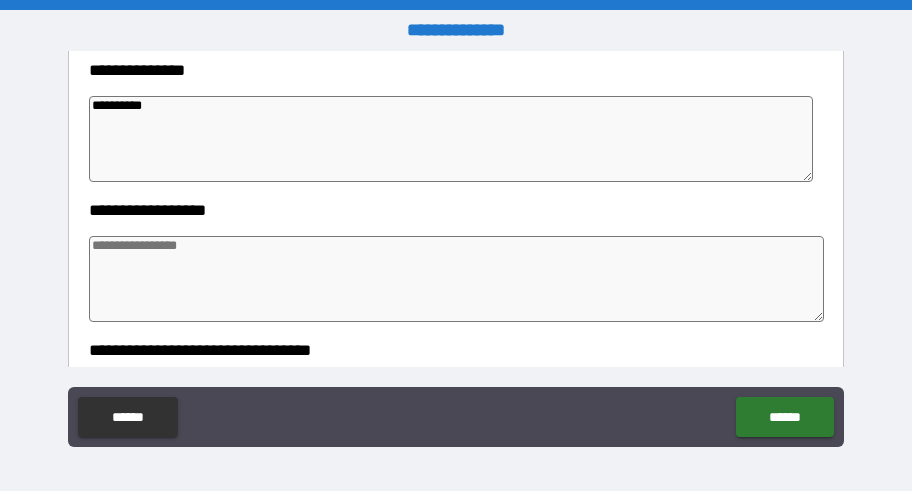 type on "*" 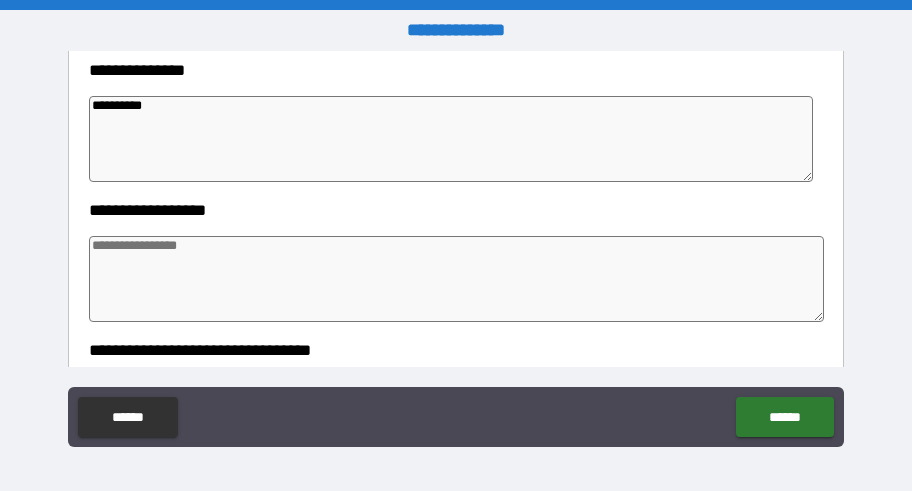 type on "*" 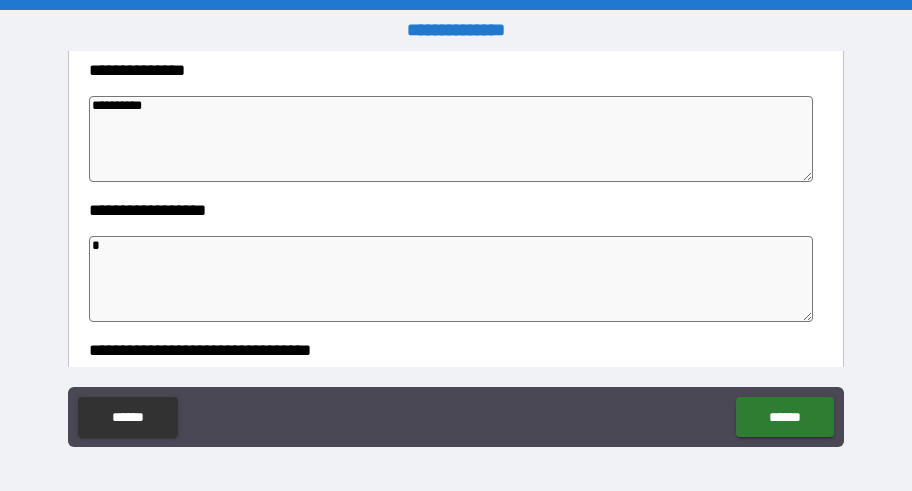 type on "*" 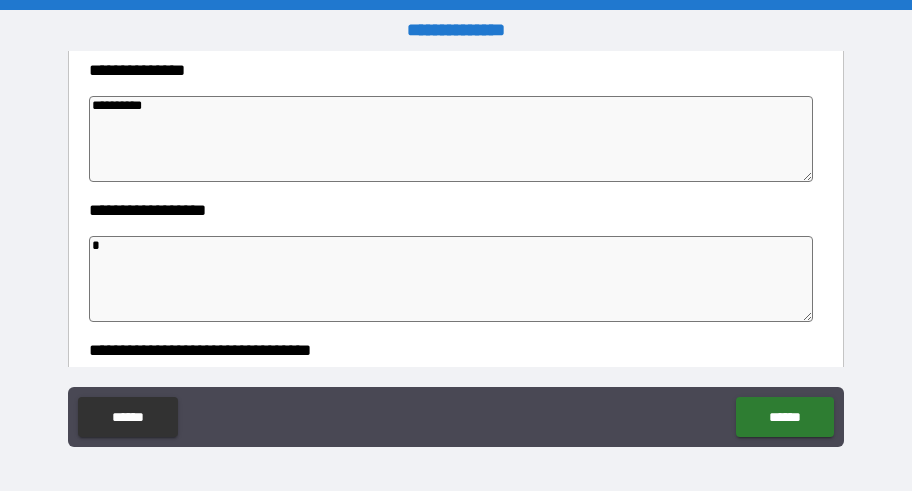 type on "*" 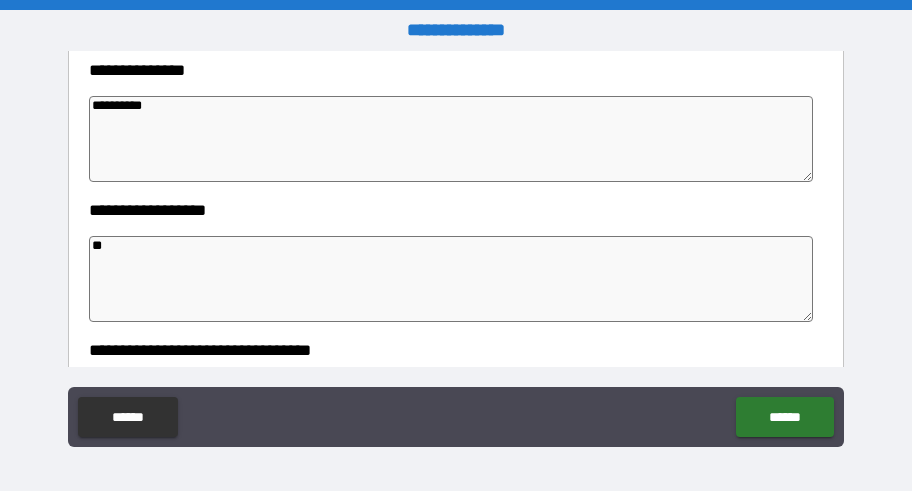 type on "*" 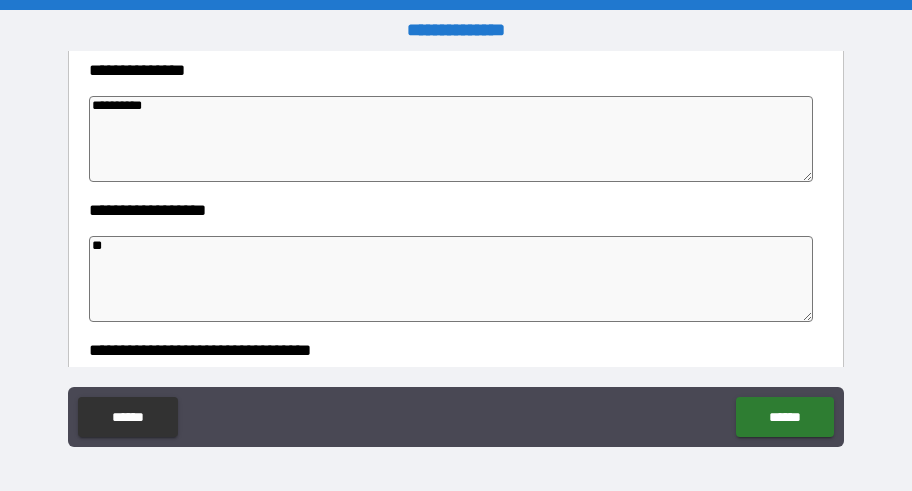 type on "*" 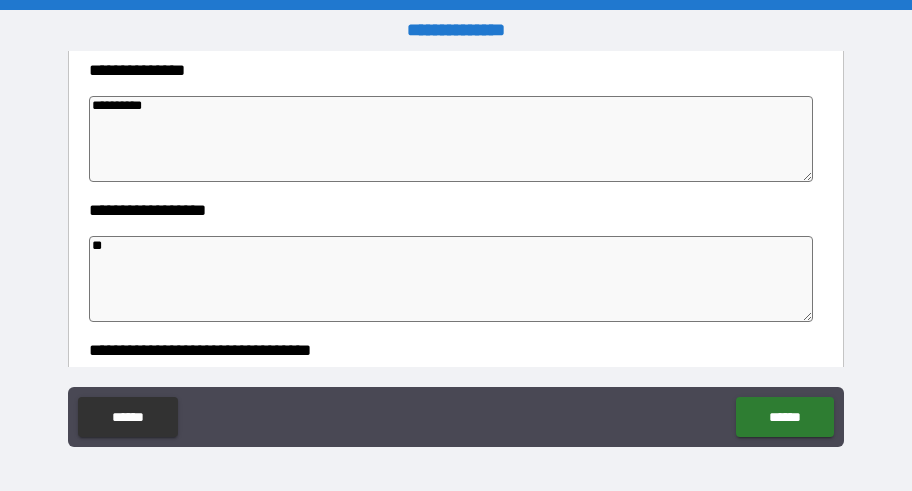 type on "*" 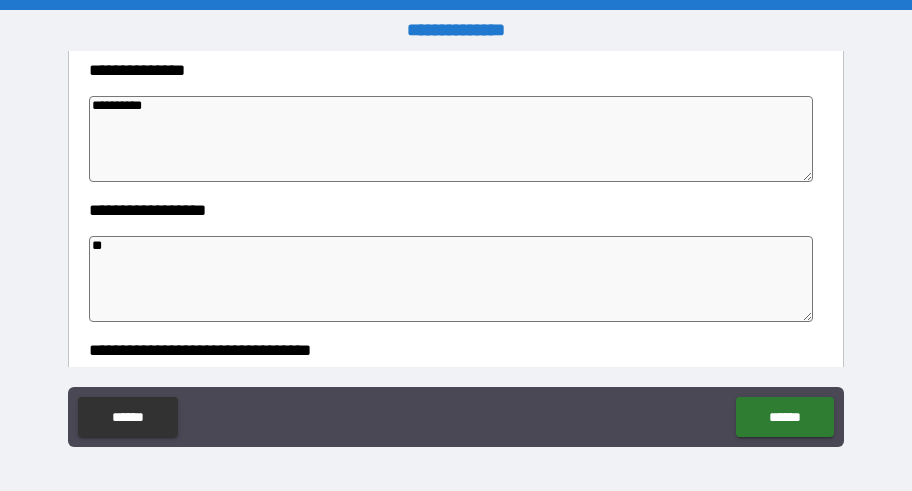 type on "***" 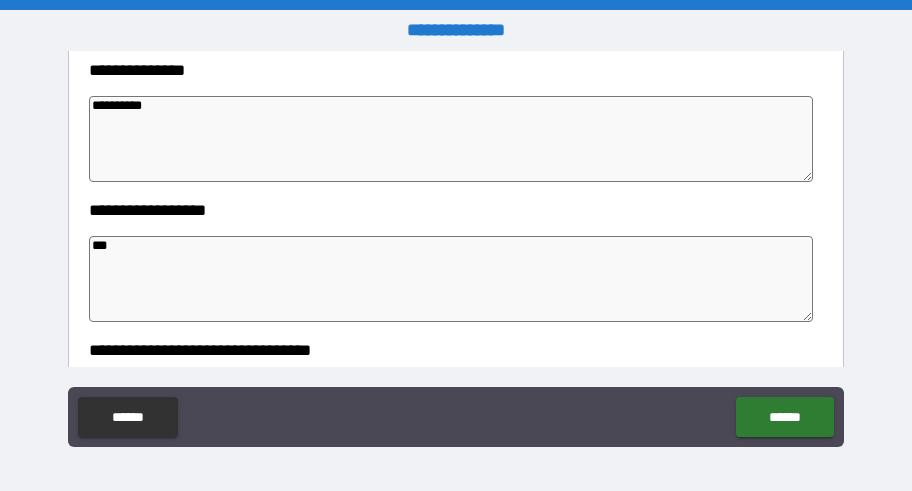 type on "*" 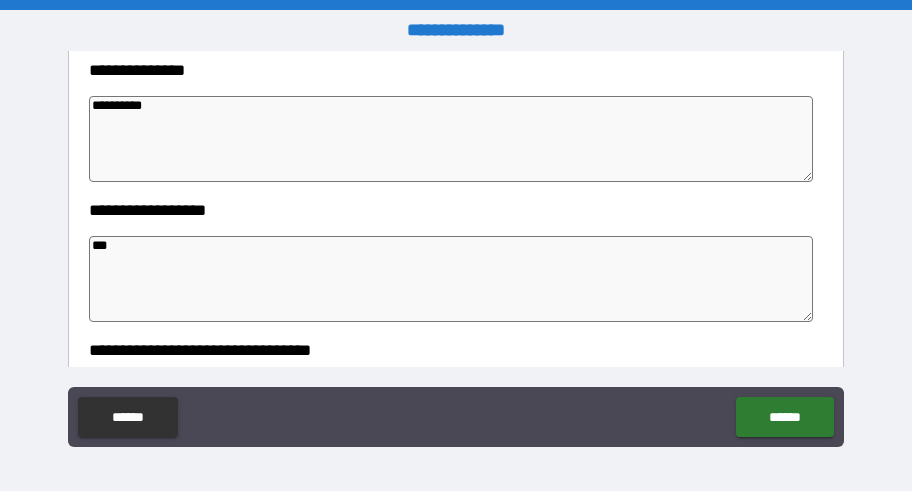 type on "*" 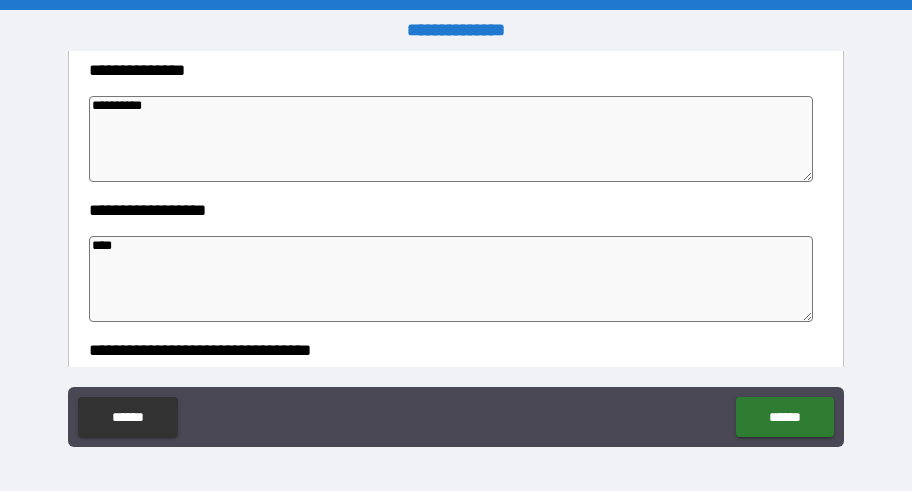type on "*" 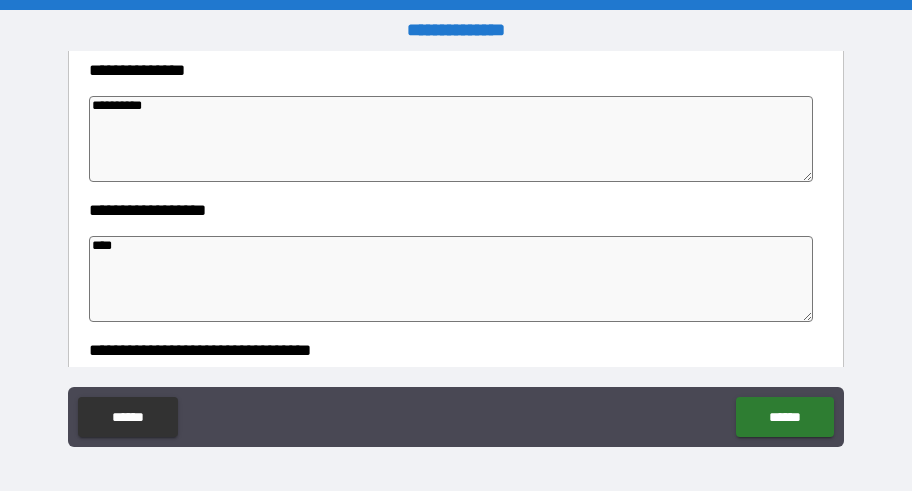 type on "*" 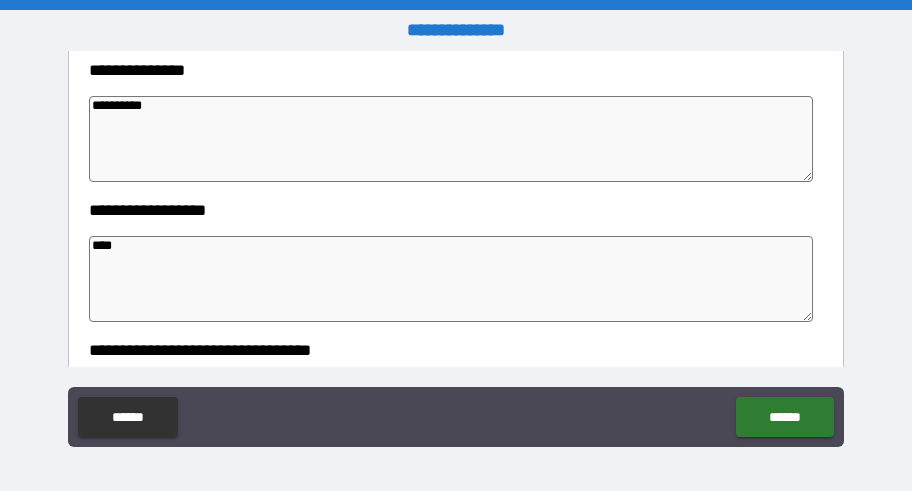 type on "*" 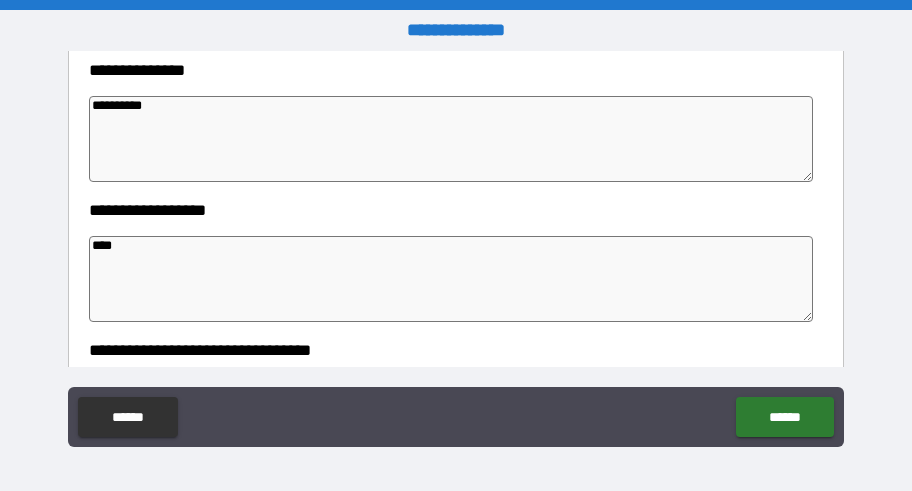 type on "*****" 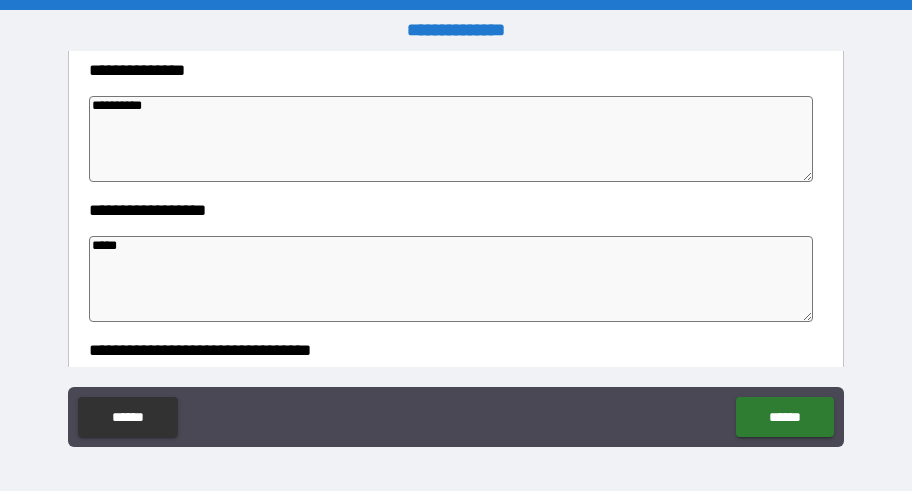 type on "*" 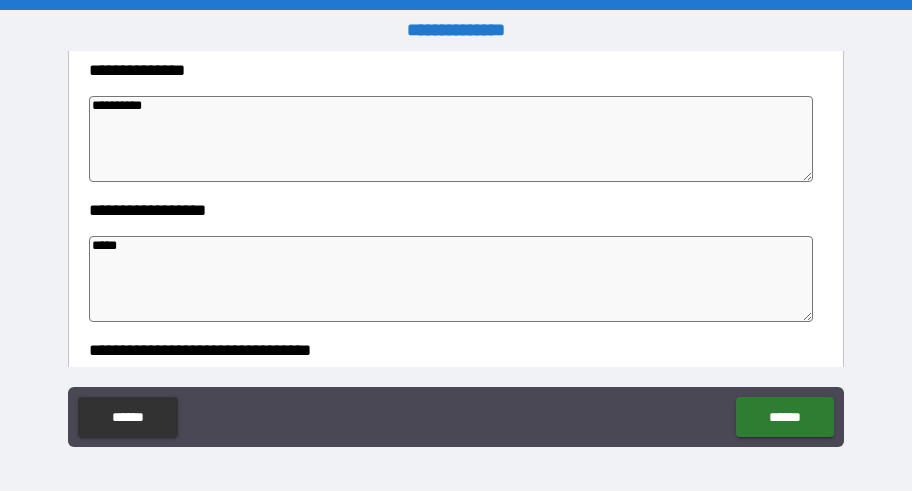 type on "*" 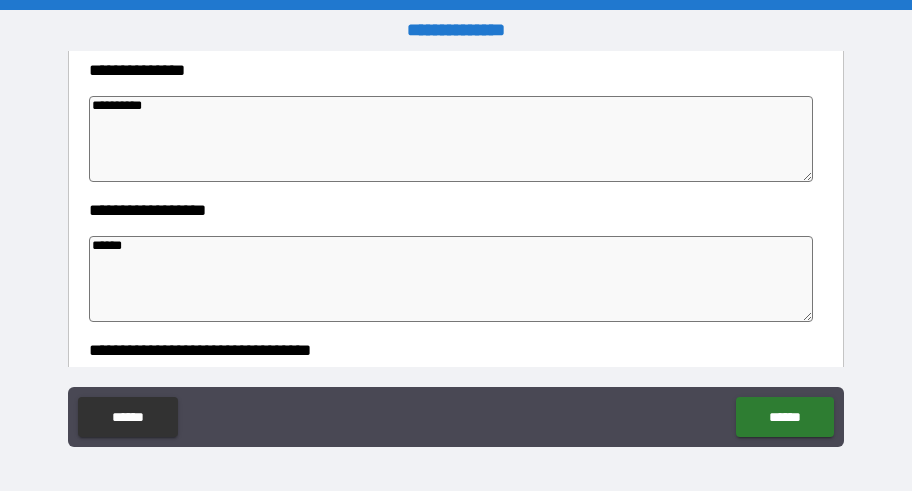 type on "*" 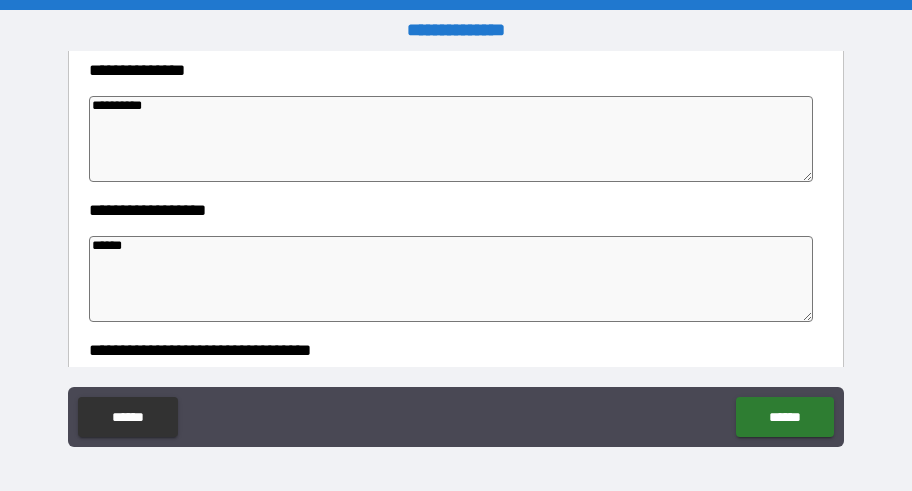 type on "*******" 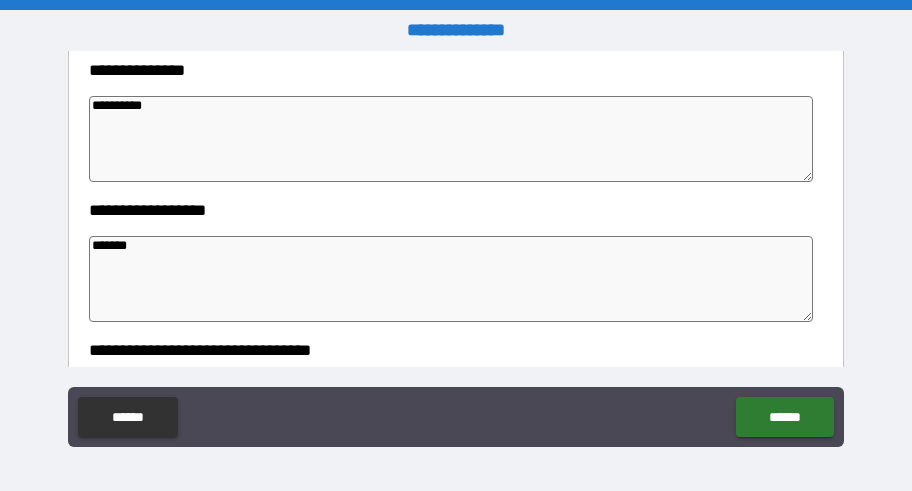 type on "*" 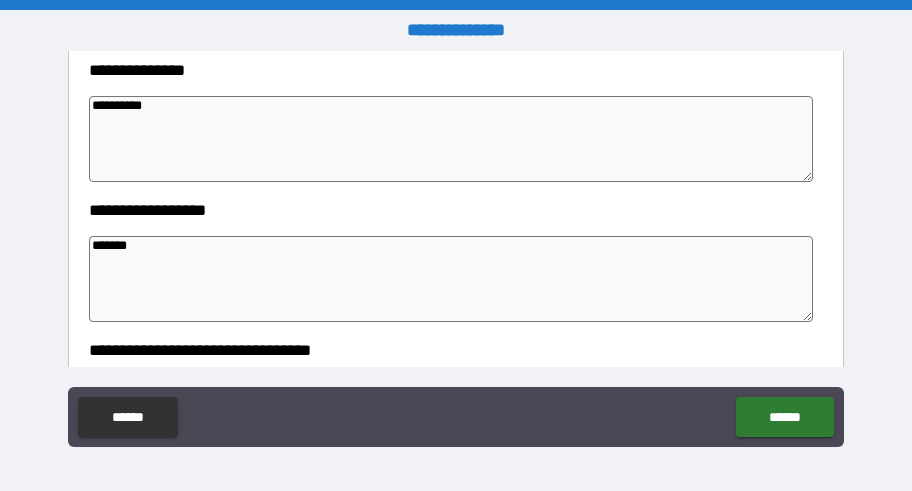 type on "*" 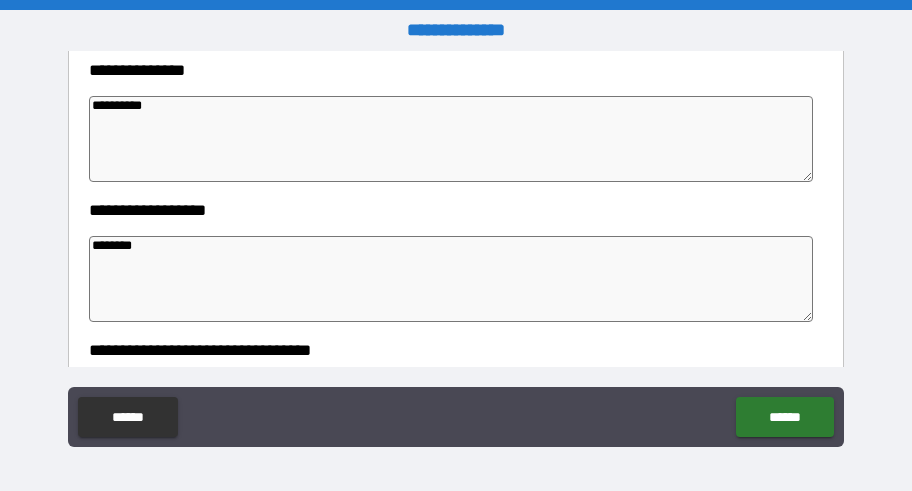type on "*" 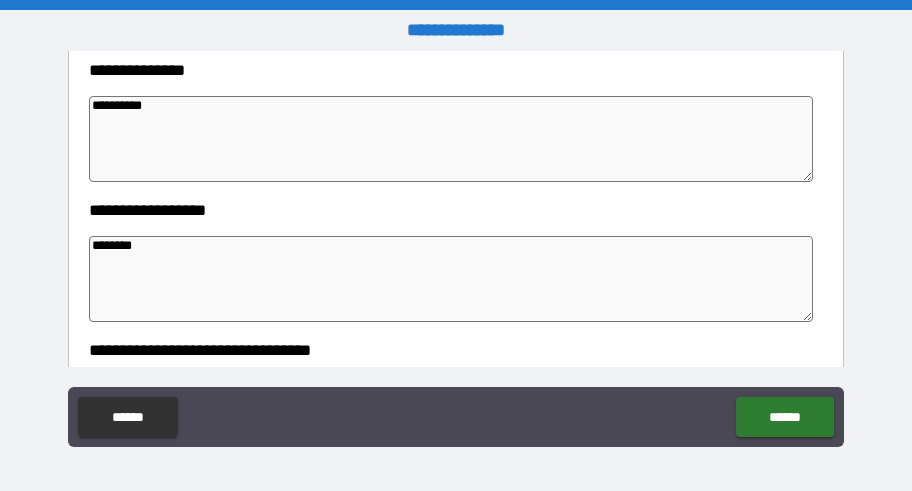 type on "*" 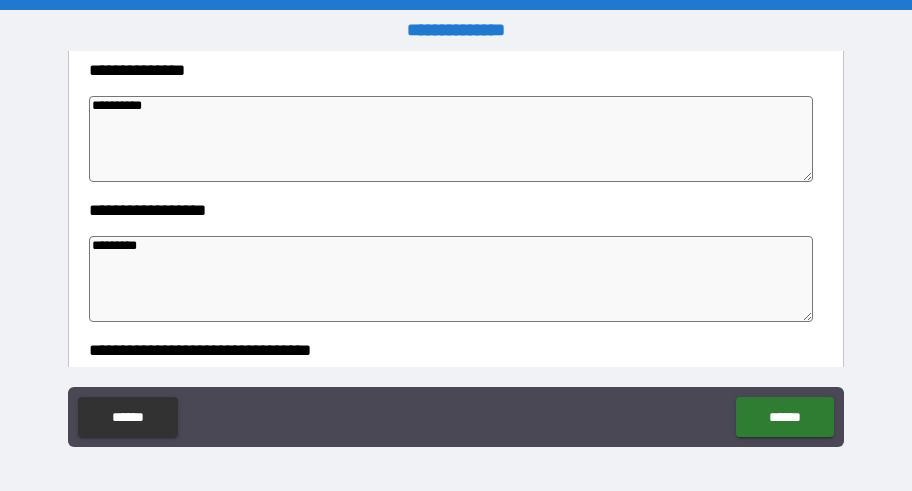 type on "*" 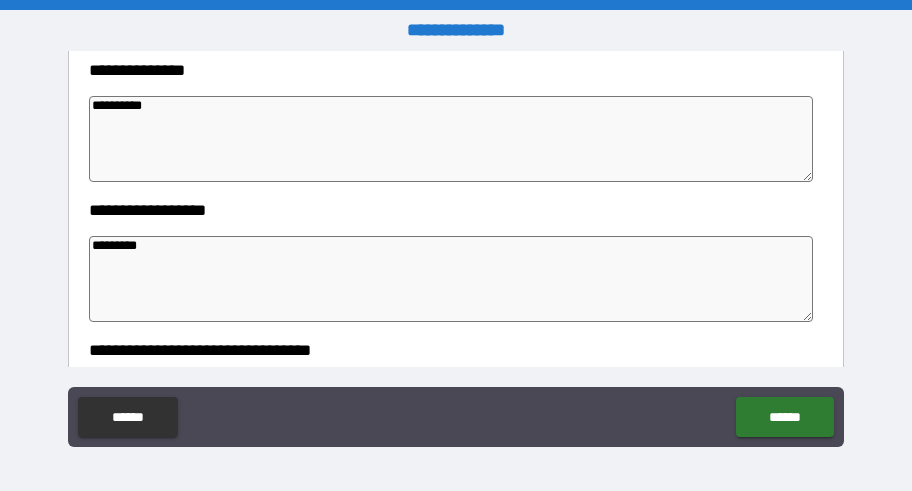 type on "*" 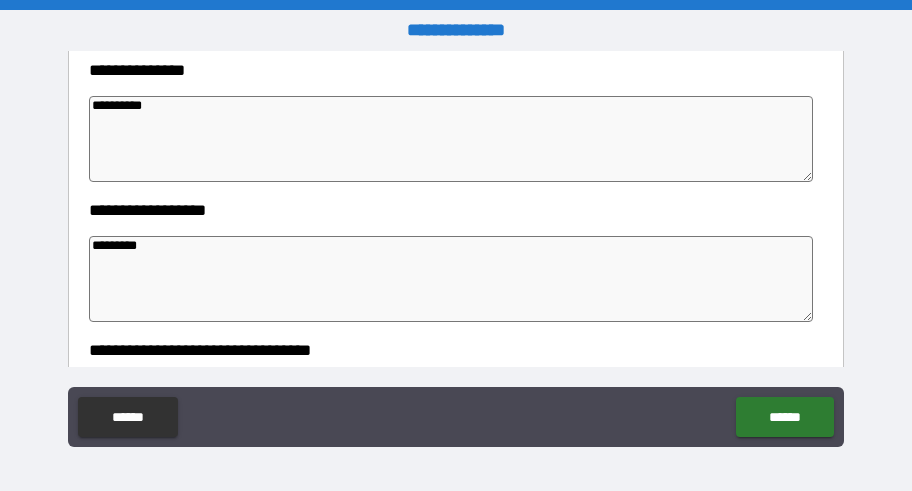 scroll, scrollTop: 400, scrollLeft: 0, axis: vertical 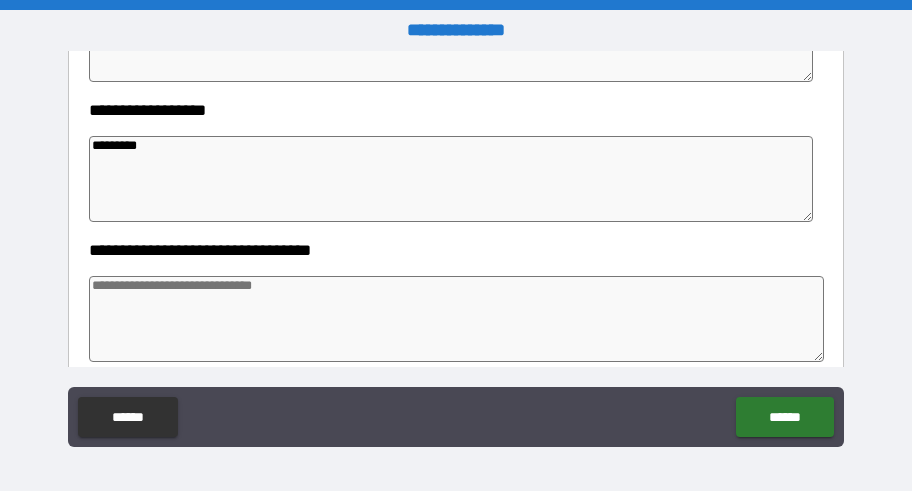 type on "*********" 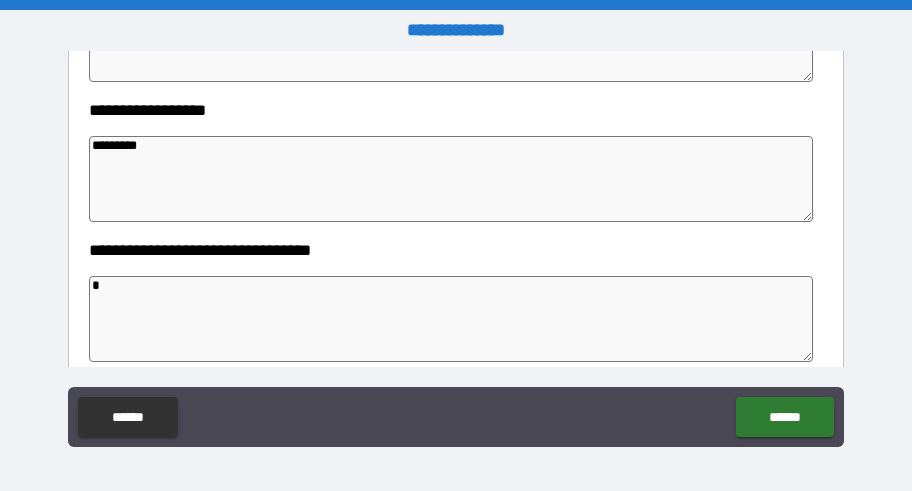 type on "*" 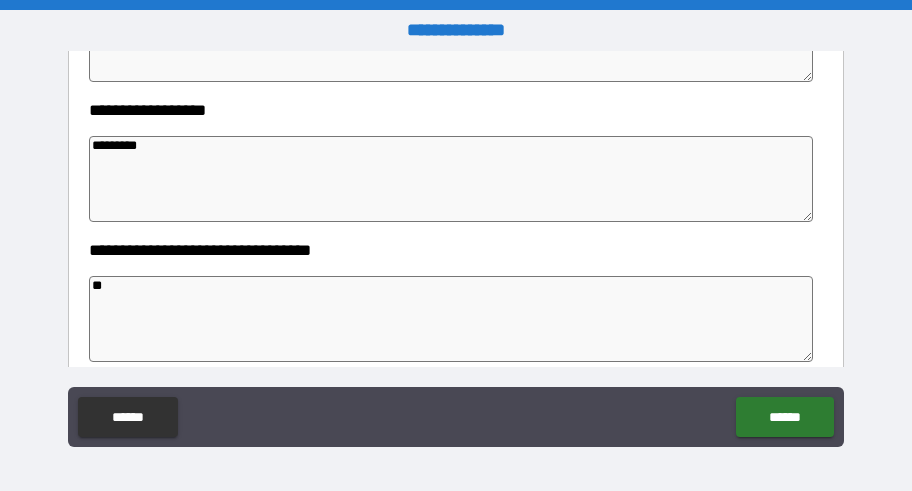type on "*" 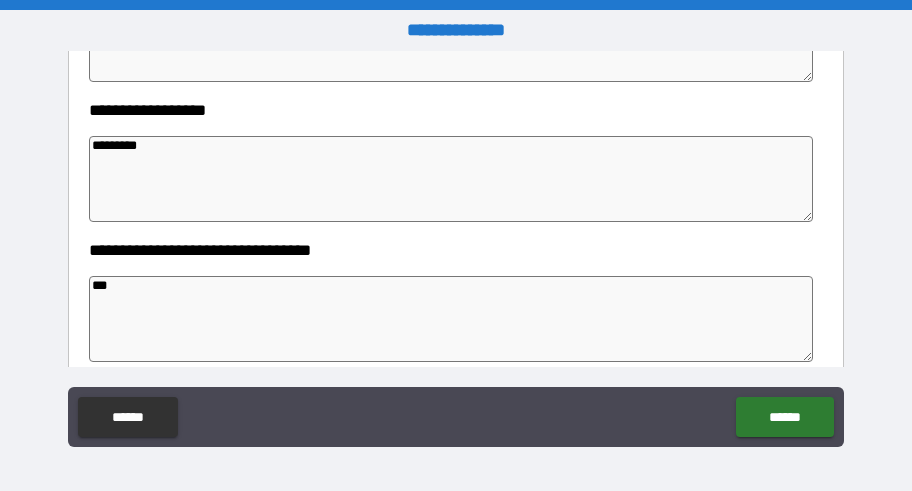type on "*" 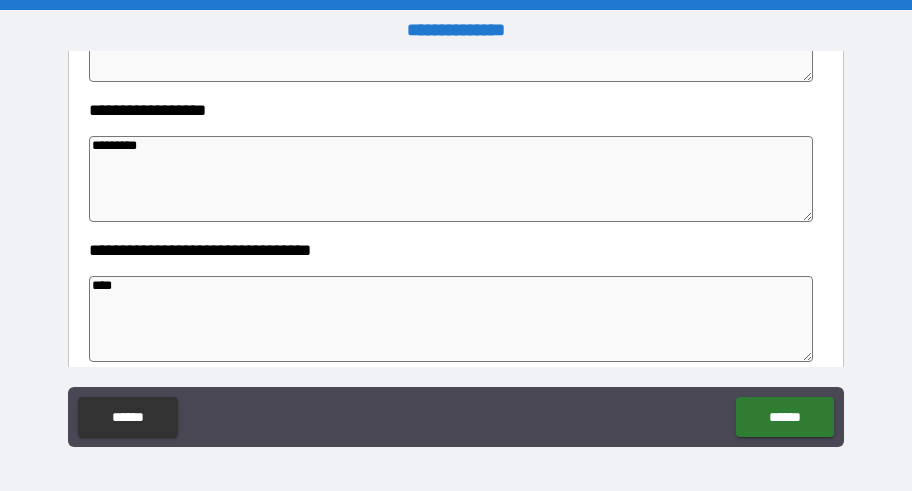 type on "*" 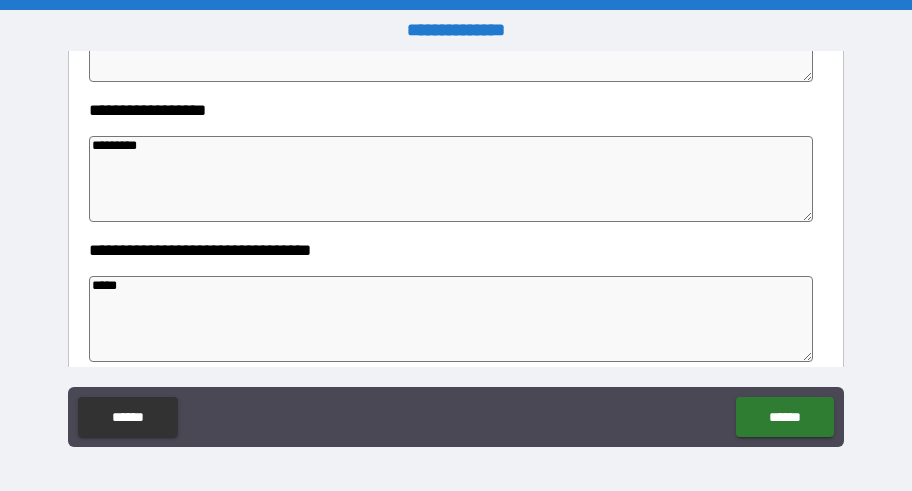 type on "*" 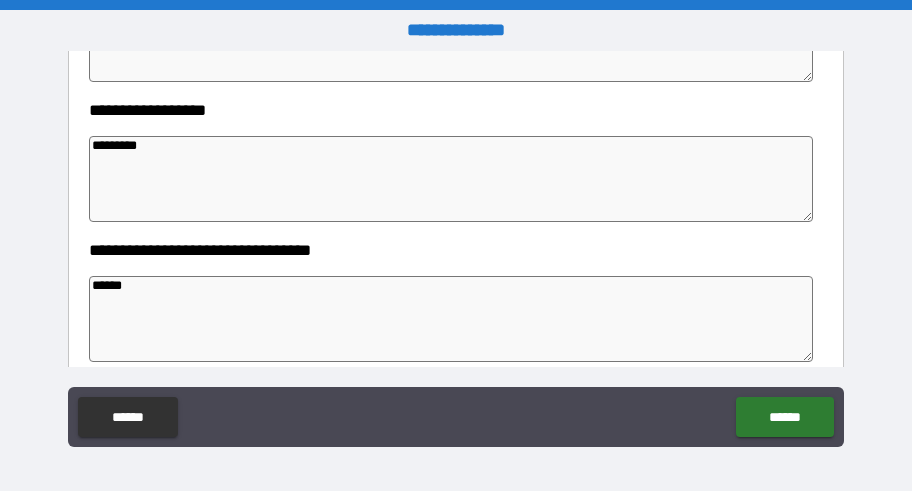 type on "*" 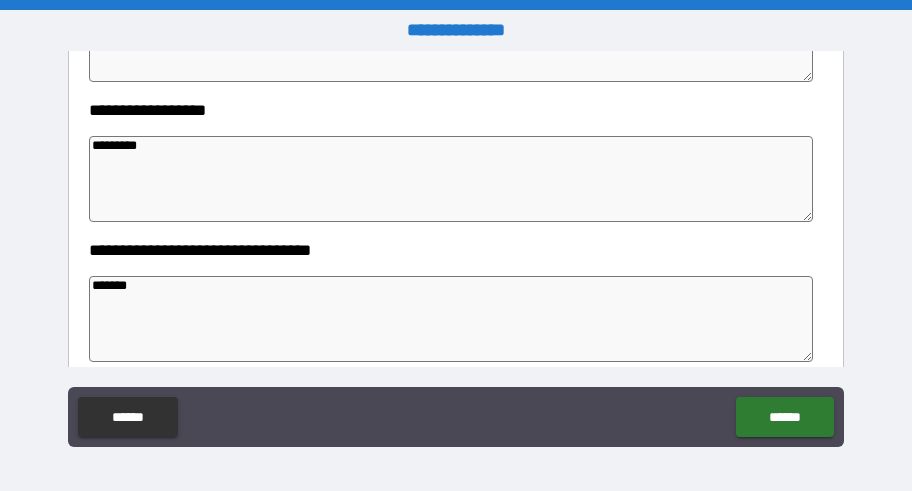 type on "*" 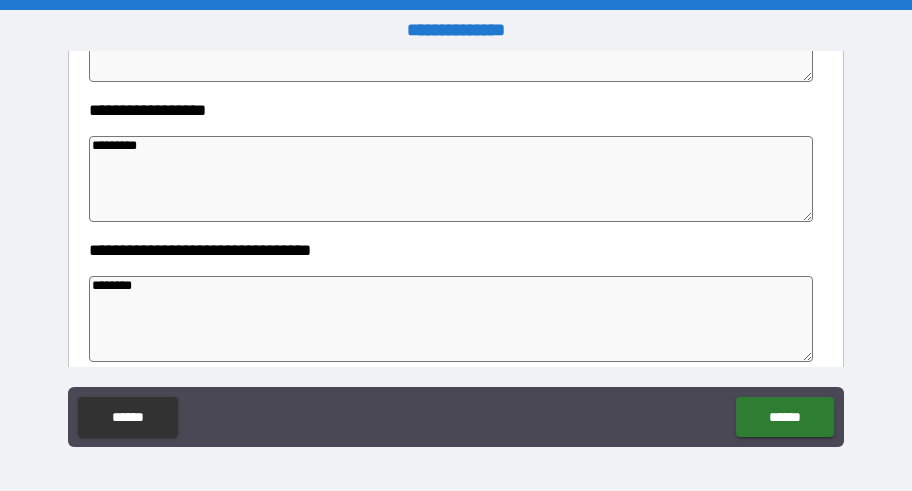 type on "*" 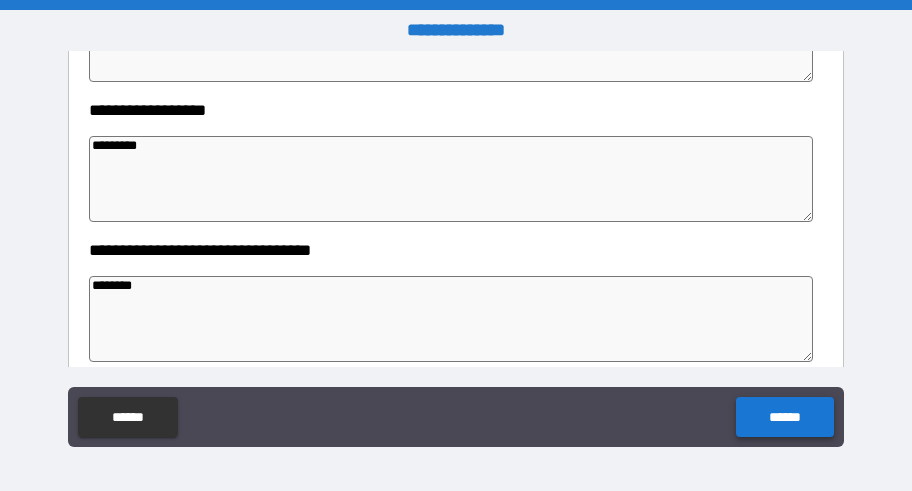 type on "*******" 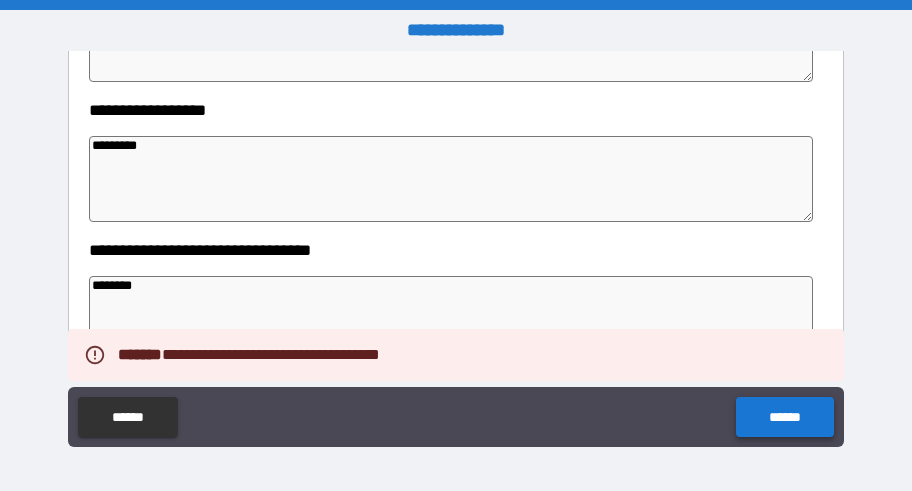 type on "*" 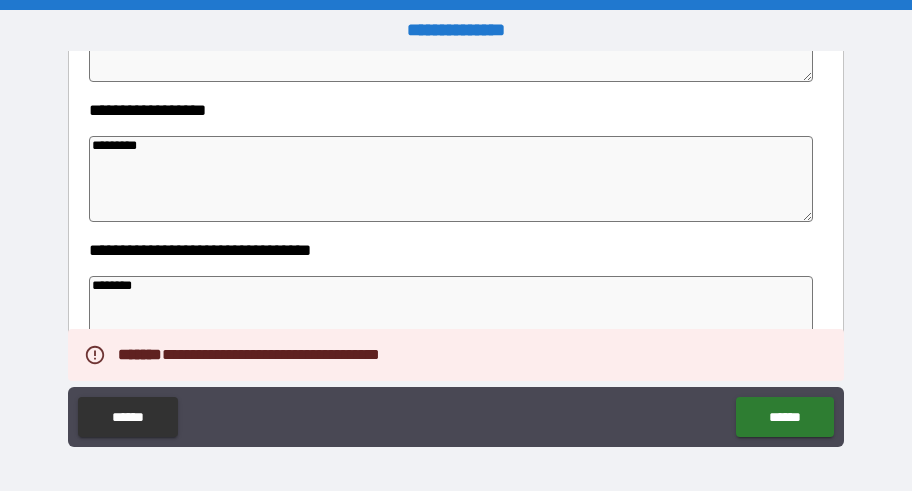 drag, startPoint x: 142, startPoint y: 286, endPoint x: 69, endPoint y: 285, distance: 73.00685 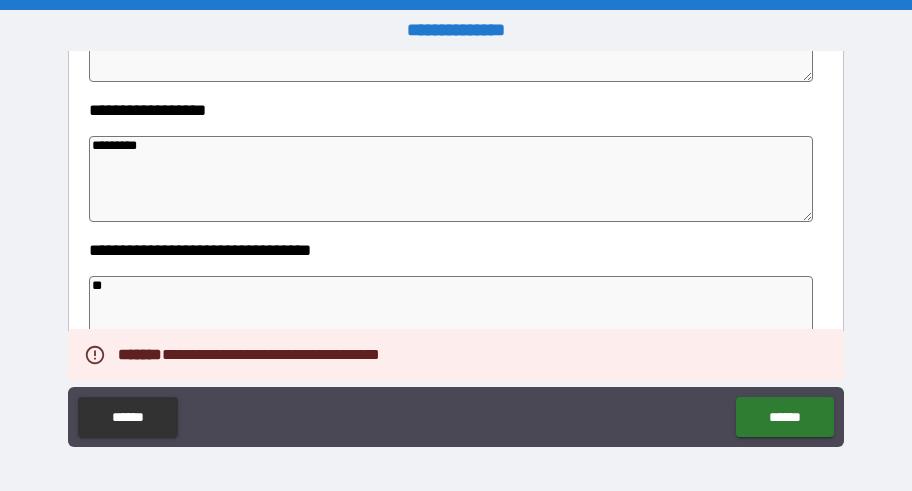 type on "*" 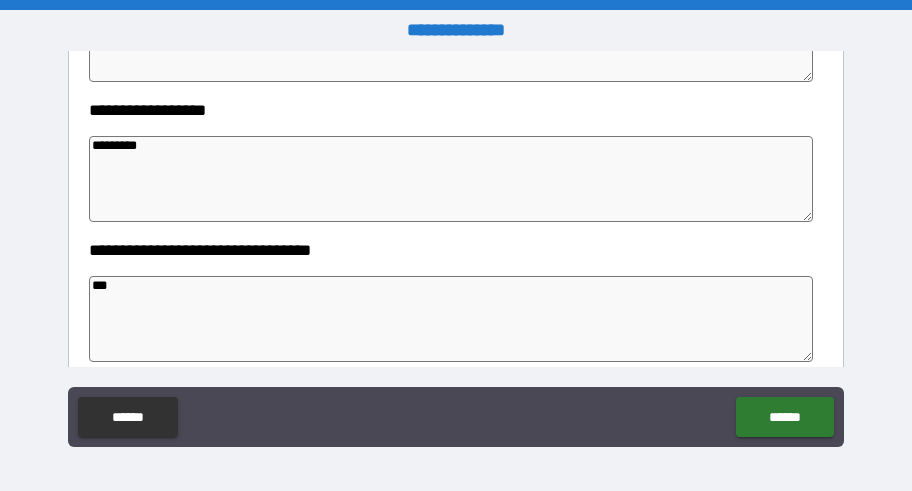 type on "*" 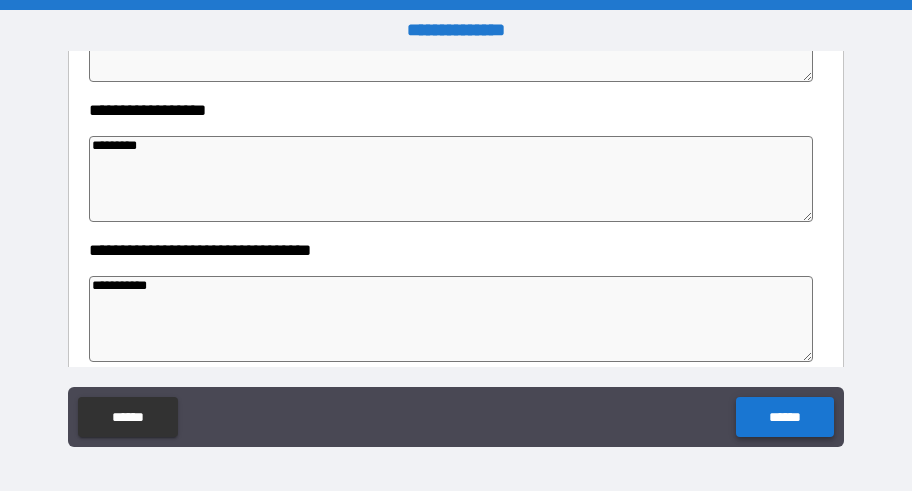 click on "******" at bounding box center [784, 417] 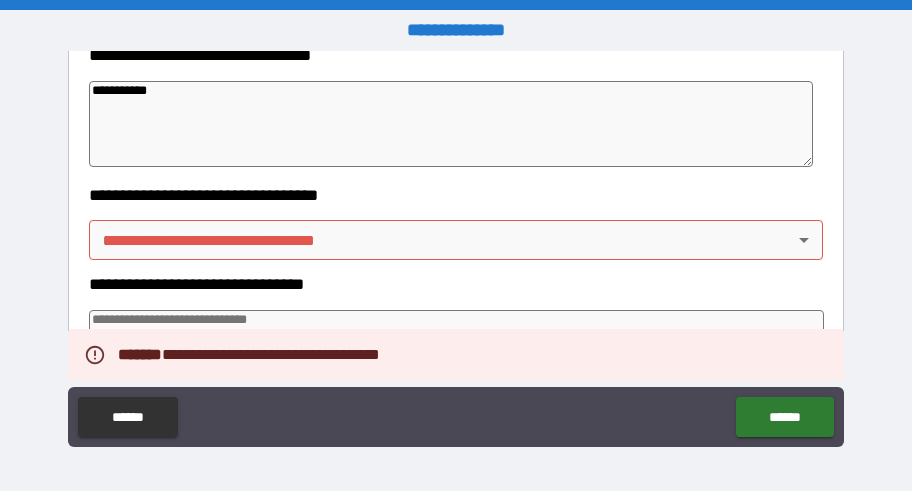 scroll, scrollTop: 600, scrollLeft: 0, axis: vertical 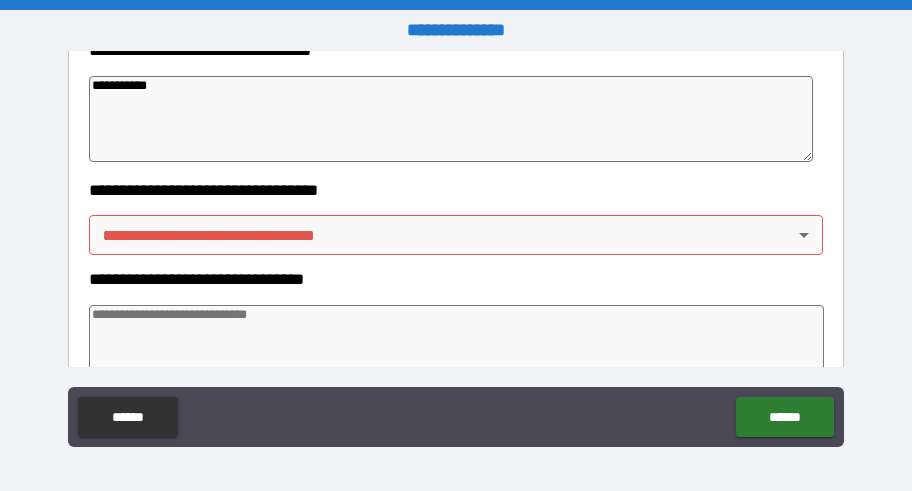 click on "**********" at bounding box center [456, 245] 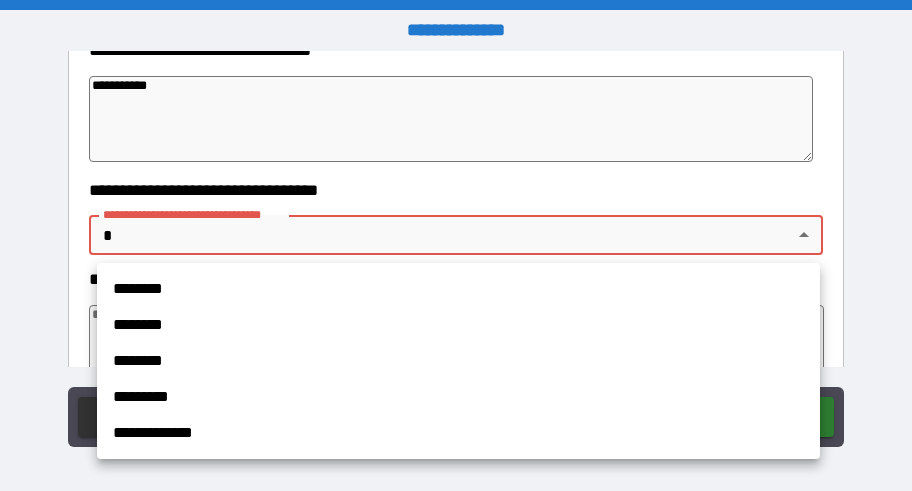 click on "********" at bounding box center (458, 361) 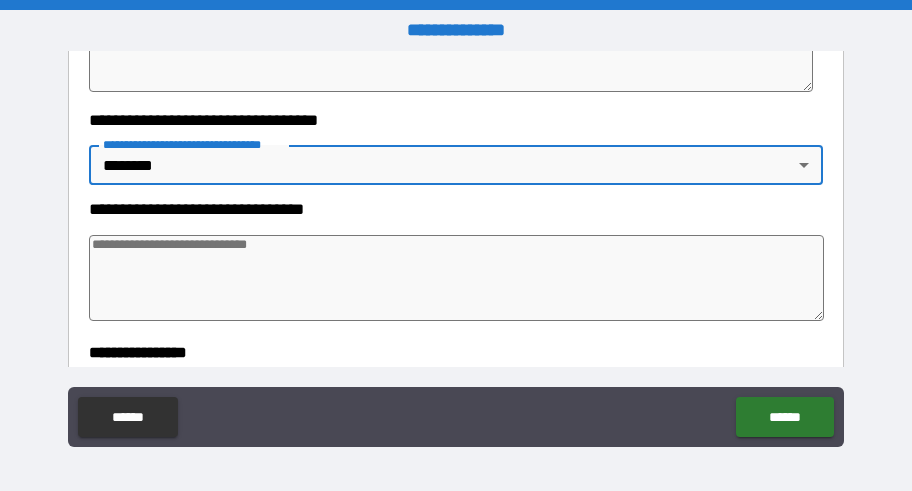 scroll, scrollTop: 700, scrollLeft: 0, axis: vertical 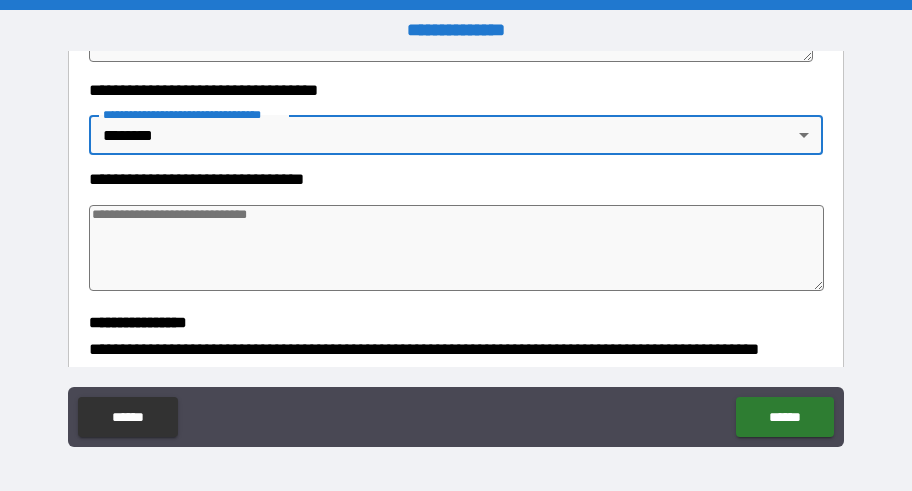 click at bounding box center (457, 248) 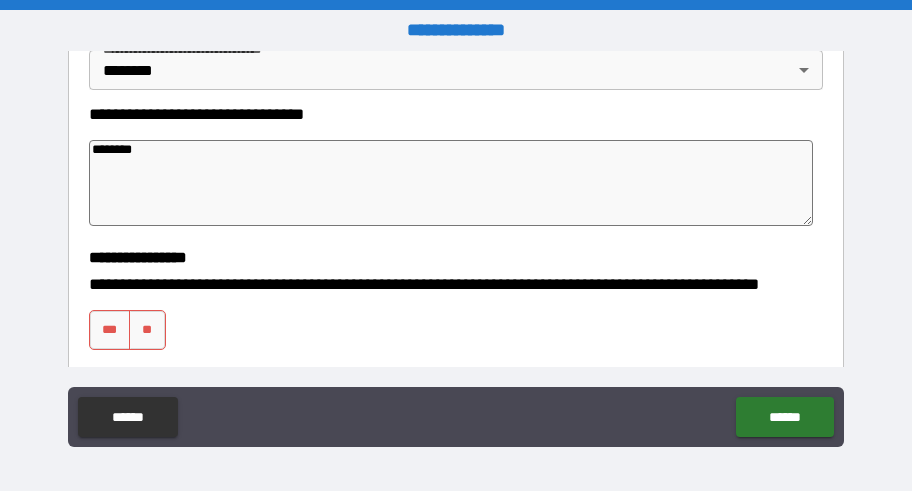 scroll, scrollTop: 800, scrollLeft: 0, axis: vertical 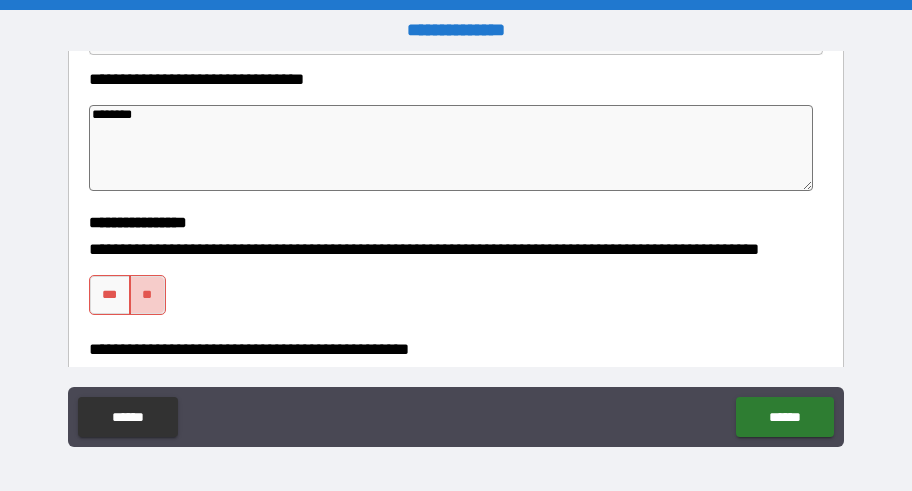 click on "**" at bounding box center (147, 295) 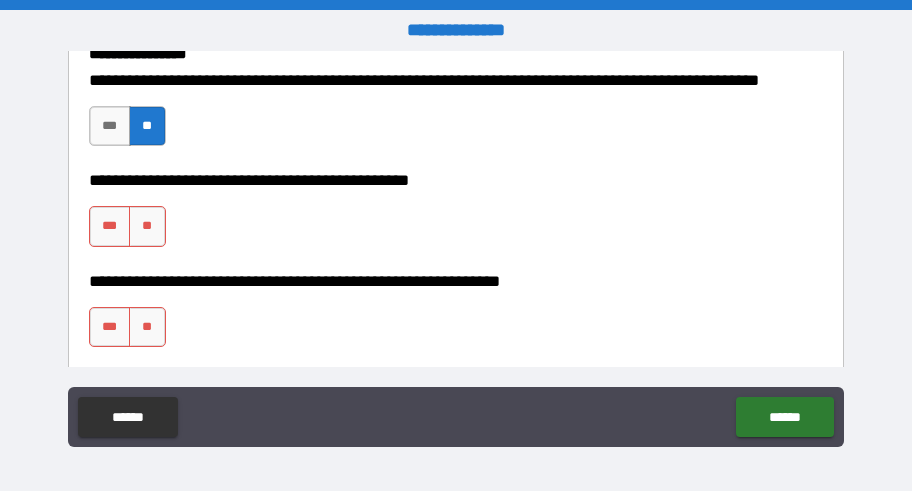 scroll, scrollTop: 1000, scrollLeft: 0, axis: vertical 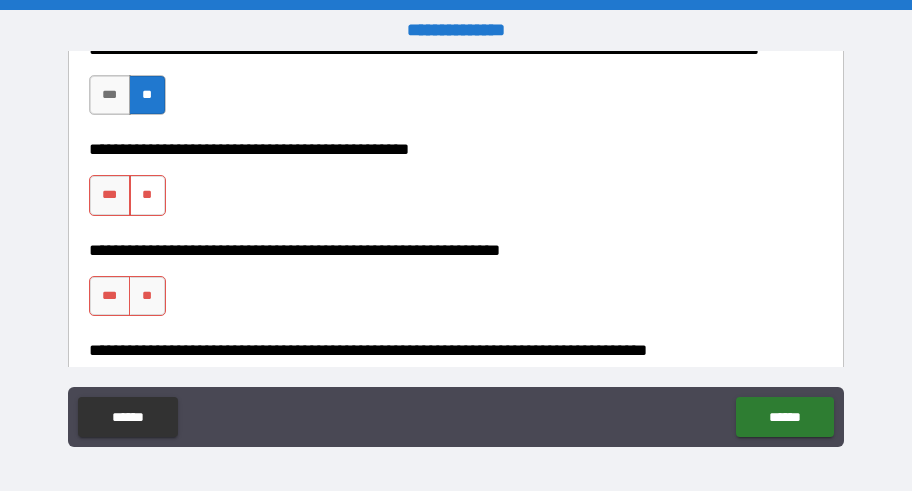 click on "**" at bounding box center (147, 195) 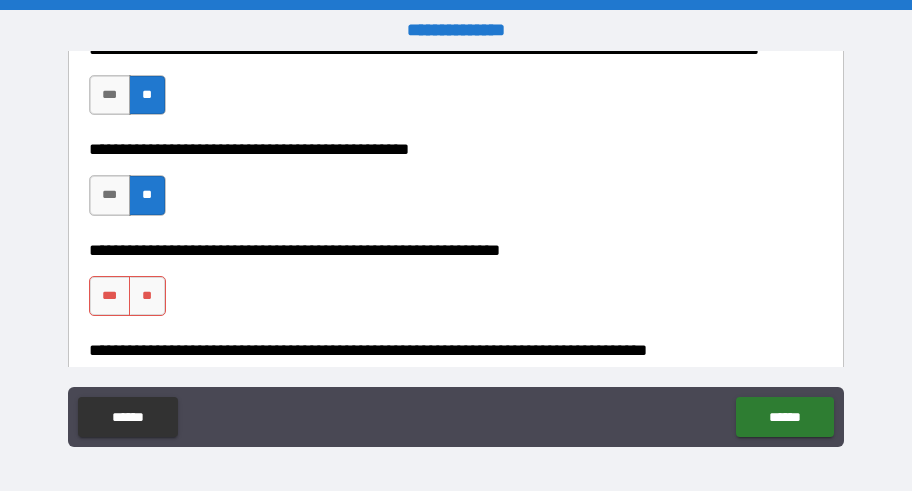 click on "**" at bounding box center [147, 296] 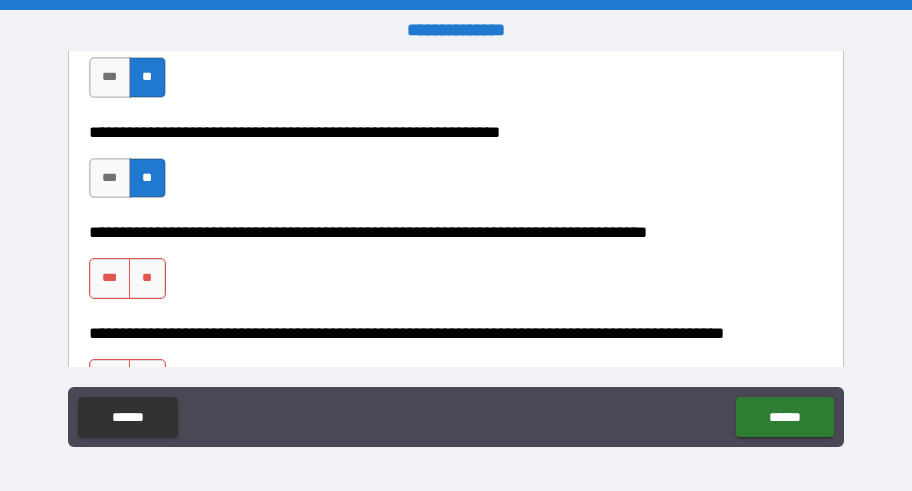 scroll, scrollTop: 1200, scrollLeft: 0, axis: vertical 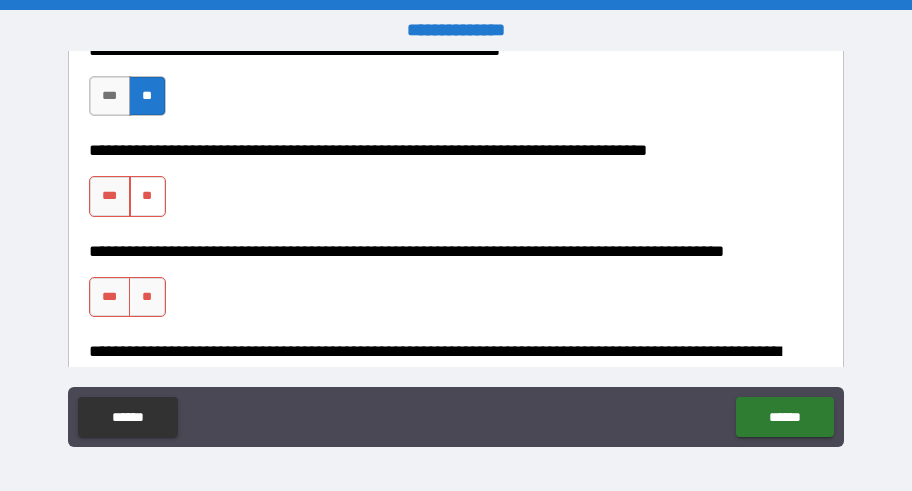 click on "**" at bounding box center (147, 196) 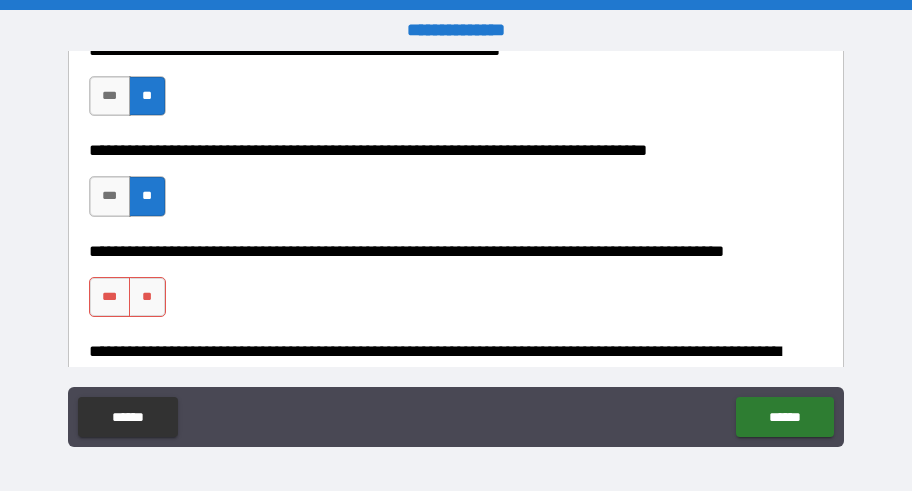 scroll, scrollTop: 1300, scrollLeft: 0, axis: vertical 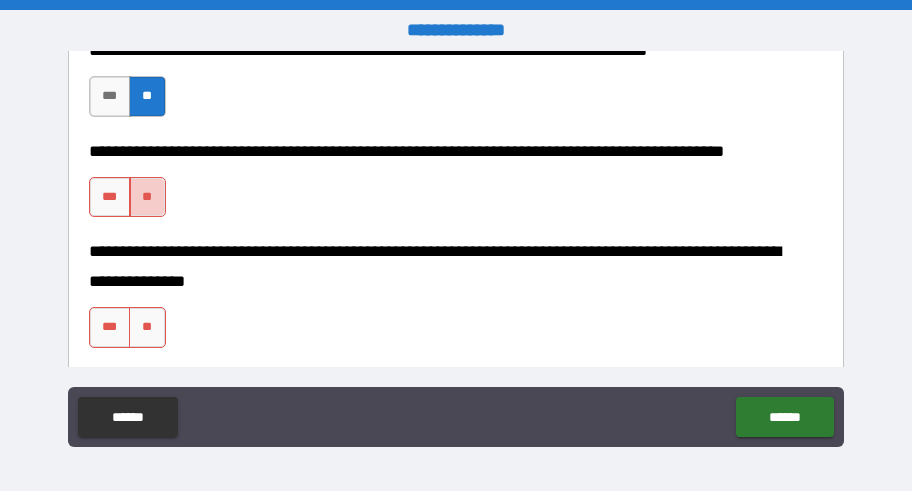 click on "**" at bounding box center [147, 197] 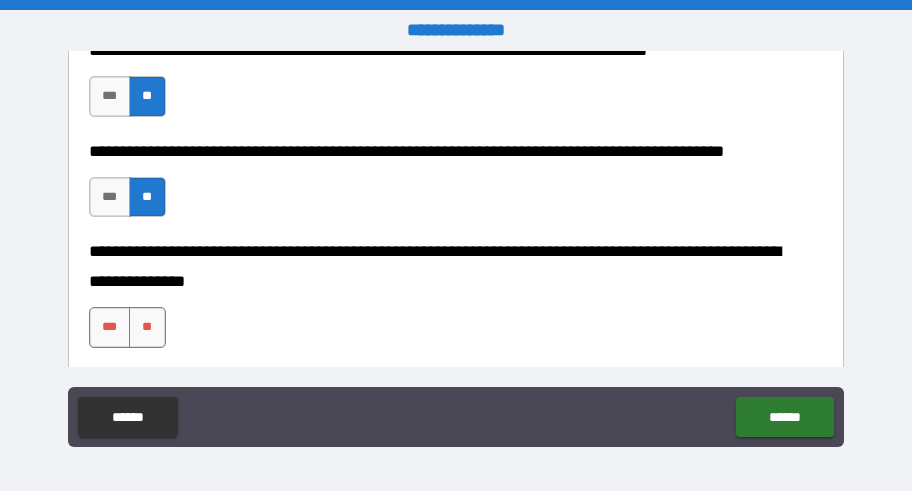 scroll, scrollTop: 1400, scrollLeft: 0, axis: vertical 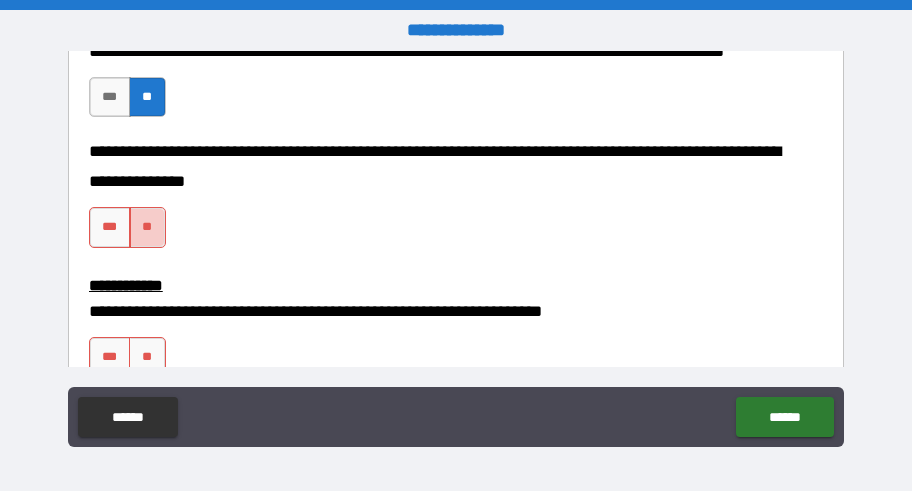click on "**" at bounding box center [147, 227] 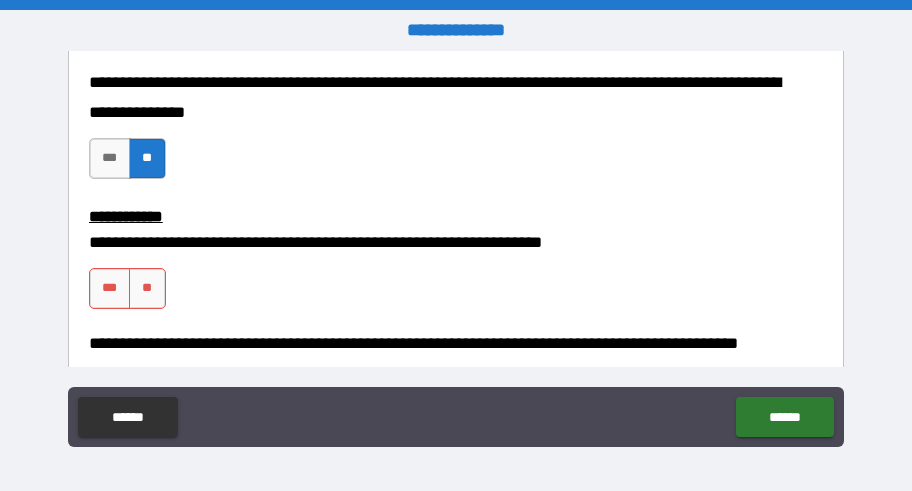 scroll, scrollTop: 1500, scrollLeft: 0, axis: vertical 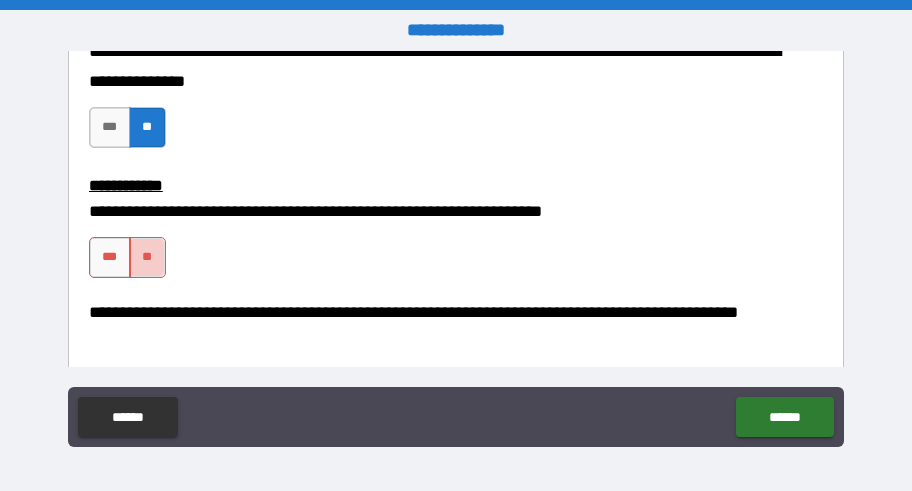 click on "**" at bounding box center (147, 257) 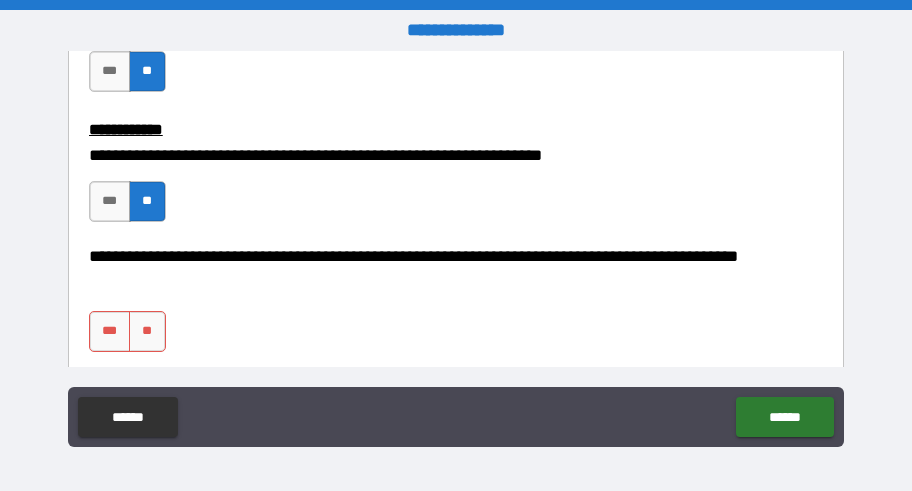 scroll, scrollTop: 1600, scrollLeft: 0, axis: vertical 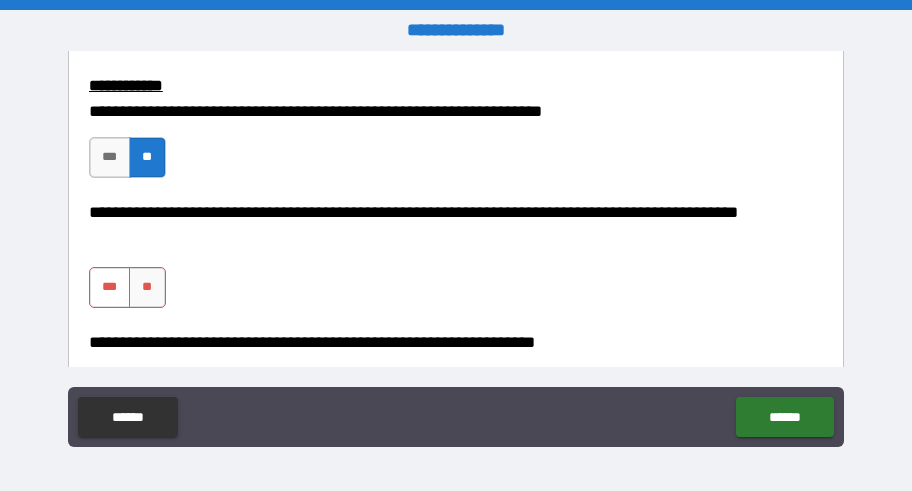 click on "***" at bounding box center (110, 287) 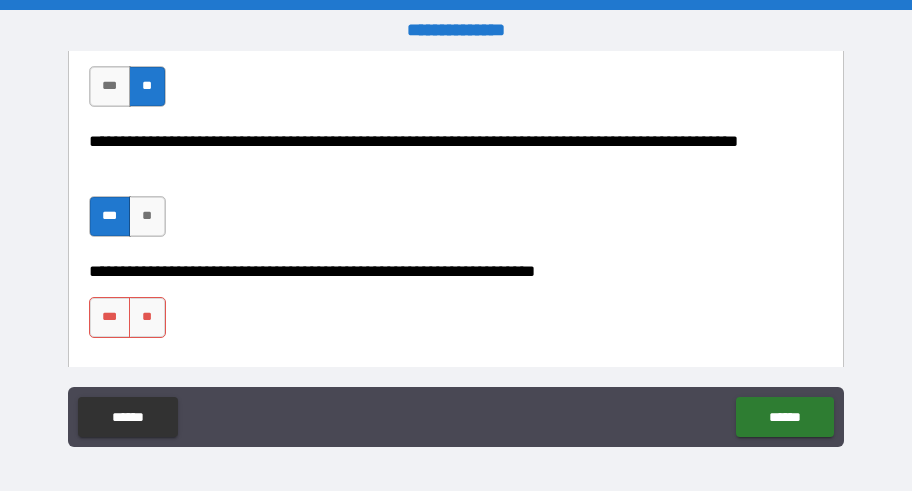 scroll, scrollTop: 1700, scrollLeft: 0, axis: vertical 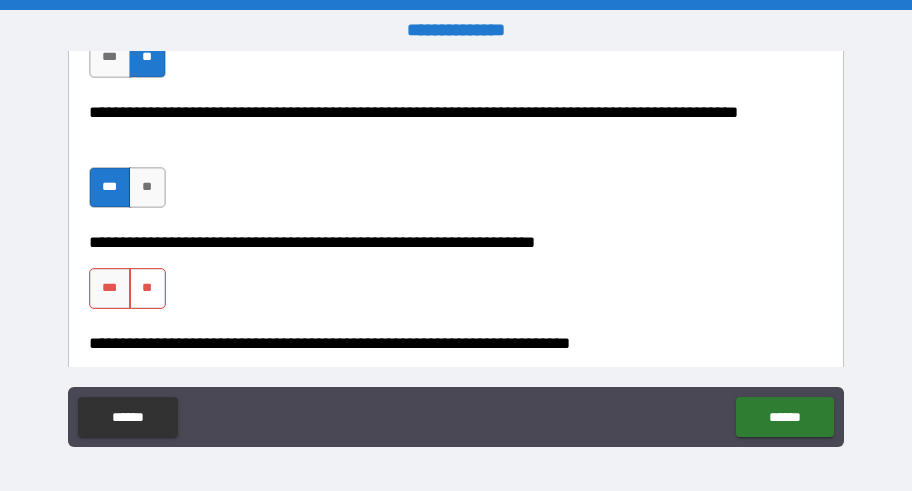 click on "**" at bounding box center (147, 288) 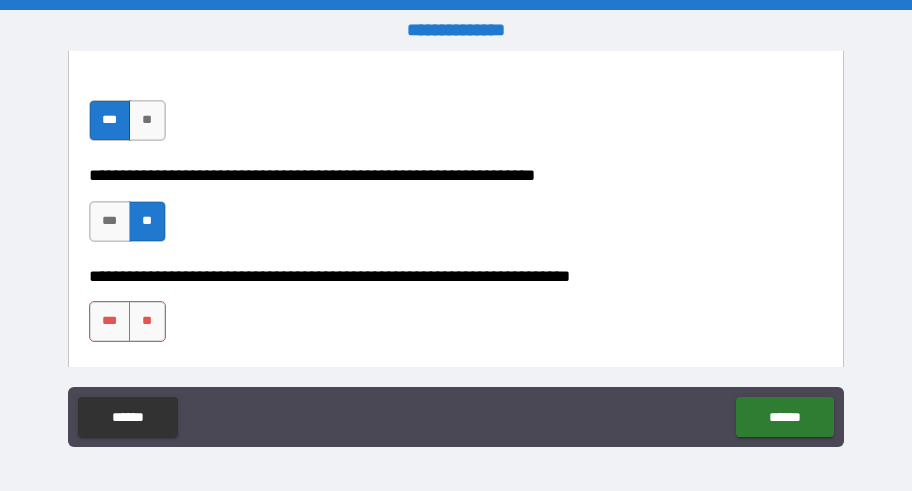 scroll, scrollTop: 1800, scrollLeft: 0, axis: vertical 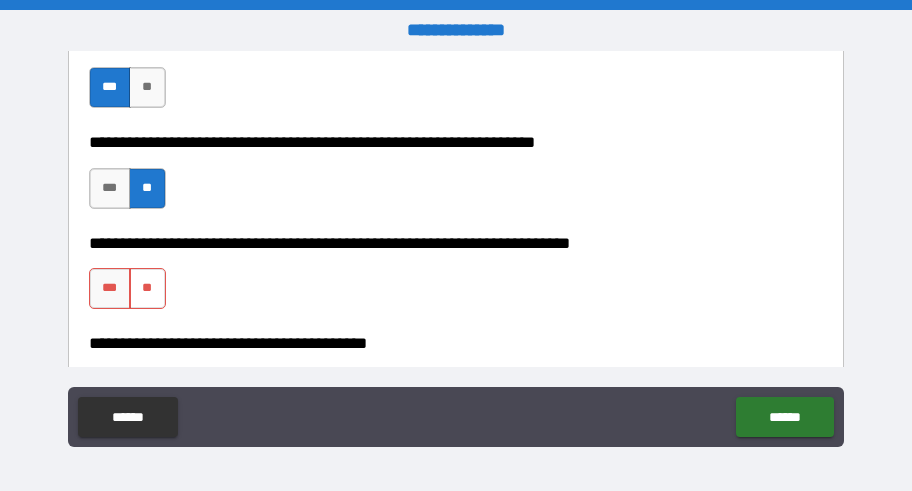 click on "**" at bounding box center [147, 288] 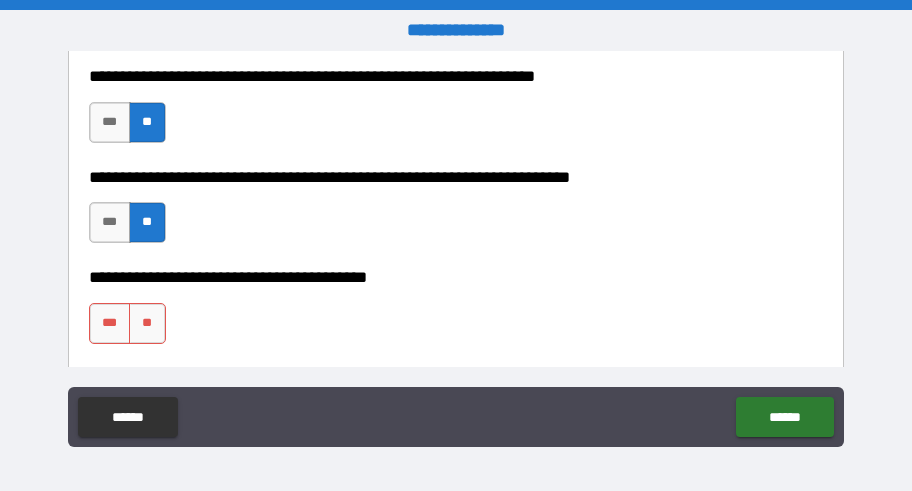 scroll, scrollTop: 1900, scrollLeft: 0, axis: vertical 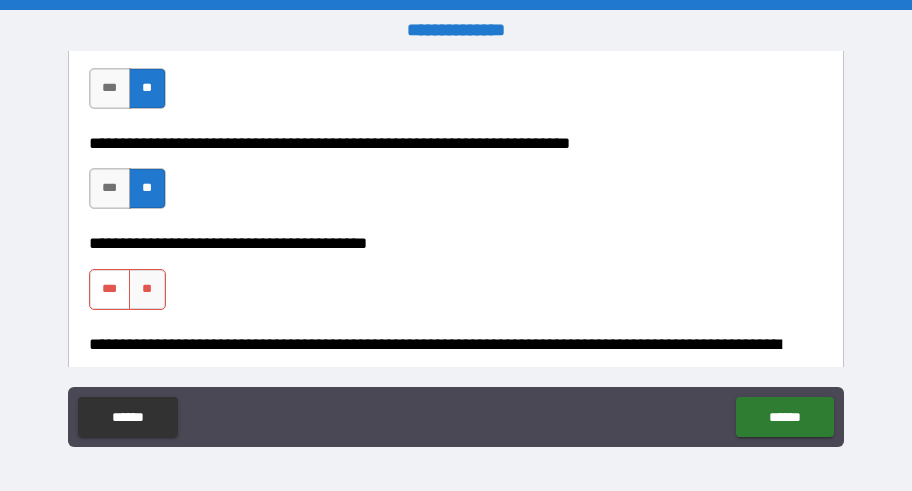 click on "***" at bounding box center [110, 289] 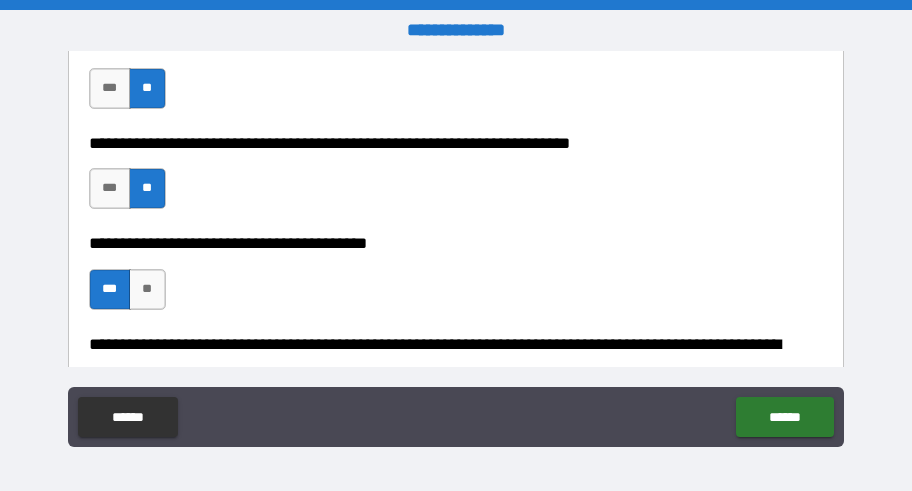 scroll, scrollTop: 2000, scrollLeft: 0, axis: vertical 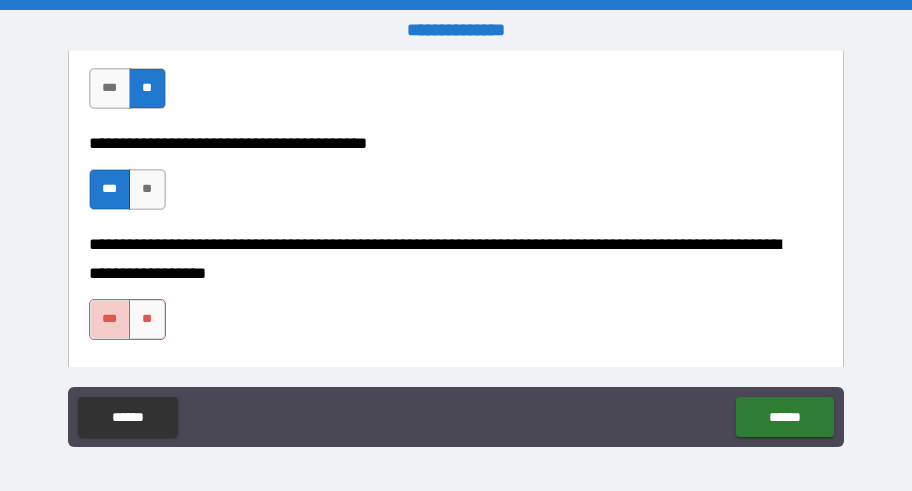 click on "***" at bounding box center [110, 319] 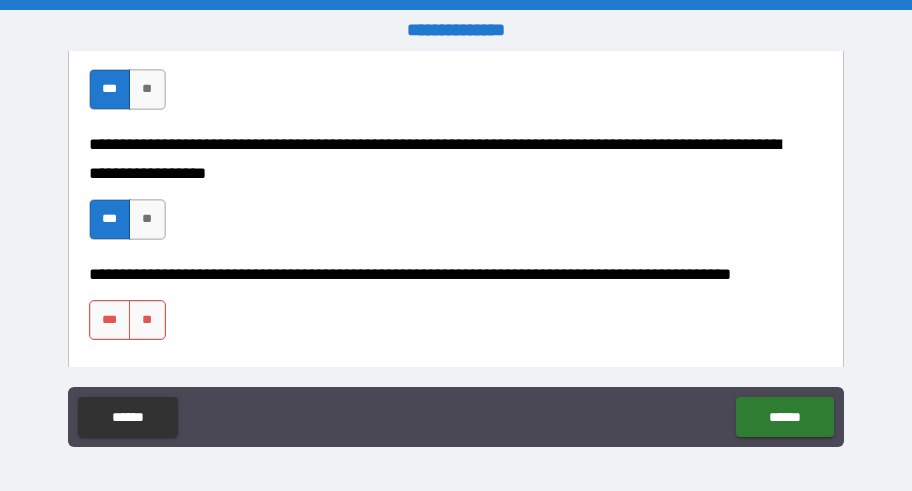 scroll, scrollTop: 2200, scrollLeft: 0, axis: vertical 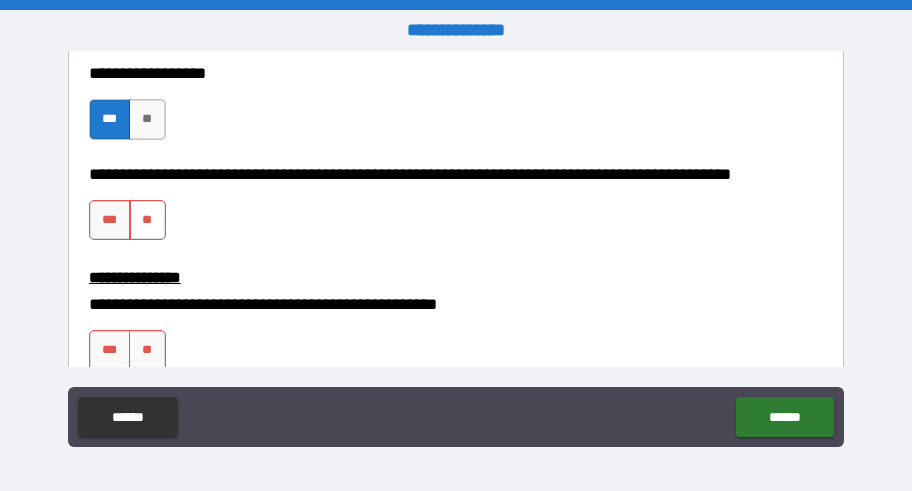 click on "**" at bounding box center (147, 220) 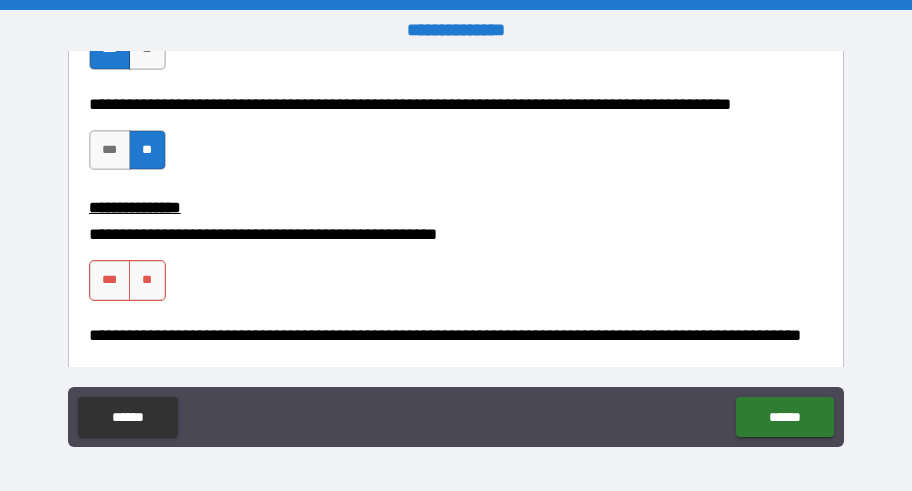 scroll, scrollTop: 2300, scrollLeft: 0, axis: vertical 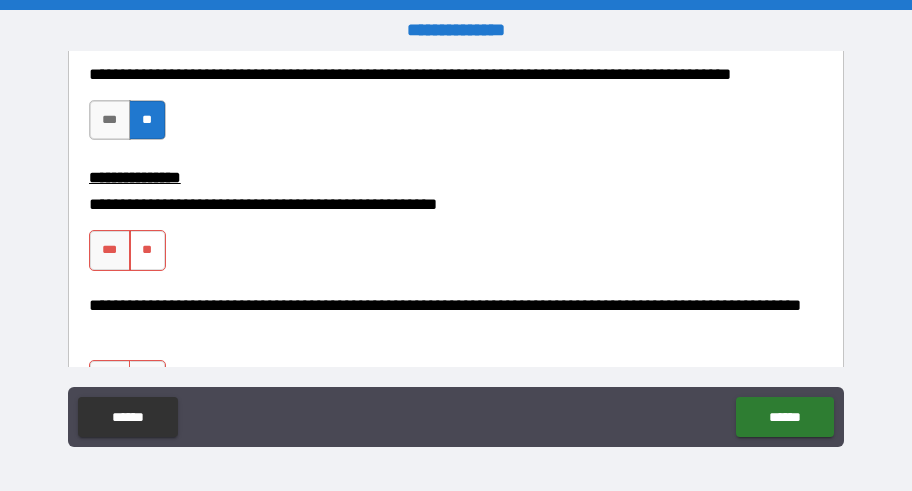 click on "**" at bounding box center [147, 250] 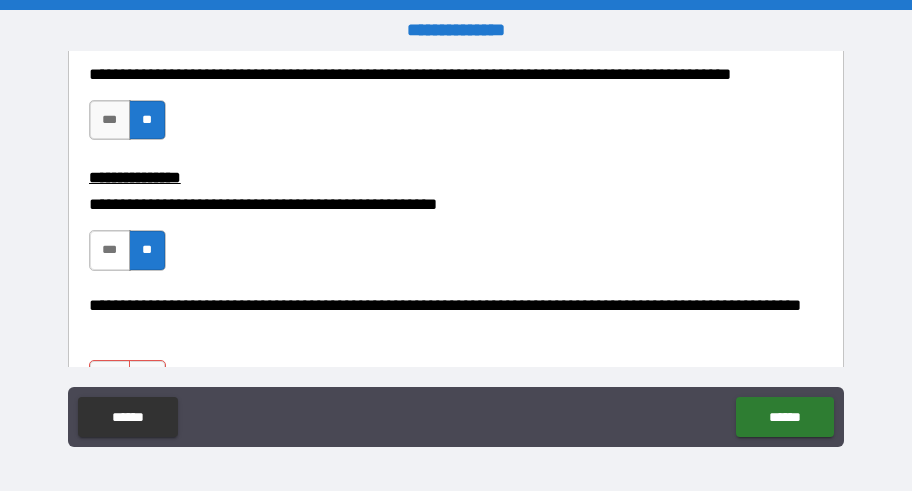 click on "***" at bounding box center (110, 250) 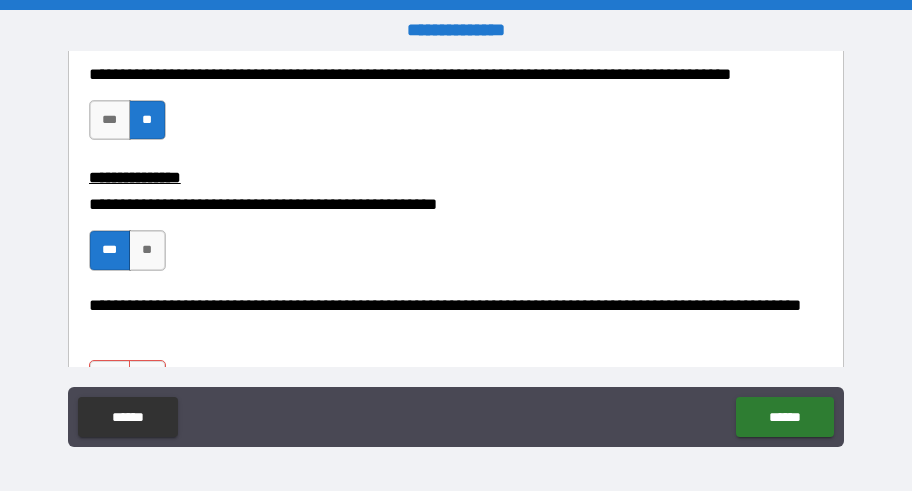 scroll, scrollTop: 2400, scrollLeft: 0, axis: vertical 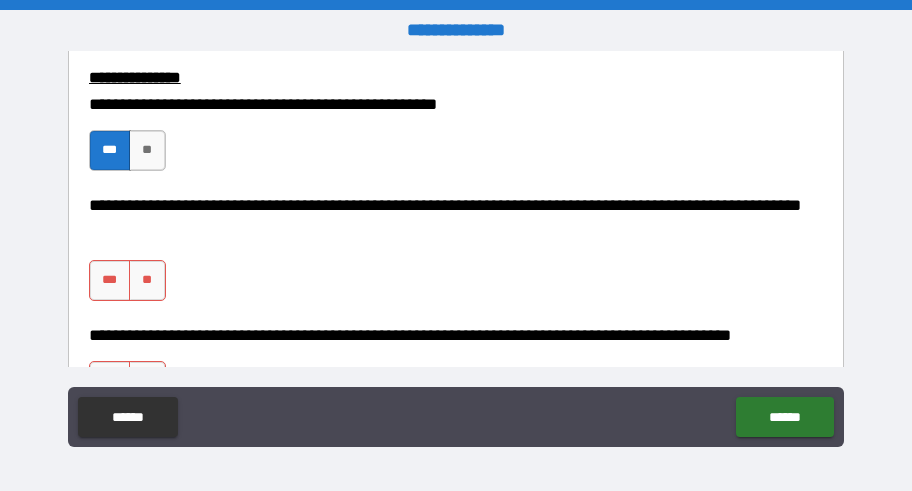 drag, startPoint x: 145, startPoint y: 282, endPoint x: 213, endPoint y: 276, distance: 68.26419 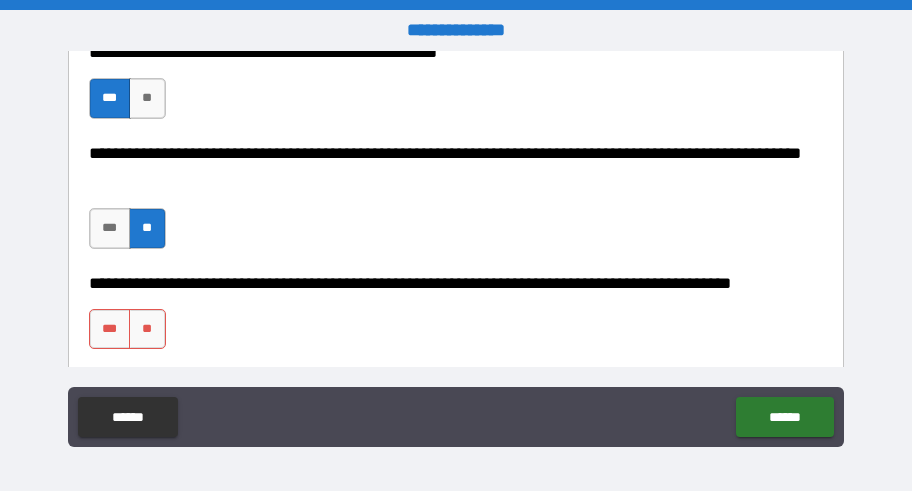 scroll, scrollTop: 2500, scrollLeft: 0, axis: vertical 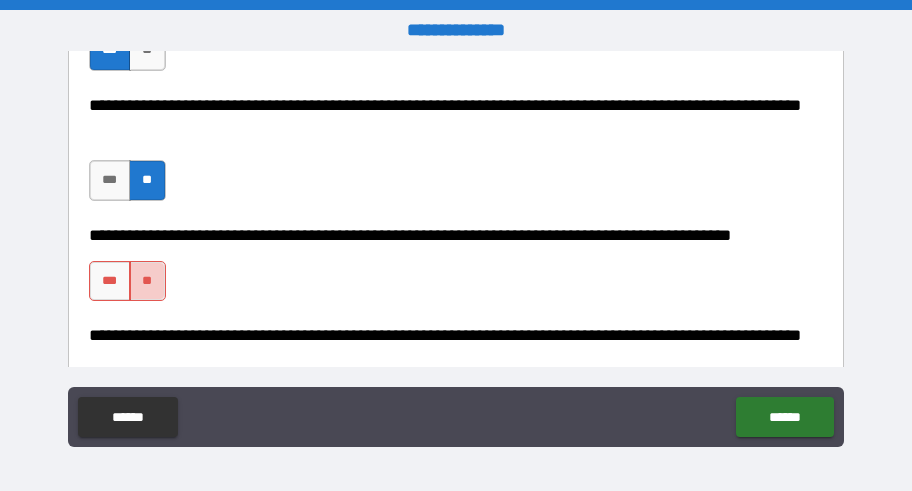 click on "**" at bounding box center [147, 281] 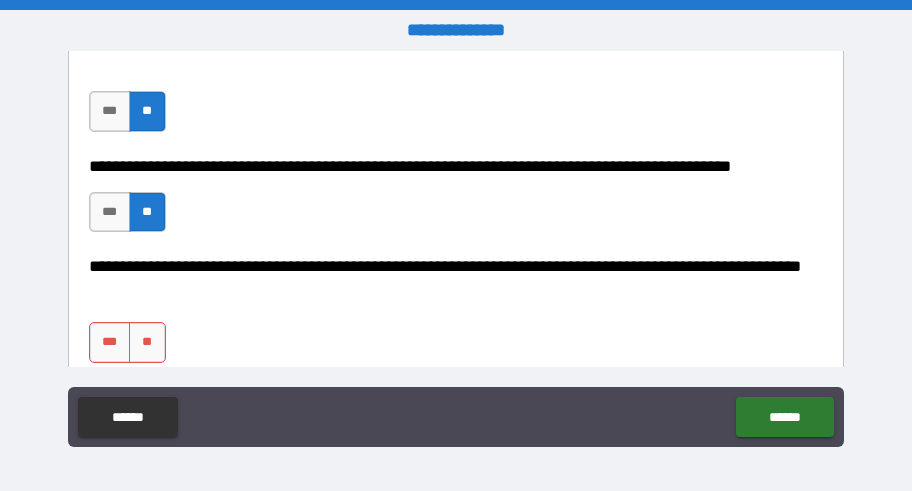 scroll, scrollTop: 2600, scrollLeft: 0, axis: vertical 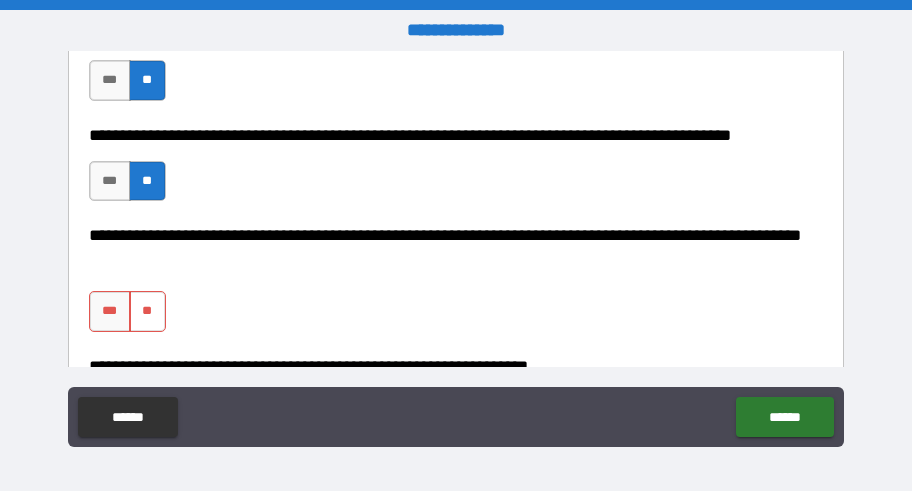click on "**" at bounding box center [147, 311] 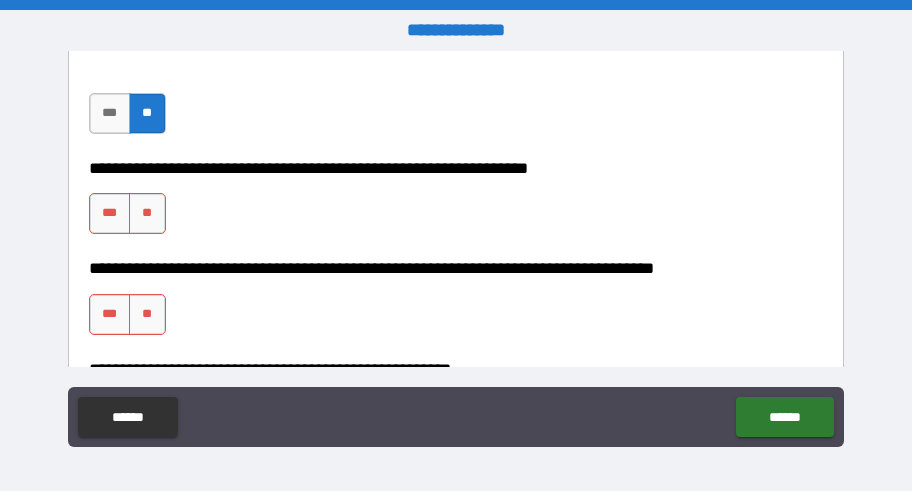 scroll, scrollTop: 2800, scrollLeft: 0, axis: vertical 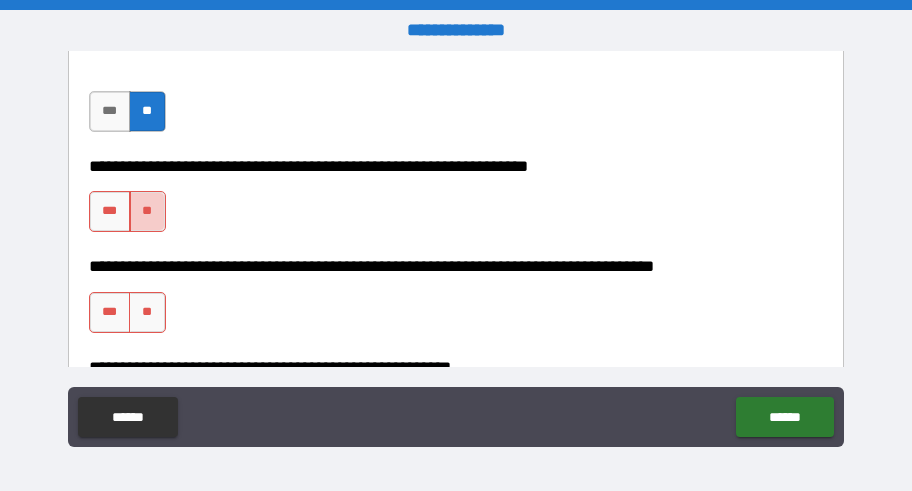 click on "**" at bounding box center [147, 211] 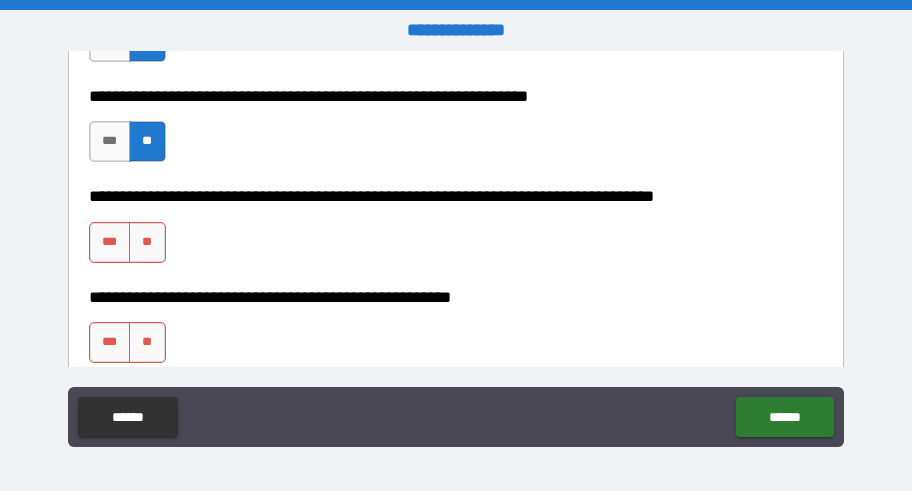 scroll, scrollTop: 2900, scrollLeft: 0, axis: vertical 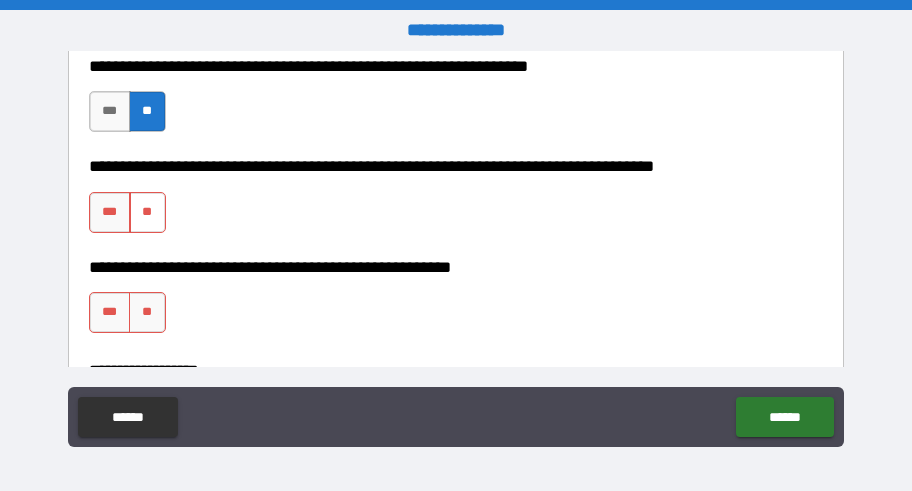 click on "**" at bounding box center (147, 212) 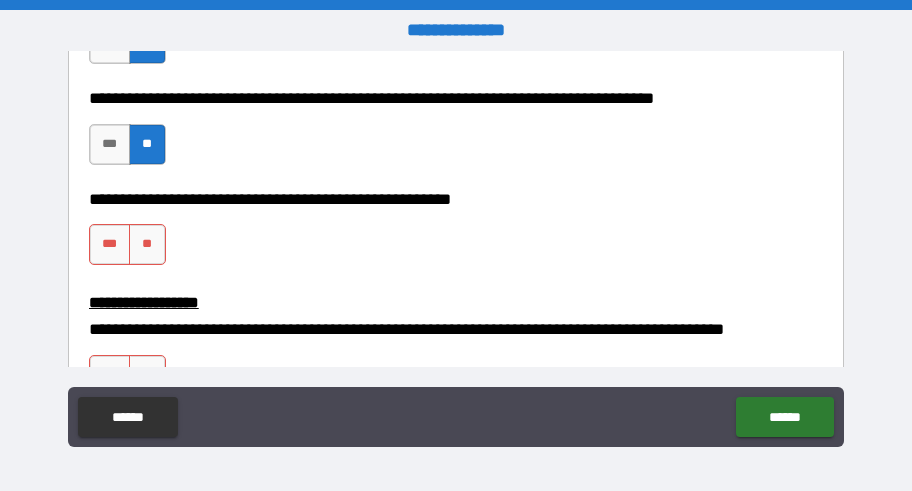 scroll, scrollTop: 3000, scrollLeft: 0, axis: vertical 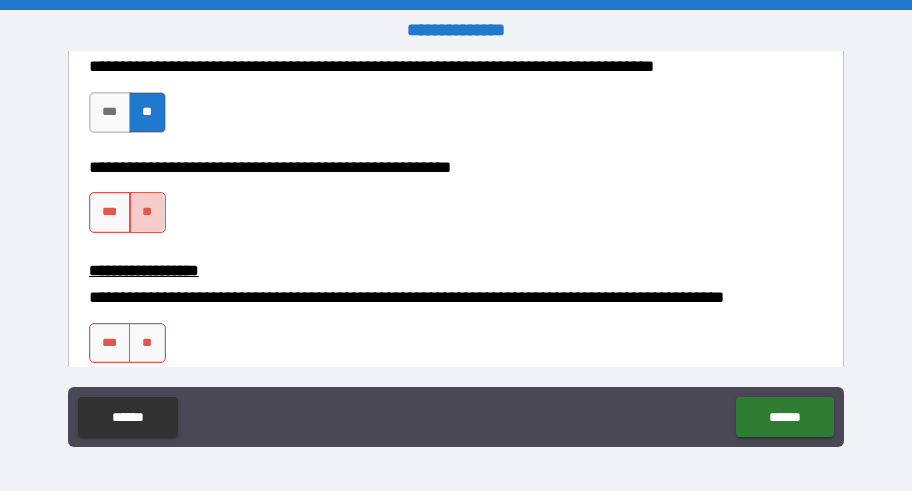 click on "**" at bounding box center (147, 212) 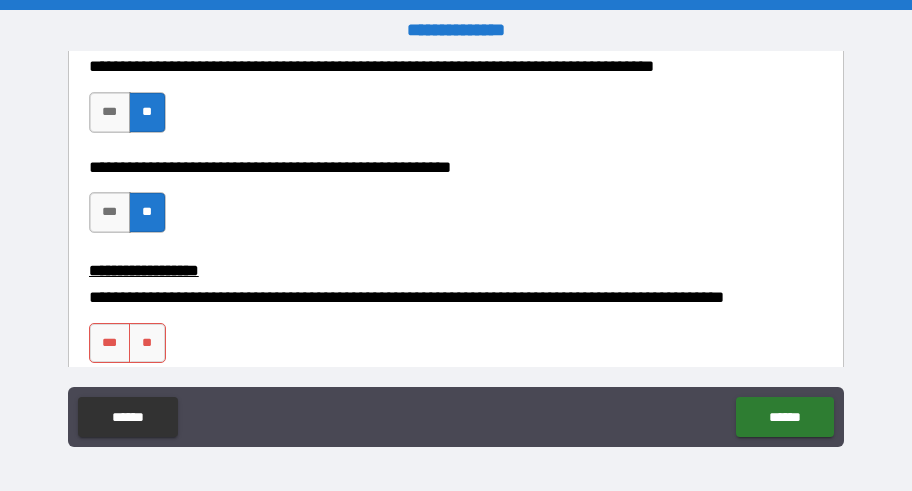 scroll, scrollTop: 3100, scrollLeft: 0, axis: vertical 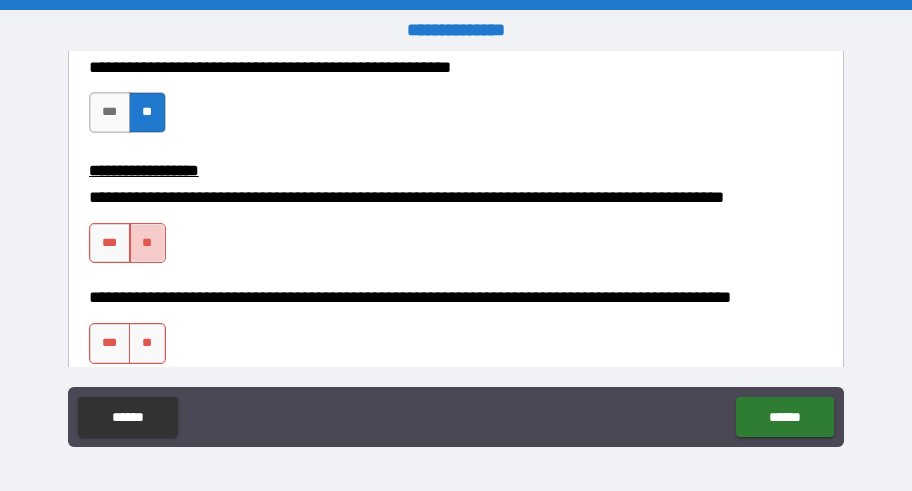 click on "**" at bounding box center [147, 243] 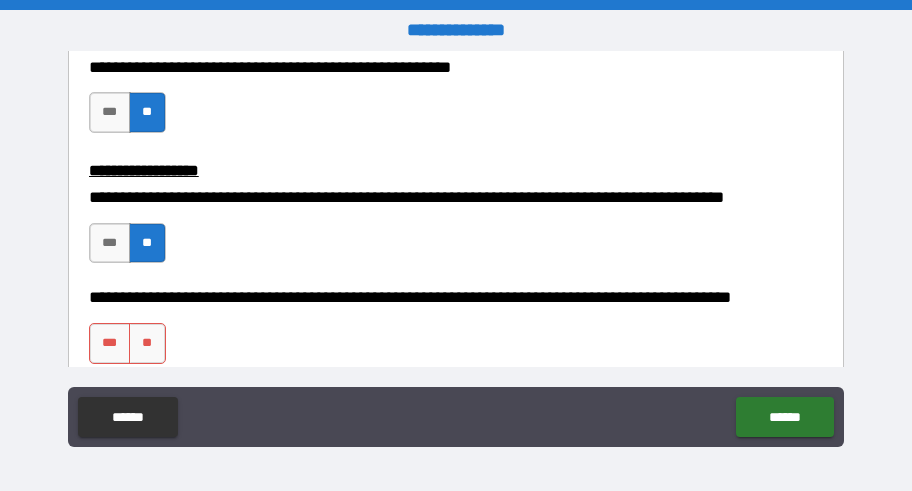 scroll, scrollTop: 3200, scrollLeft: 0, axis: vertical 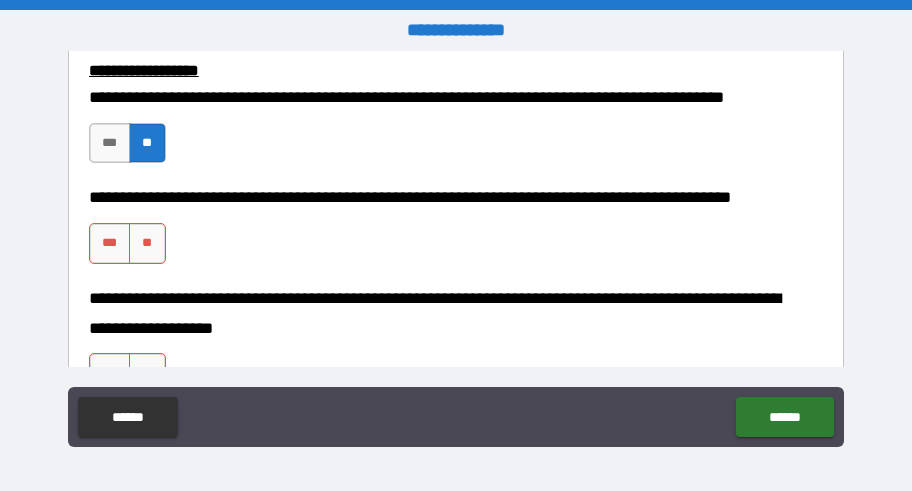 drag, startPoint x: 154, startPoint y: 238, endPoint x: 208, endPoint y: 235, distance: 54.08327 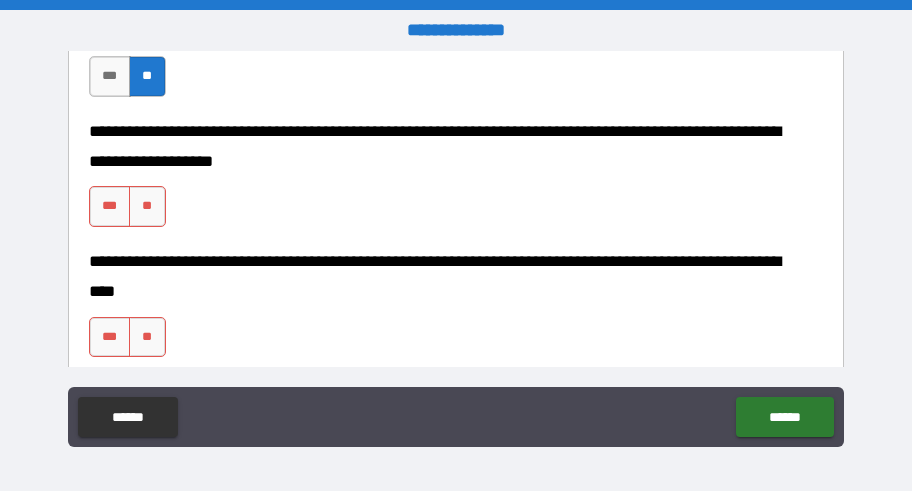 scroll, scrollTop: 3400, scrollLeft: 0, axis: vertical 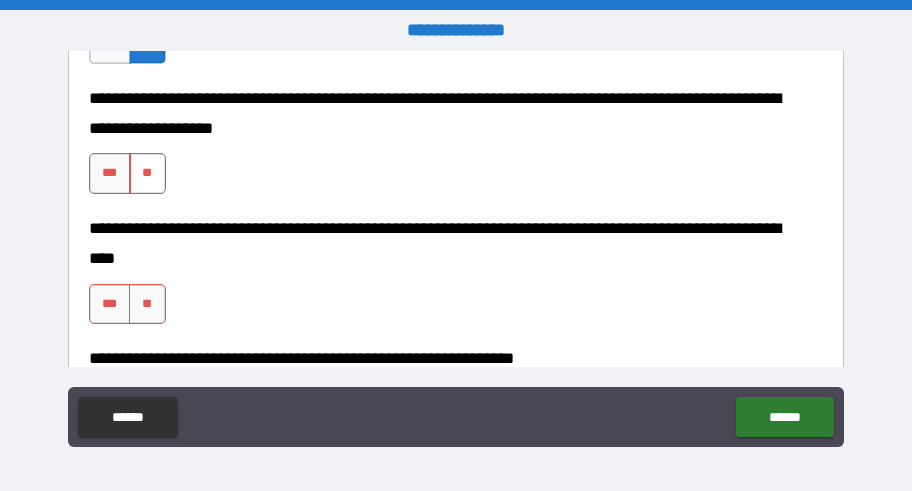 click on "**" at bounding box center (147, 173) 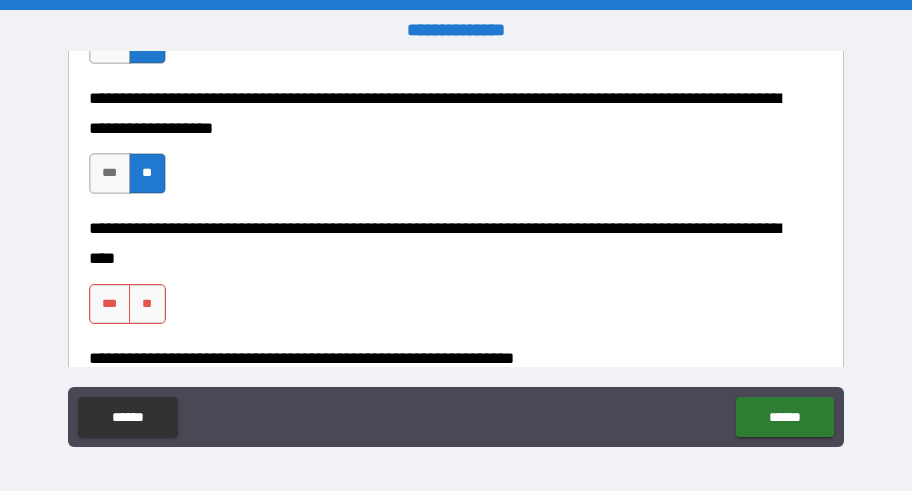 scroll, scrollTop: 3500, scrollLeft: 0, axis: vertical 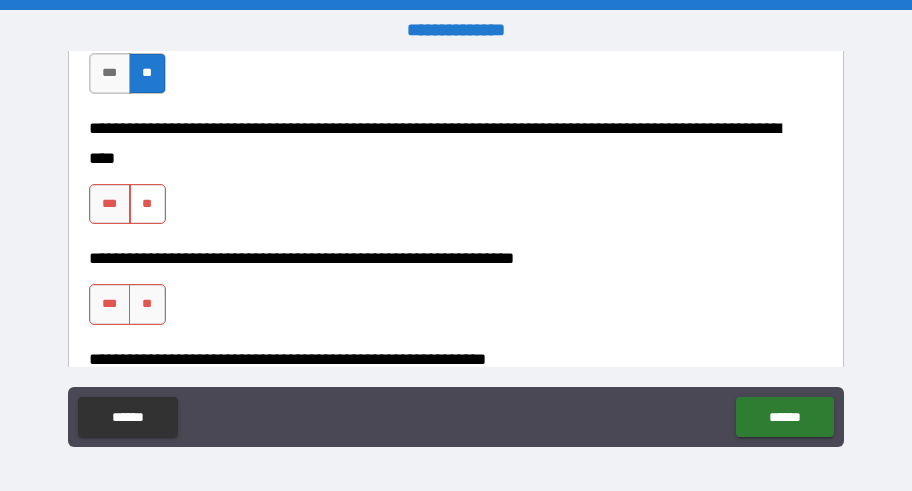 click on "**" at bounding box center [147, 204] 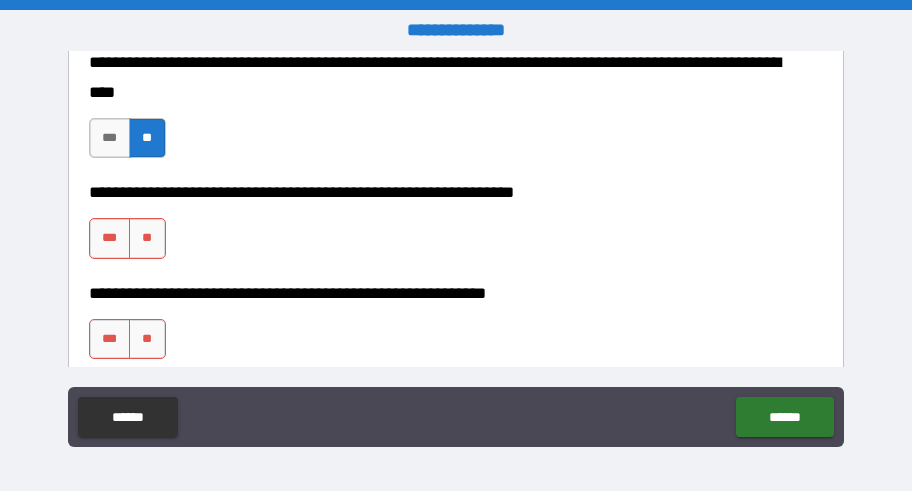 scroll, scrollTop: 3600, scrollLeft: 0, axis: vertical 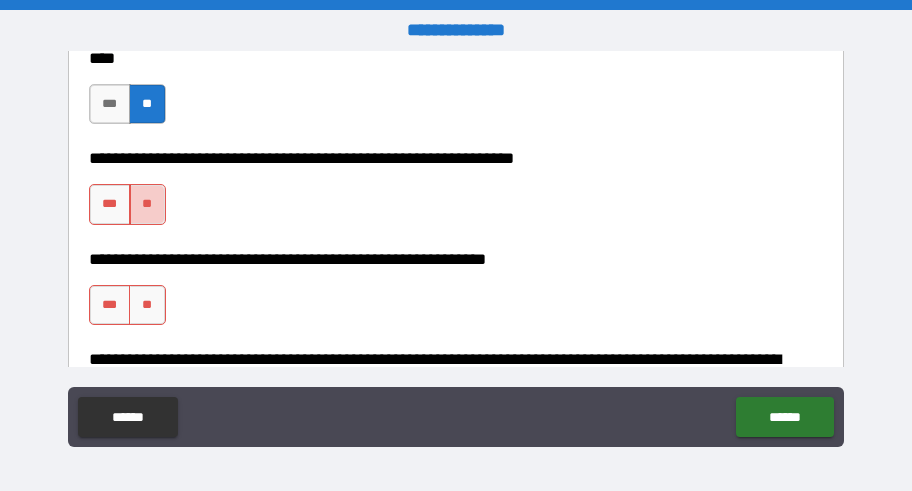 click on "**" at bounding box center (147, 204) 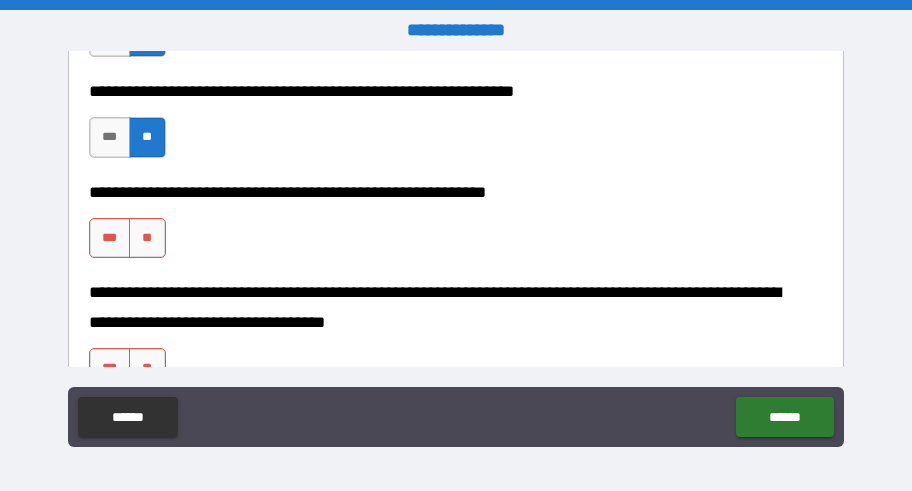 scroll, scrollTop: 3700, scrollLeft: 0, axis: vertical 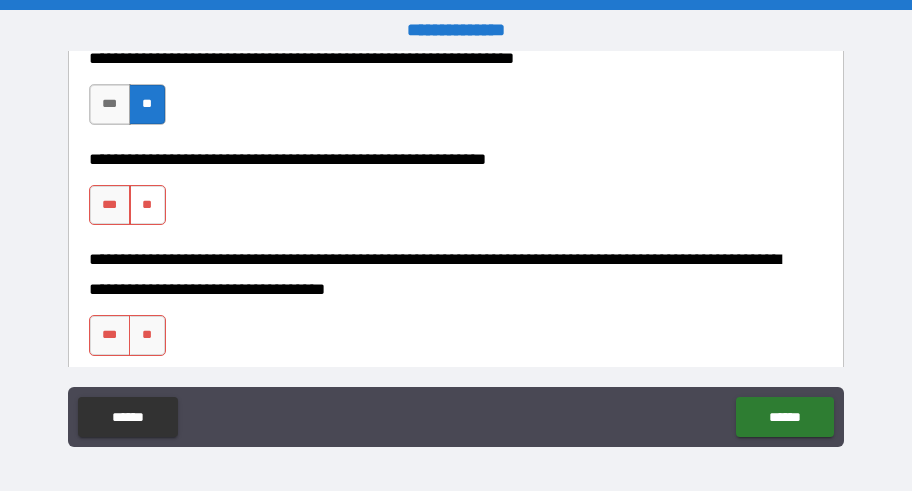 click on "**" at bounding box center (147, 205) 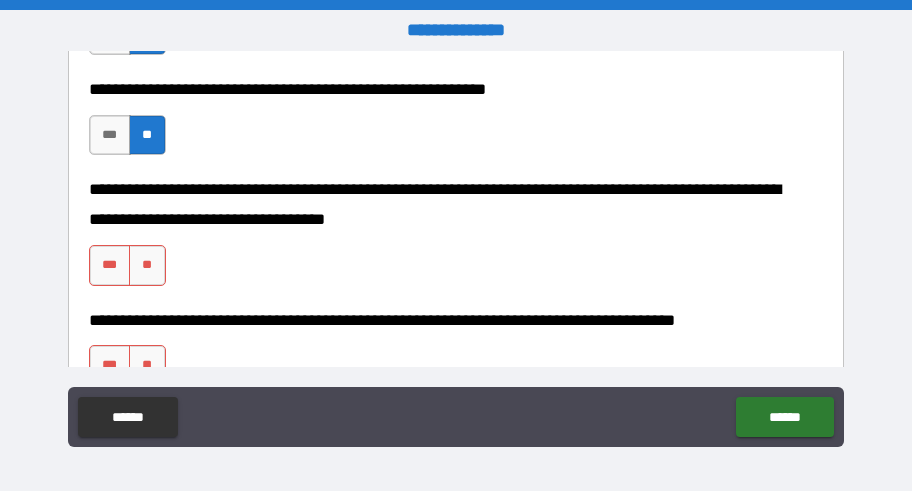 scroll, scrollTop: 3800, scrollLeft: 0, axis: vertical 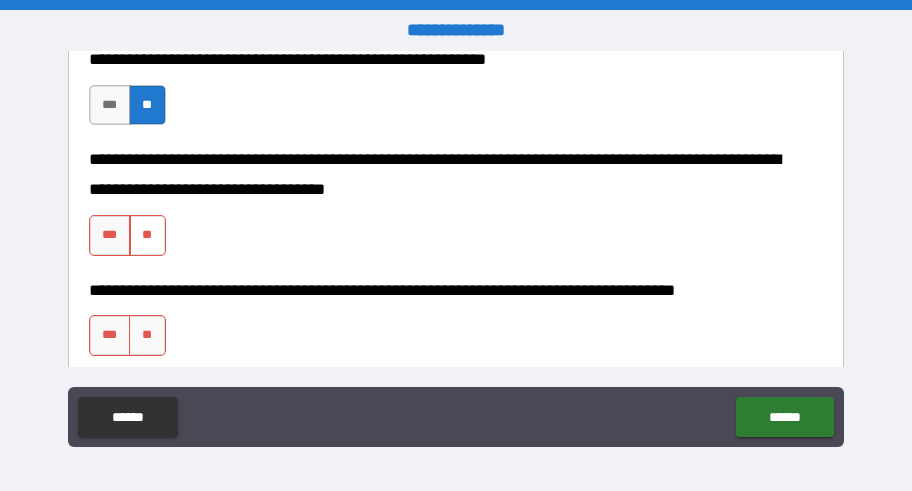 click on "**" at bounding box center (147, 235) 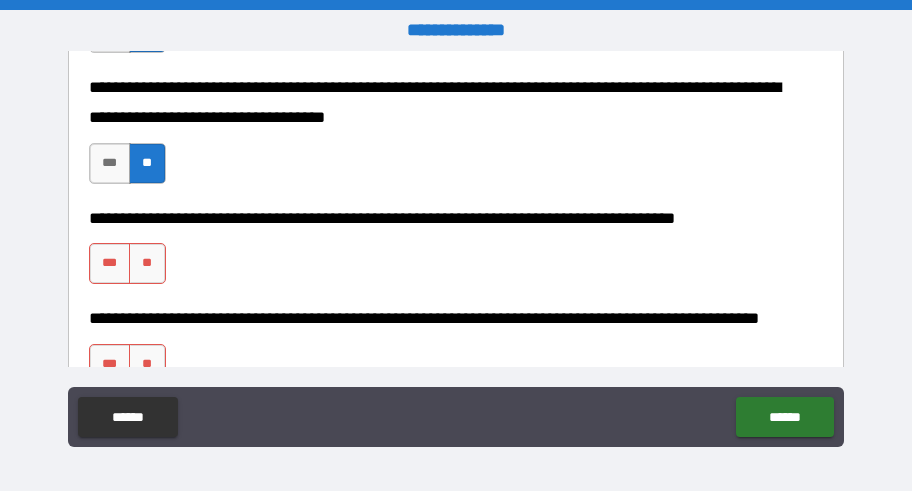 scroll, scrollTop: 3900, scrollLeft: 0, axis: vertical 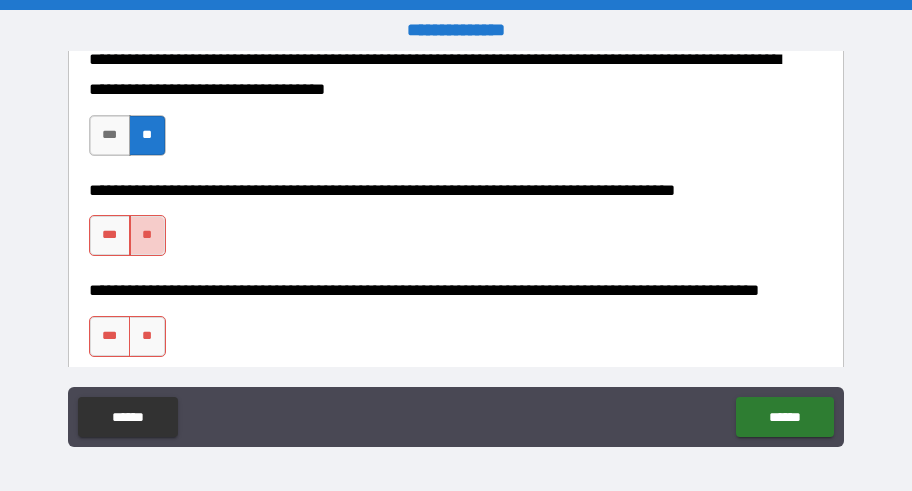 click on "**" at bounding box center [147, 235] 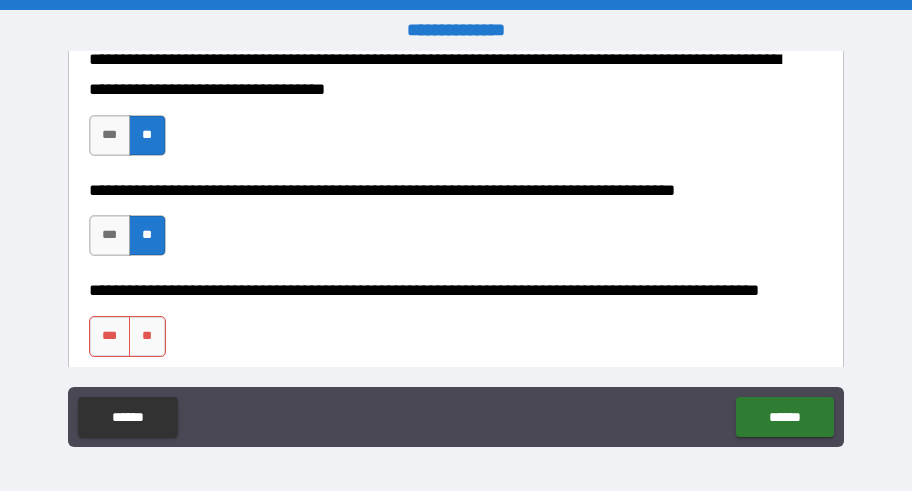scroll, scrollTop: 4000, scrollLeft: 0, axis: vertical 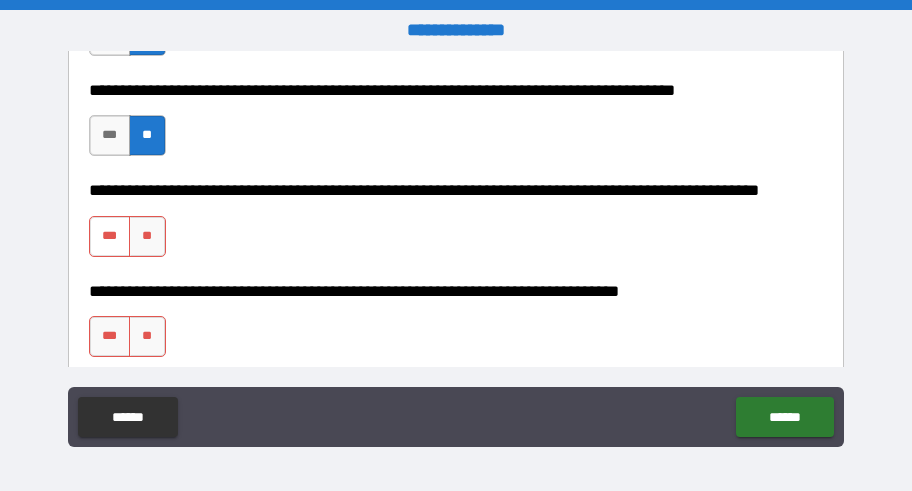 click on "***" at bounding box center [110, 236] 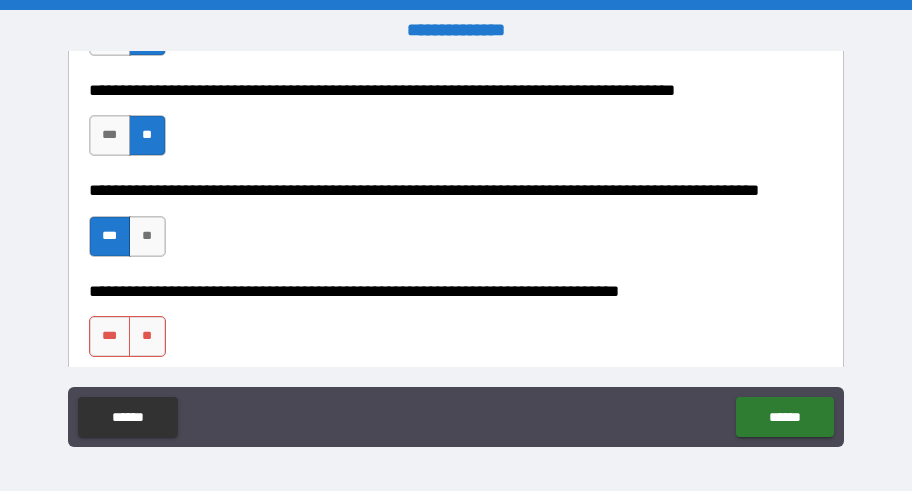 scroll, scrollTop: 4100, scrollLeft: 0, axis: vertical 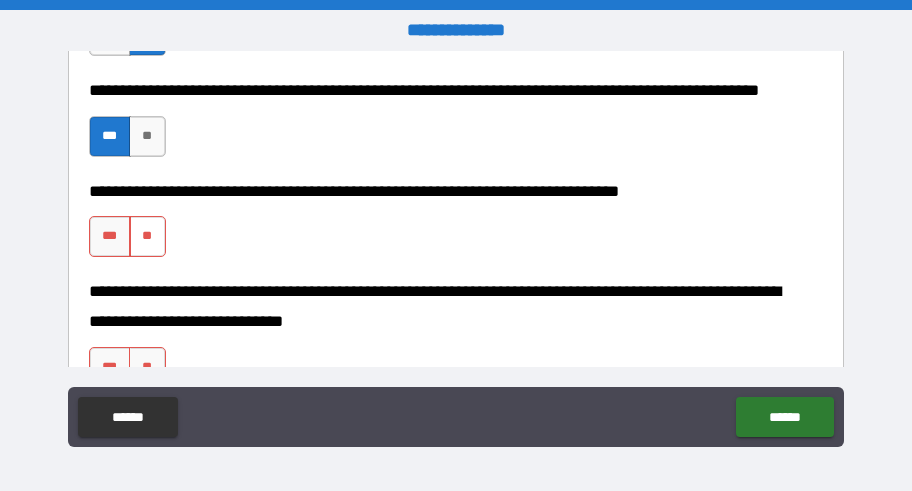 drag, startPoint x: 118, startPoint y: 235, endPoint x: 140, endPoint y: 225, distance: 24.166092 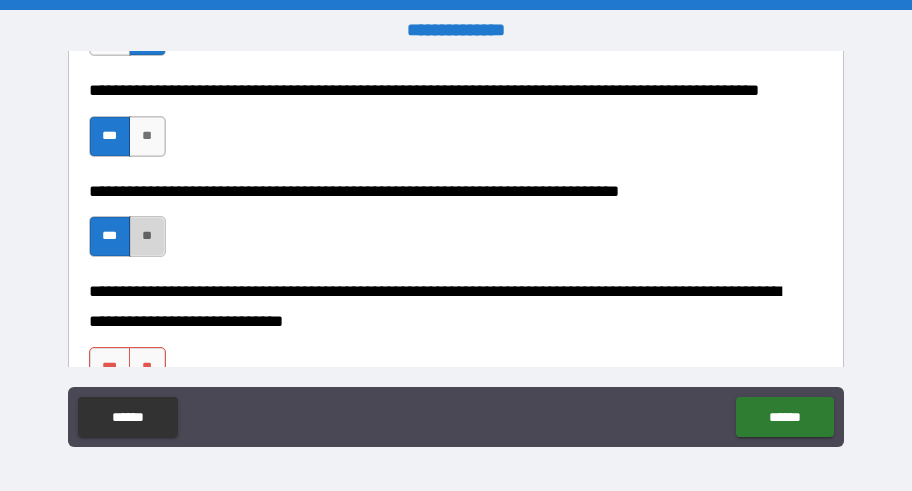 click on "**" at bounding box center [147, 236] 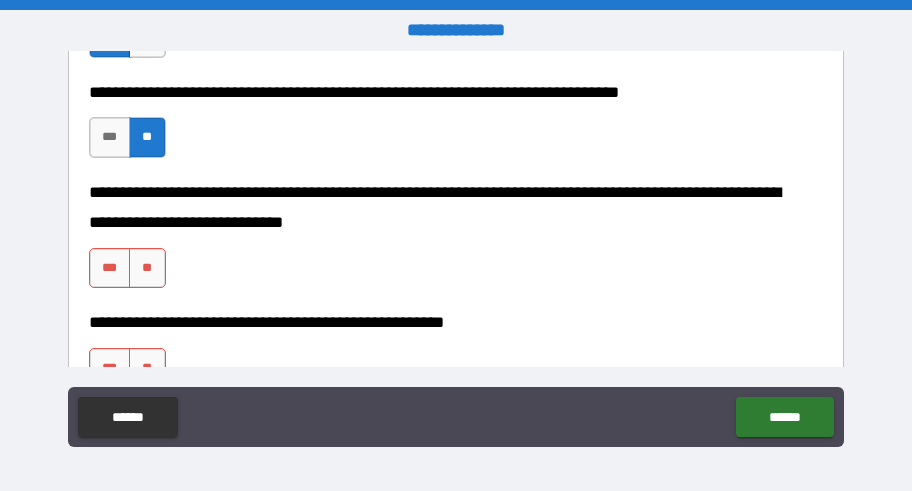 scroll, scrollTop: 4200, scrollLeft: 0, axis: vertical 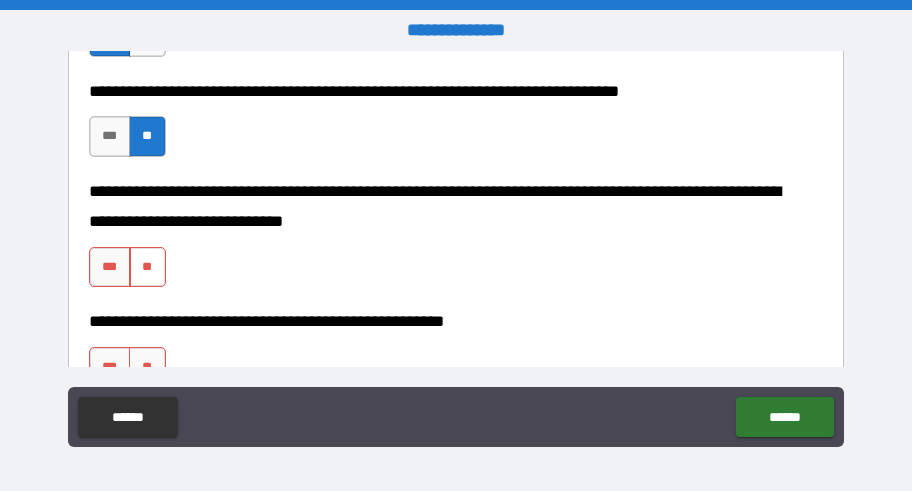 click on "**" at bounding box center [147, 267] 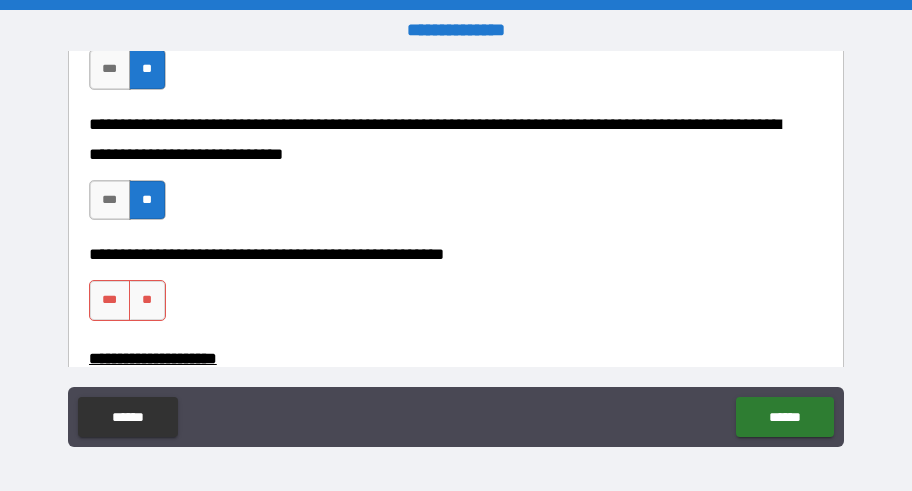 scroll, scrollTop: 4300, scrollLeft: 0, axis: vertical 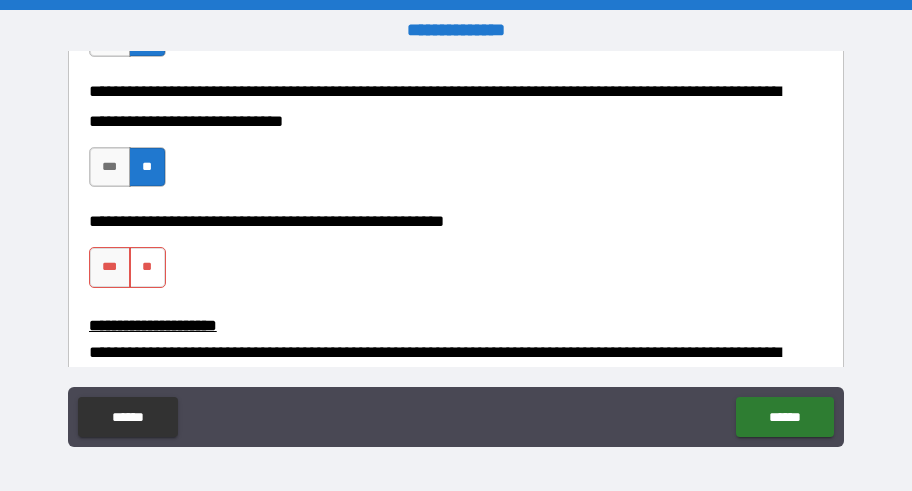 click on "**" at bounding box center [147, 267] 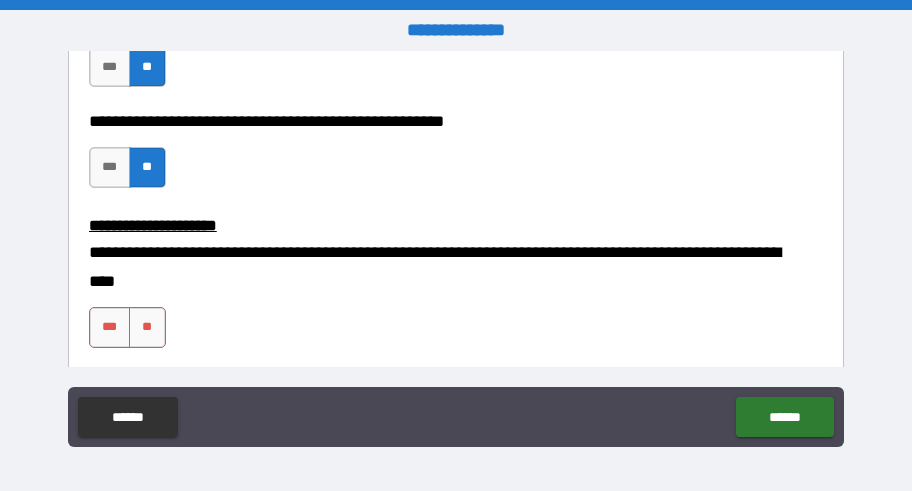 scroll, scrollTop: 4500, scrollLeft: 0, axis: vertical 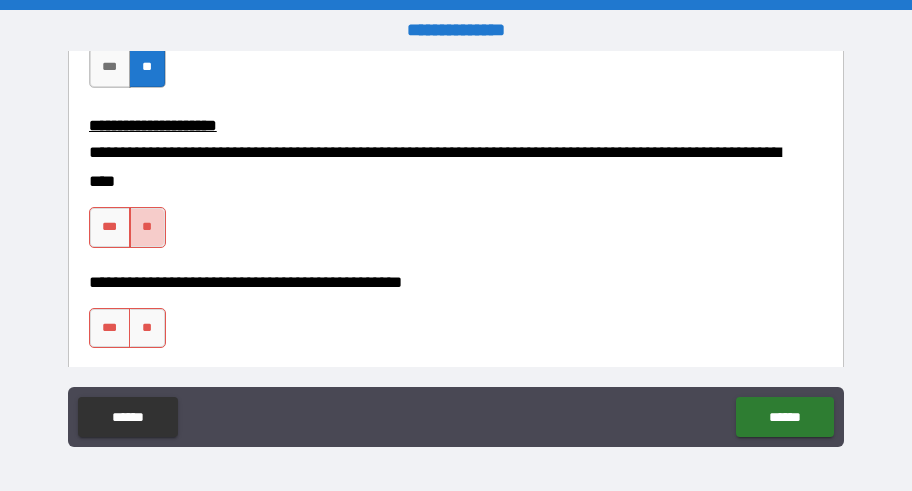 click on "**" at bounding box center [147, 227] 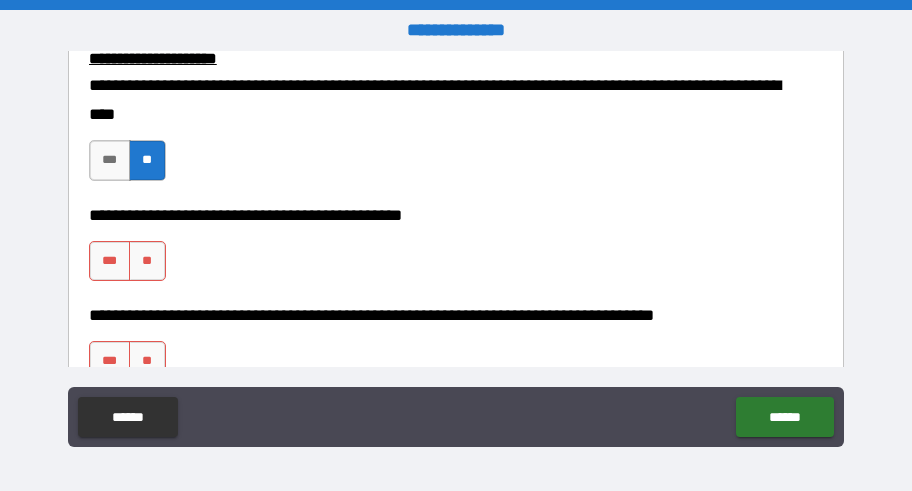 scroll, scrollTop: 4600, scrollLeft: 0, axis: vertical 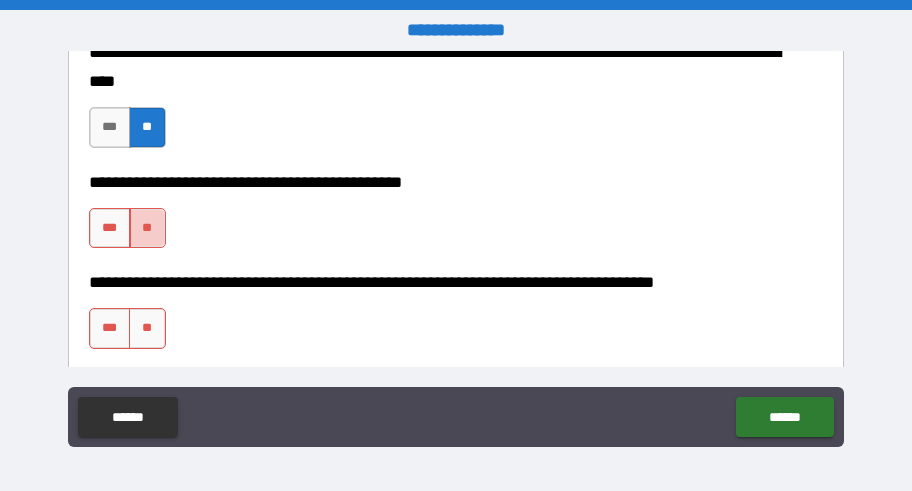 click on "**" at bounding box center [147, 228] 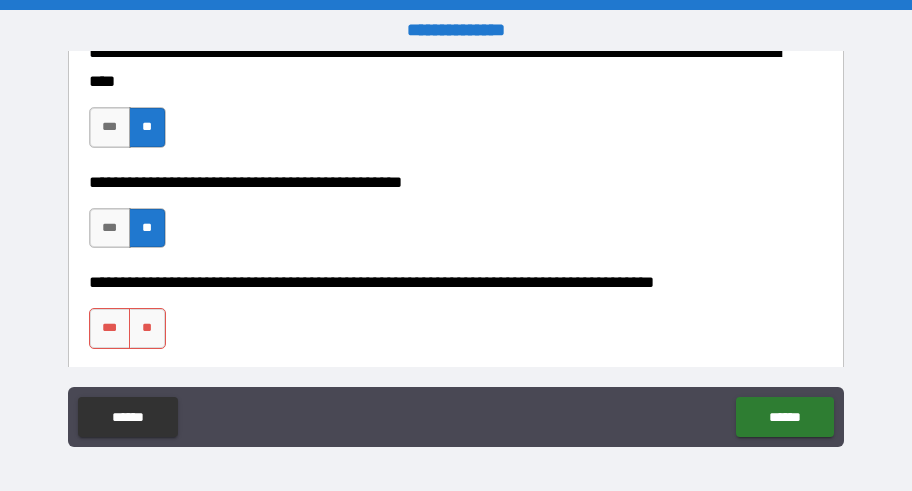 scroll, scrollTop: 4700, scrollLeft: 0, axis: vertical 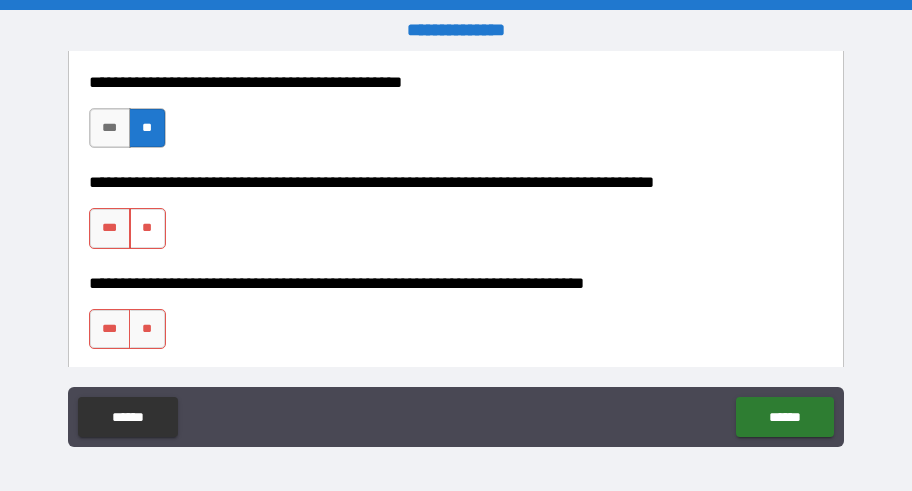 click on "**" at bounding box center (147, 228) 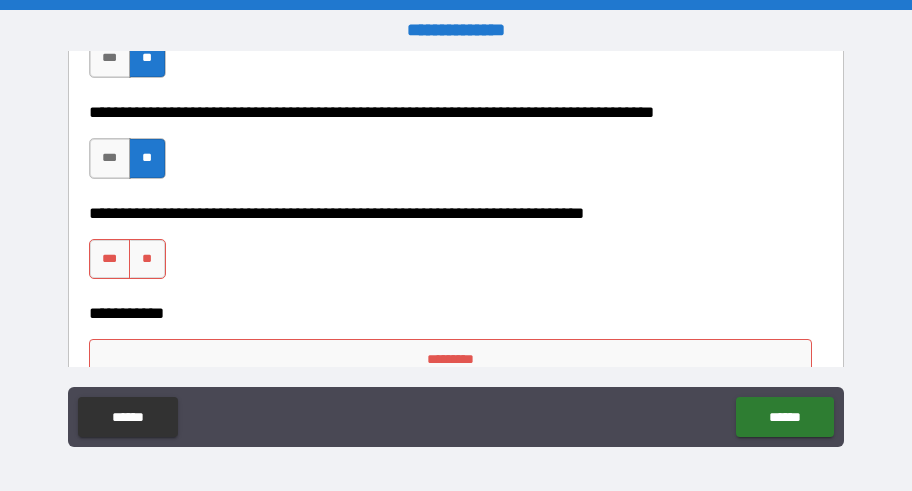 scroll, scrollTop: 4800, scrollLeft: 0, axis: vertical 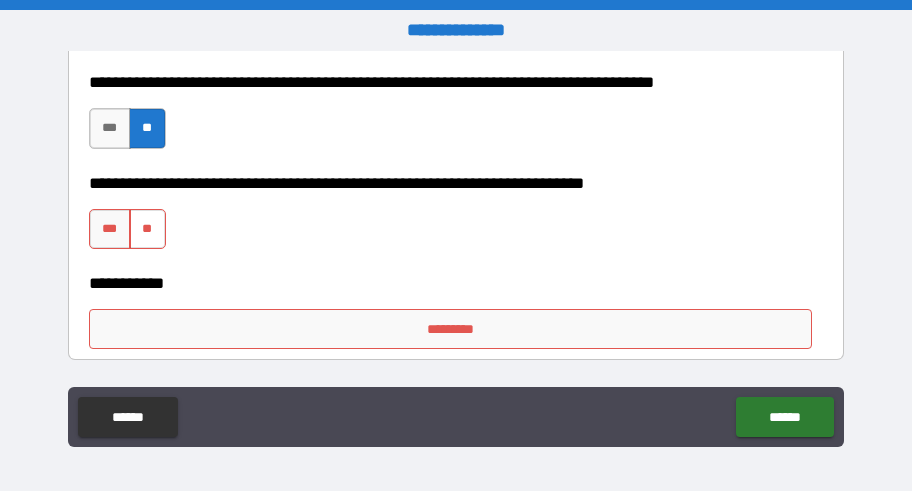 click on "**" at bounding box center (147, 229) 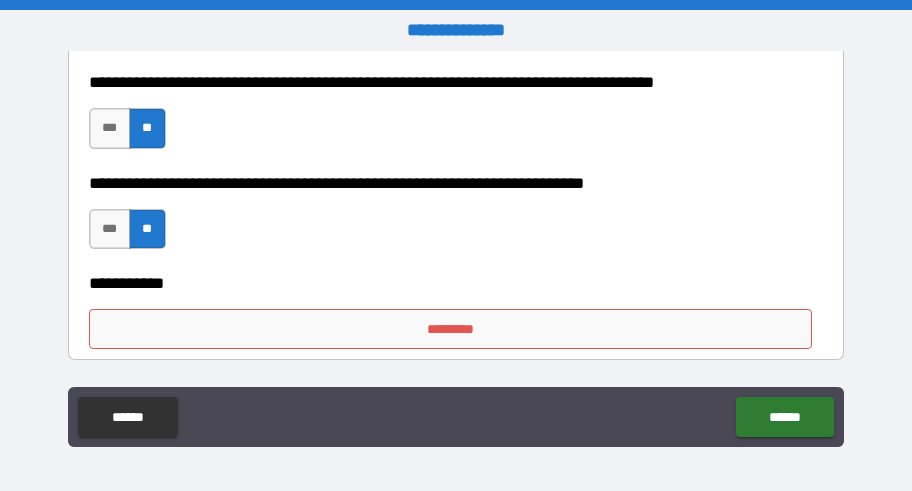 scroll, scrollTop: 4900, scrollLeft: 0, axis: vertical 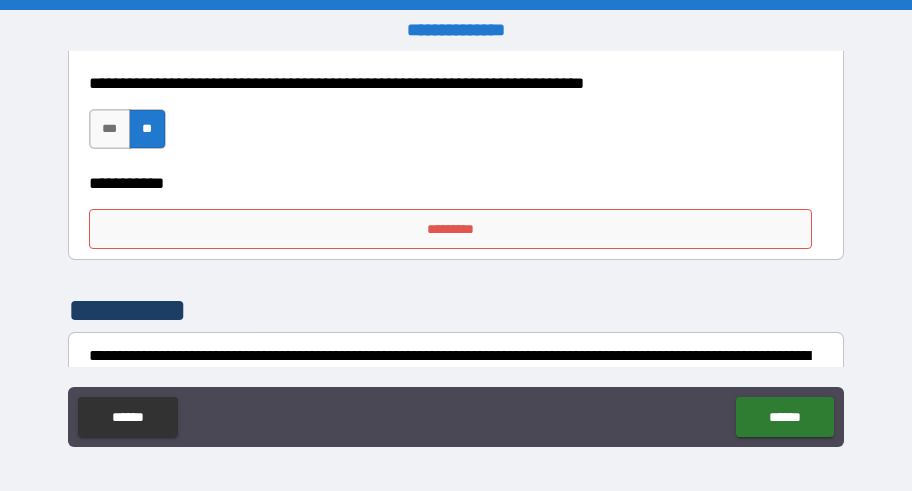 click on "*********" at bounding box center [450, 229] 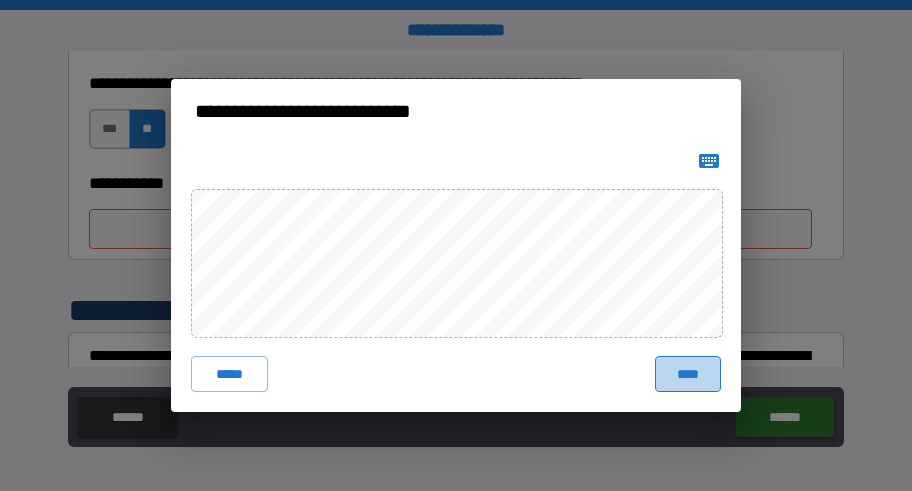 click on "****" at bounding box center [688, 374] 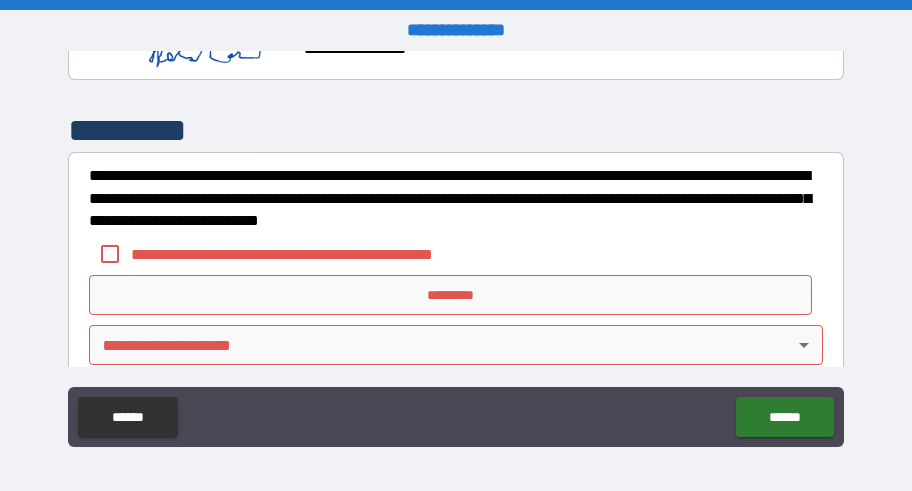 scroll, scrollTop: 5100, scrollLeft: 0, axis: vertical 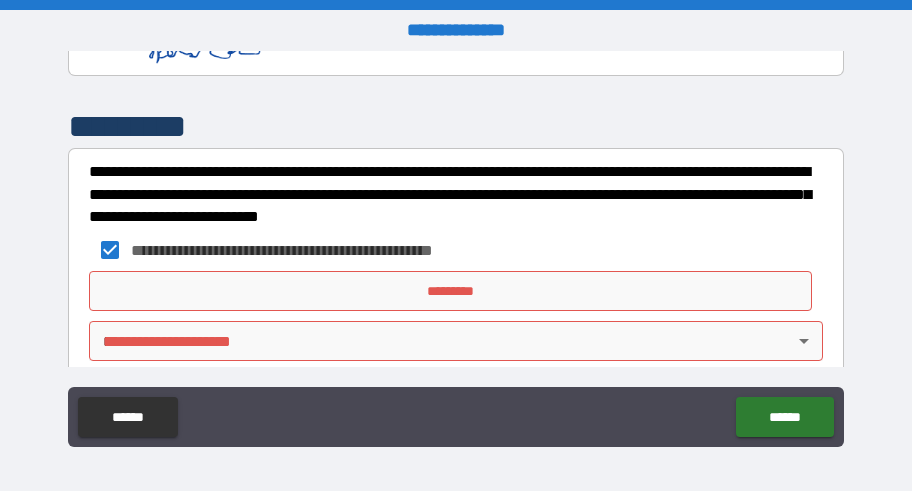 drag, startPoint x: 103, startPoint y: 287, endPoint x: 134, endPoint y: 307, distance: 36.891735 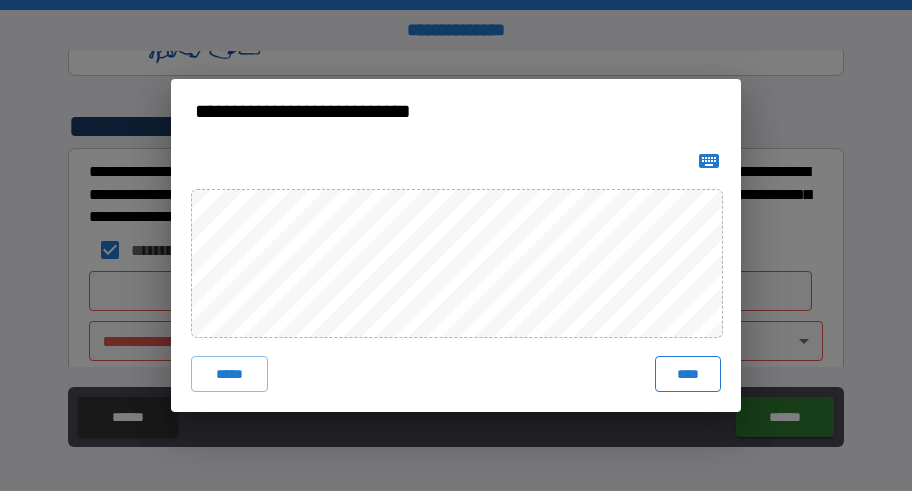 click on "****" at bounding box center (688, 374) 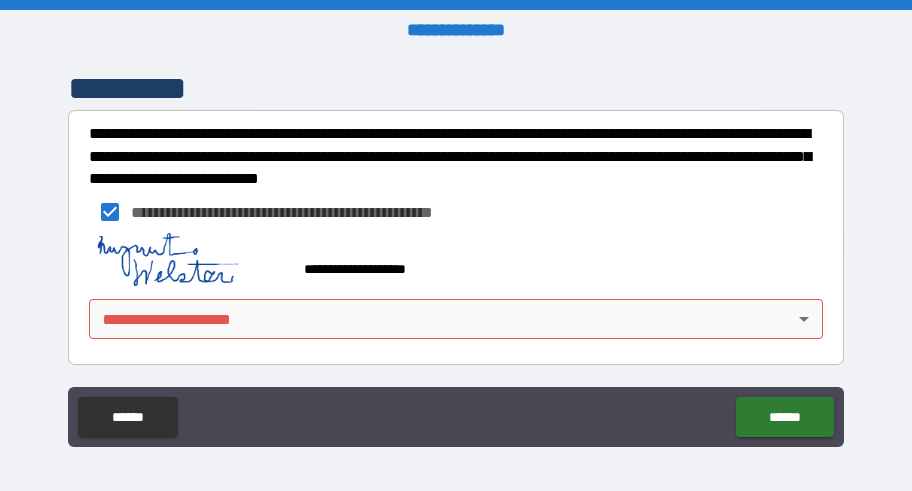scroll, scrollTop: 5141, scrollLeft: 0, axis: vertical 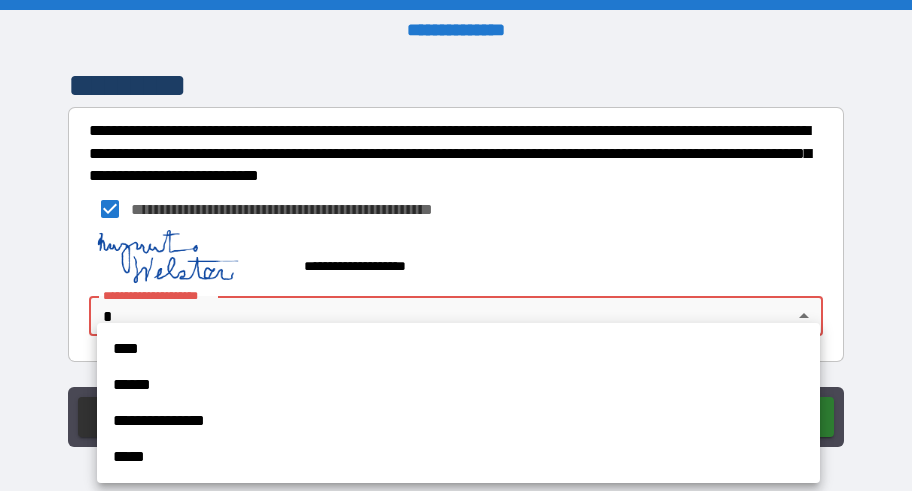 click on "**********" at bounding box center (456, 245) 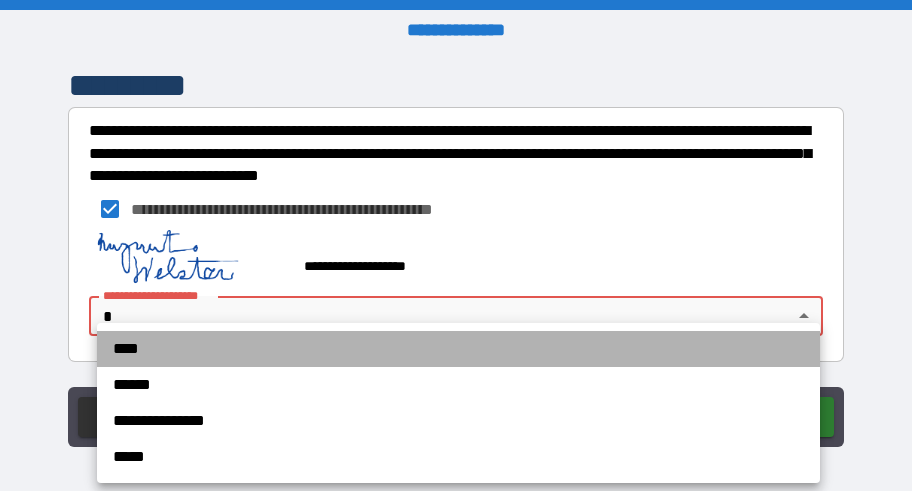 drag, startPoint x: 113, startPoint y: 342, endPoint x: 192, endPoint y: 306, distance: 86.815895 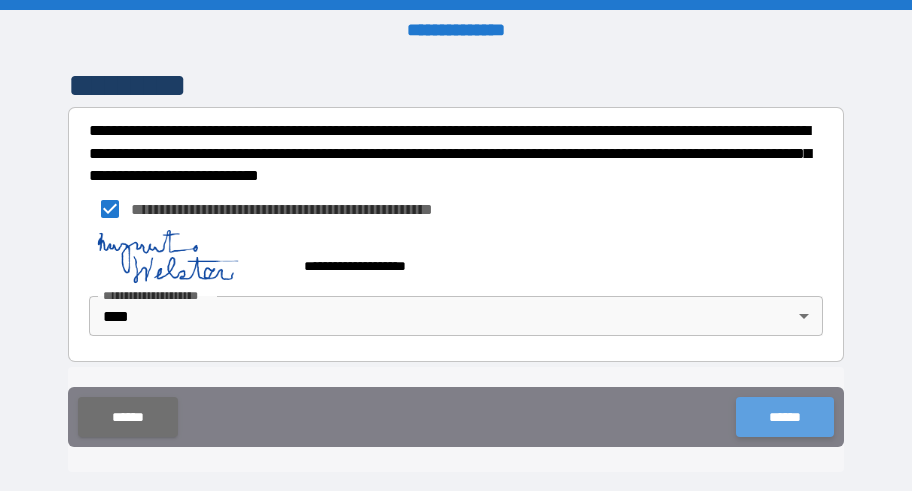 click on "******" at bounding box center (784, 417) 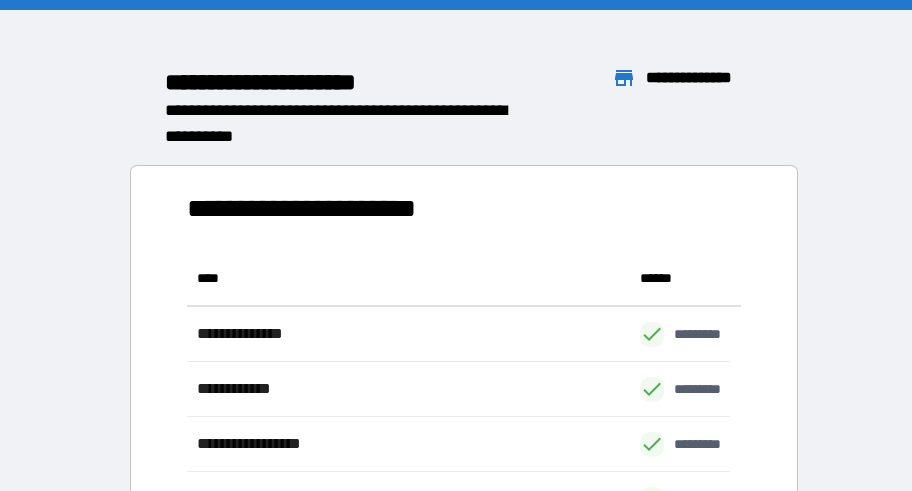 scroll, scrollTop: 16, scrollLeft: 16, axis: both 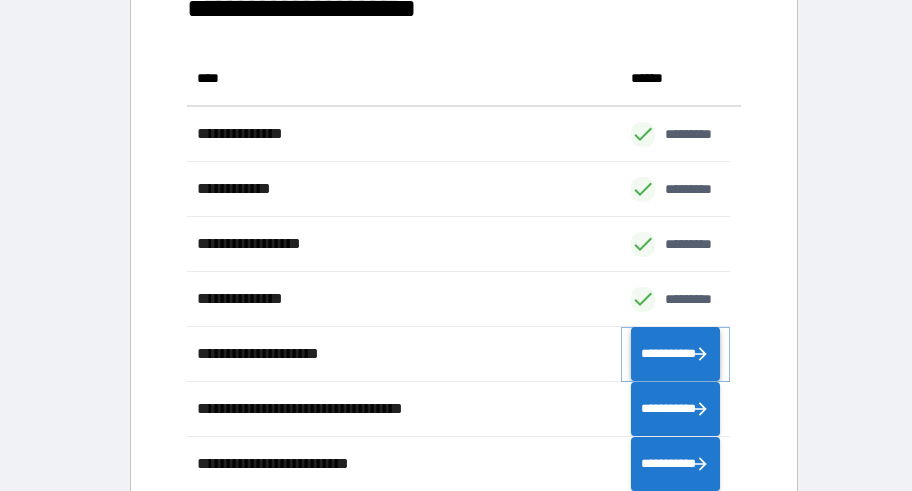 click 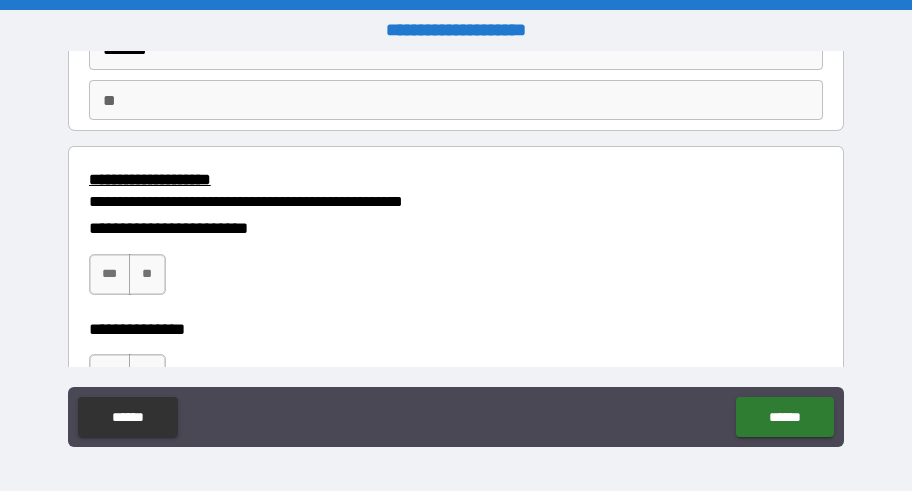 scroll, scrollTop: 200, scrollLeft: 0, axis: vertical 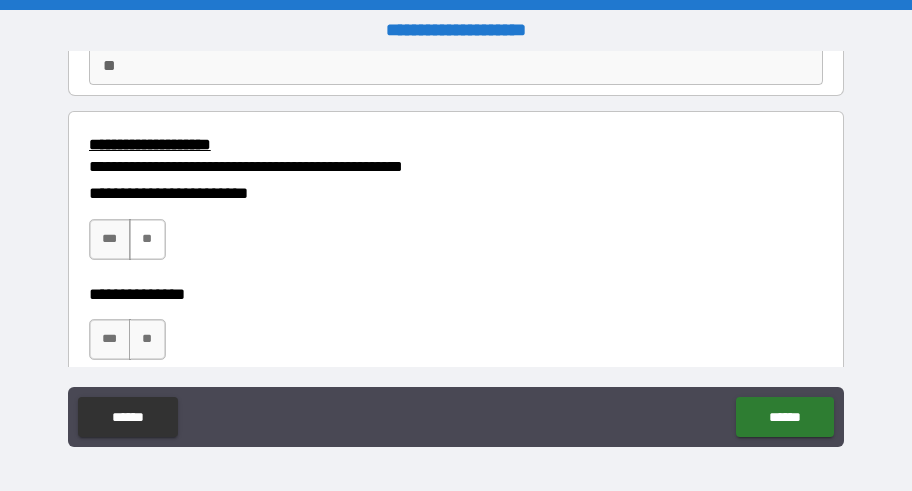 click on "**" at bounding box center (147, 239) 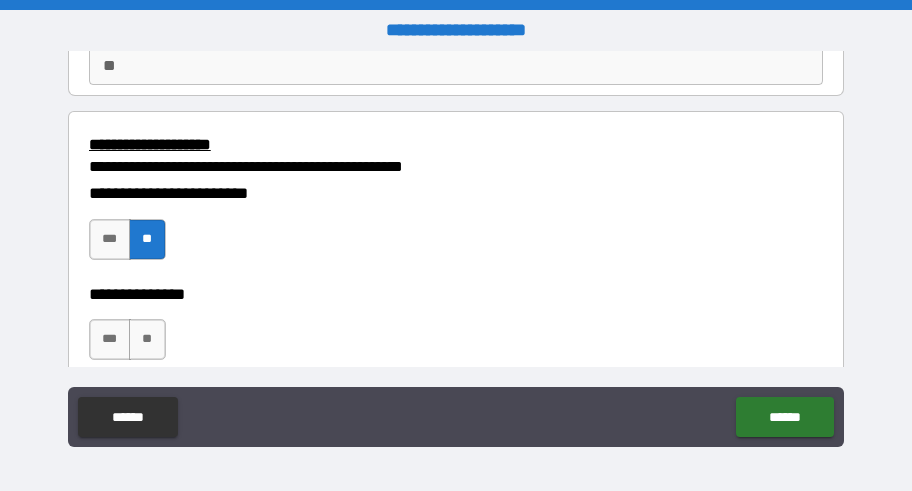 drag, startPoint x: 141, startPoint y: 338, endPoint x: 267, endPoint y: 302, distance: 131.04198 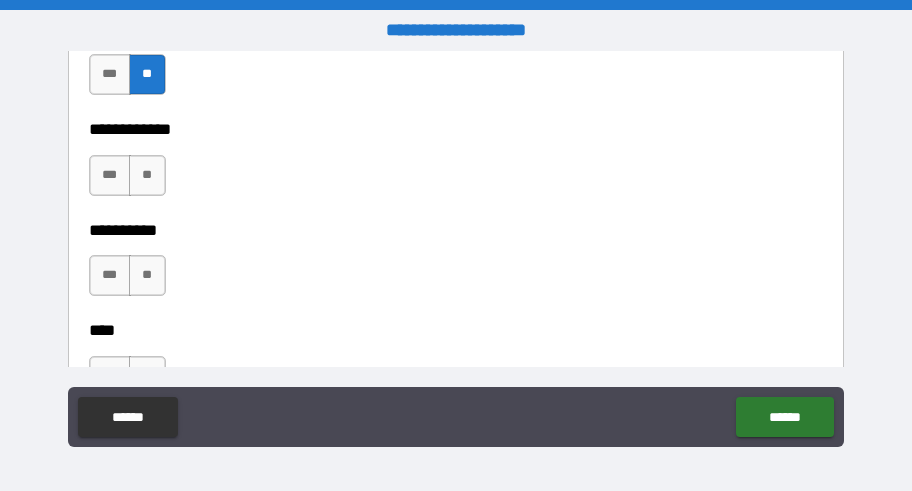 scroll, scrollTop: 500, scrollLeft: 0, axis: vertical 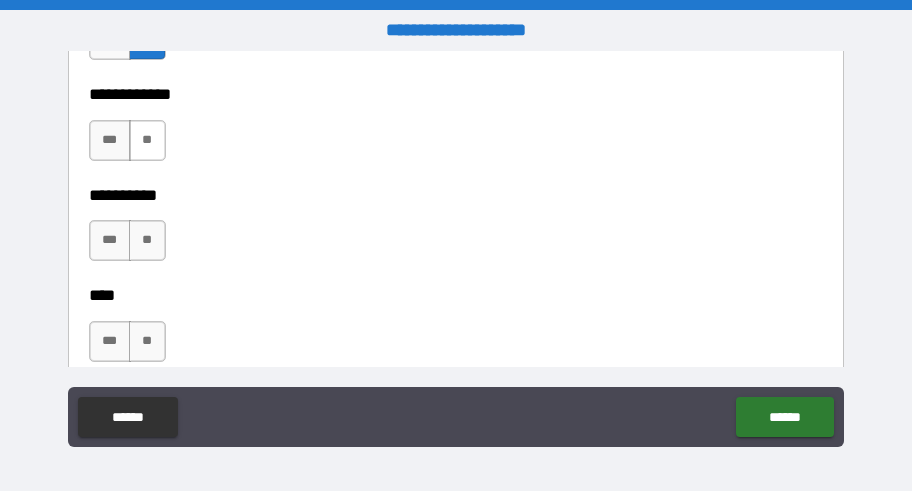 click on "**" at bounding box center [147, 140] 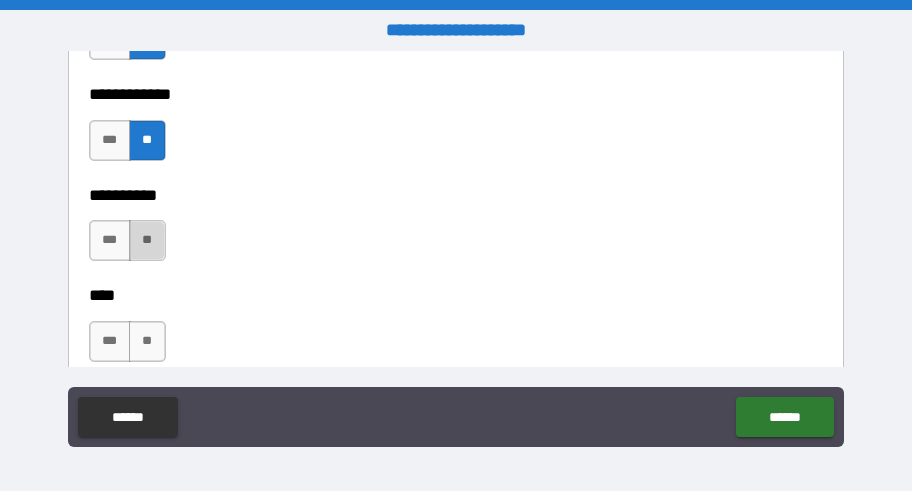 click on "**" at bounding box center [147, 240] 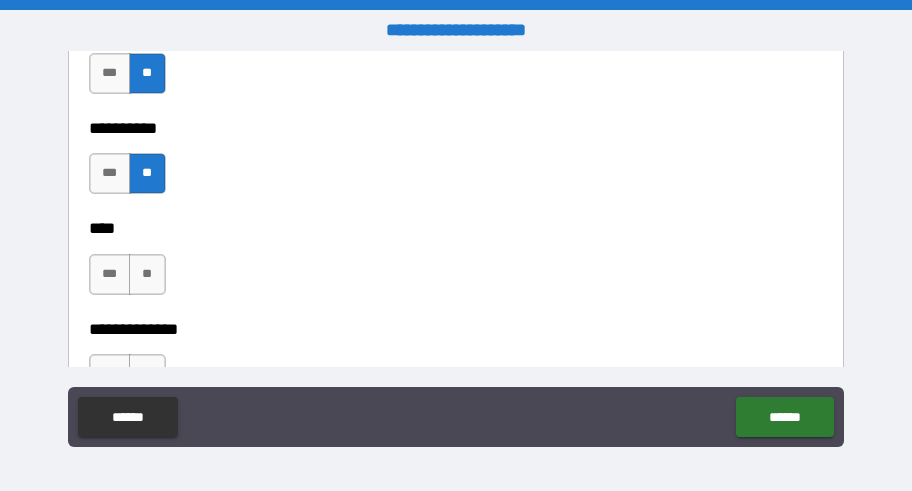 scroll, scrollTop: 600, scrollLeft: 0, axis: vertical 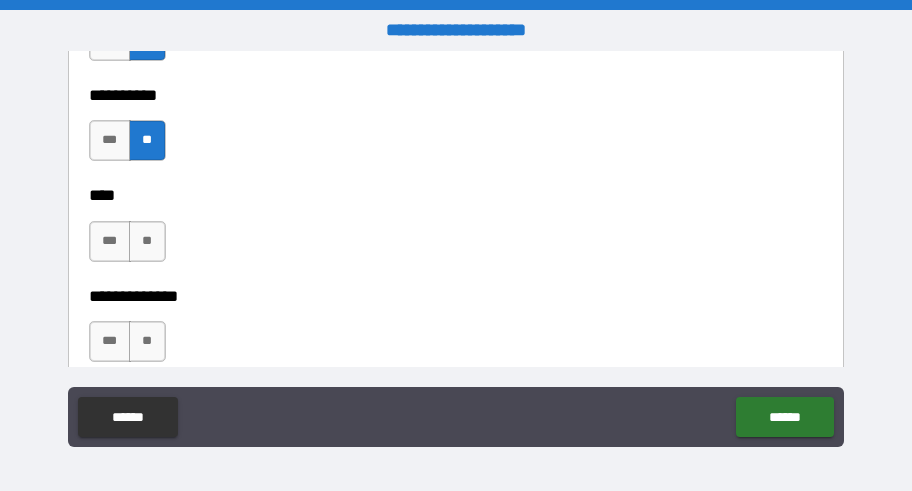 drag, startPoint x: 151, startPoint y: 242, endPoint x: 191, endPoint y: 216, distance: 47.707443 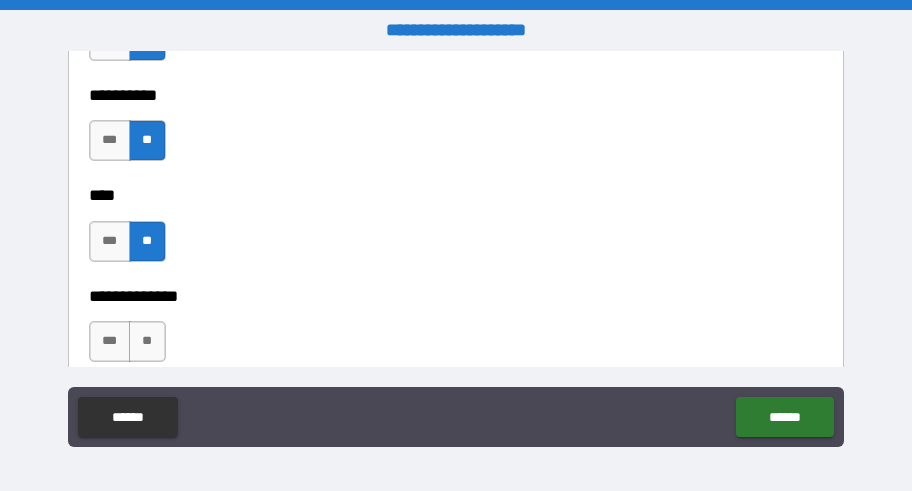 scroll, scrollTop: 700, scrollLeft: 0, axis: vertical 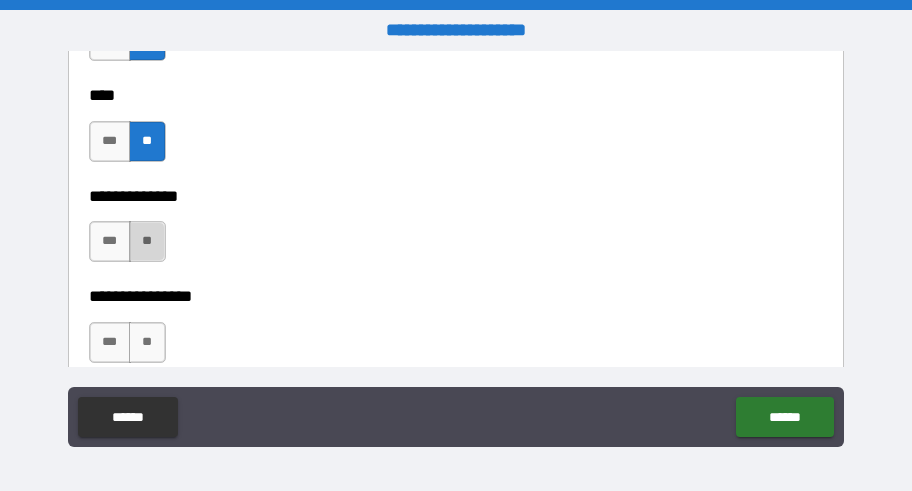 click on "**" at bounding box center [147, 241] 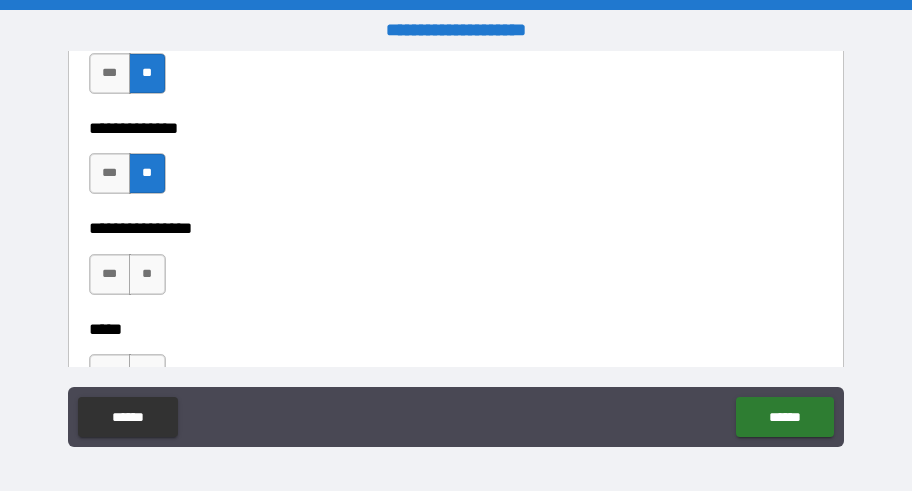 scroll, scrollTop: 800, scrollLeft: 0, axis: vertical 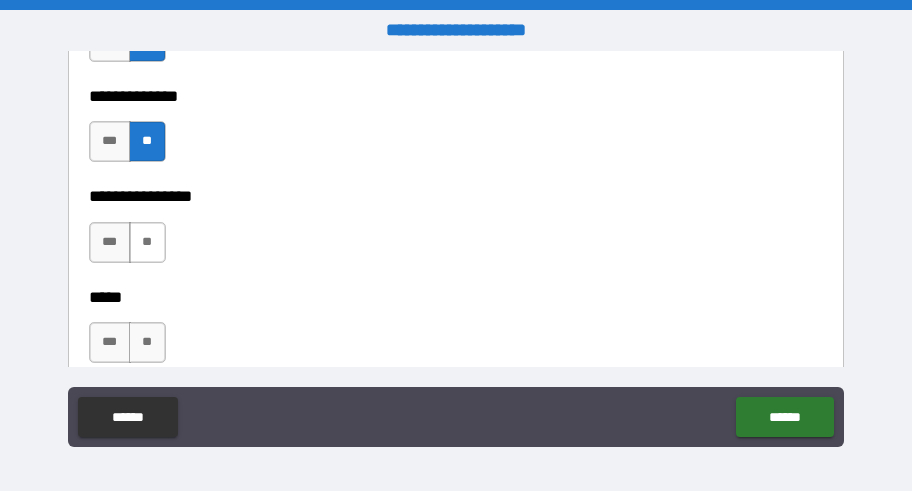 click on "**" at bounding box center [147, 242] 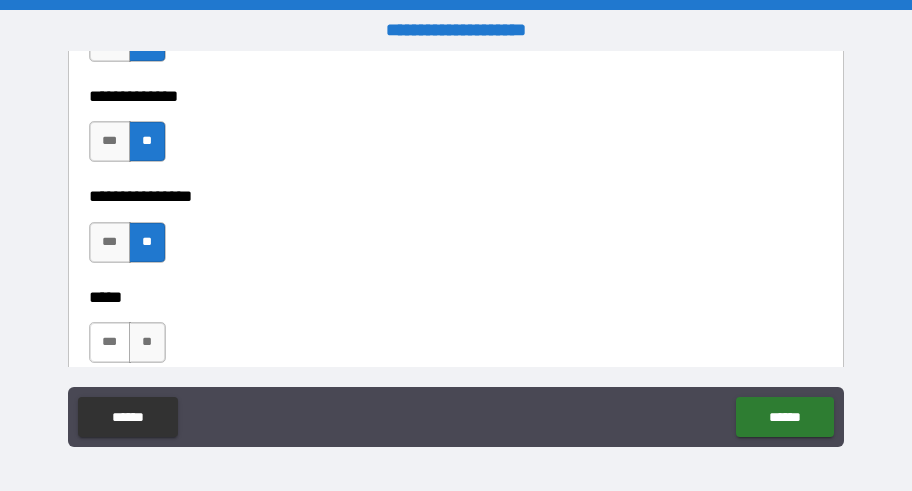click on "***" at bounding box center [110, 342] 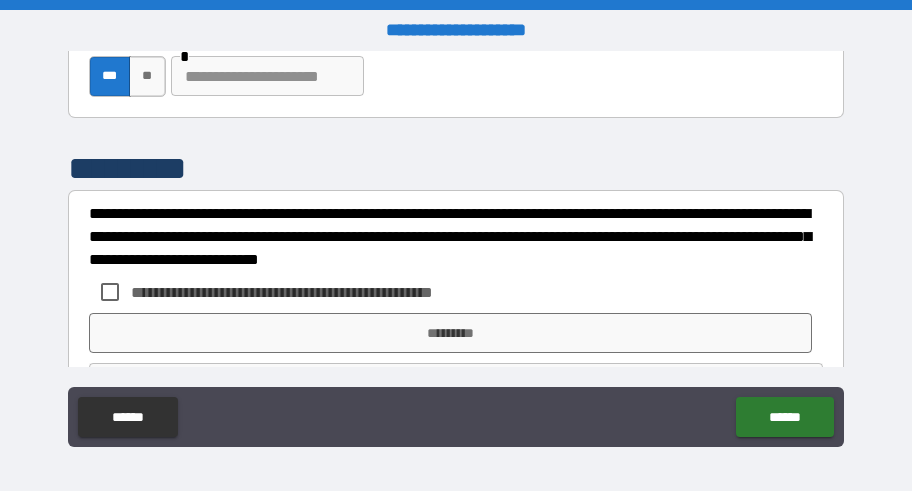 scroll, scrollTop: 1100, scrollLeft: 0, axis: vertical 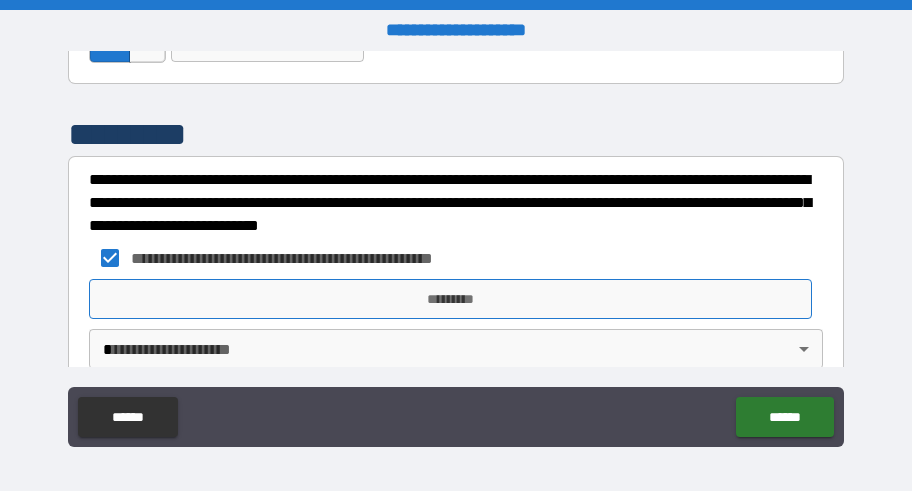 click on "*********" at bounding box center (450, 299) 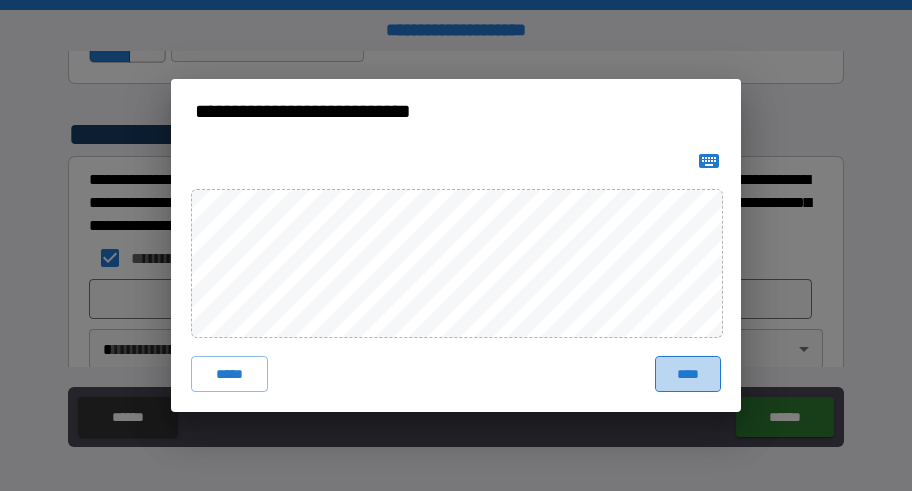 click on "****" at bounding box center (688, 374) 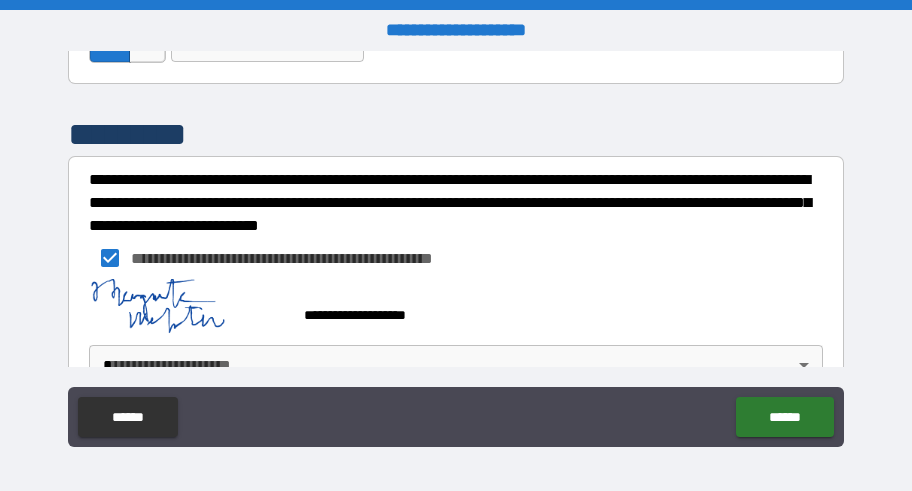 scroll, scrollTop: 1149, scrollLeft: 0, axis: vertical 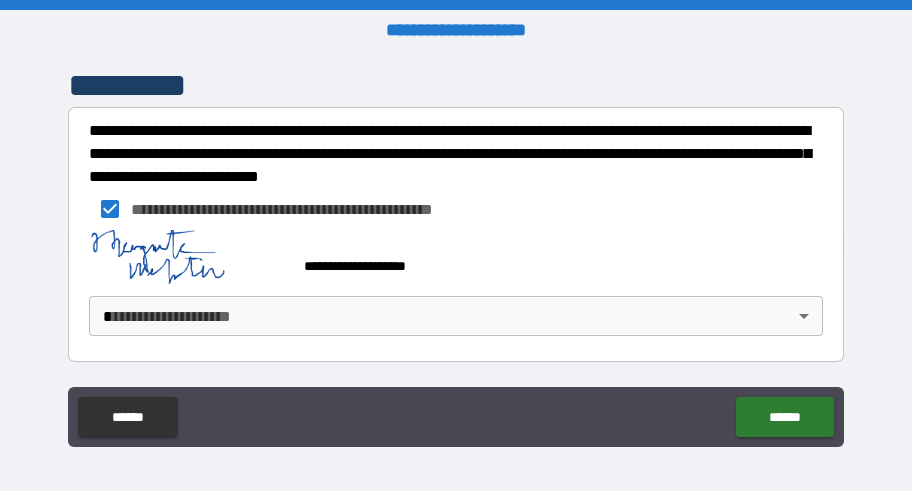 click on "**********" at bounding box center (456, 245) 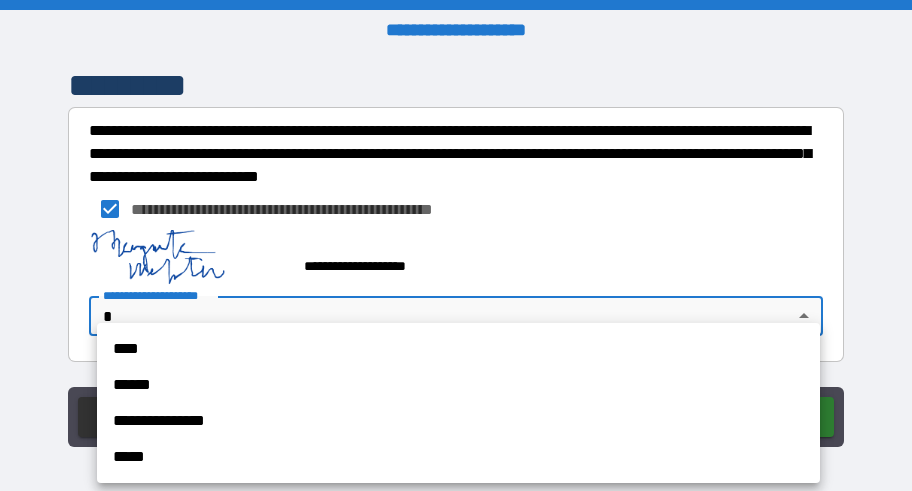 drag, startPoint x: 126, startPoint y: 342, endPoint x: 122, endPoint y: 326, distance: 16.492422 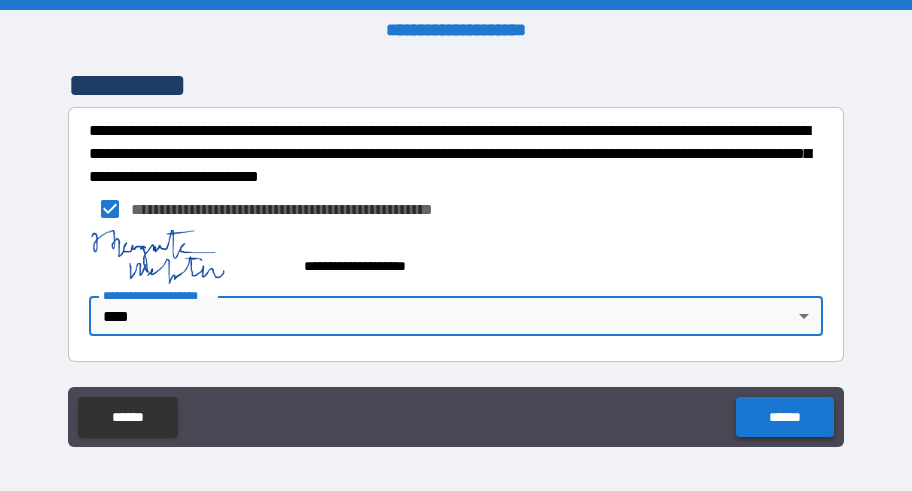 click on "******" at bounding box center [784, 417] 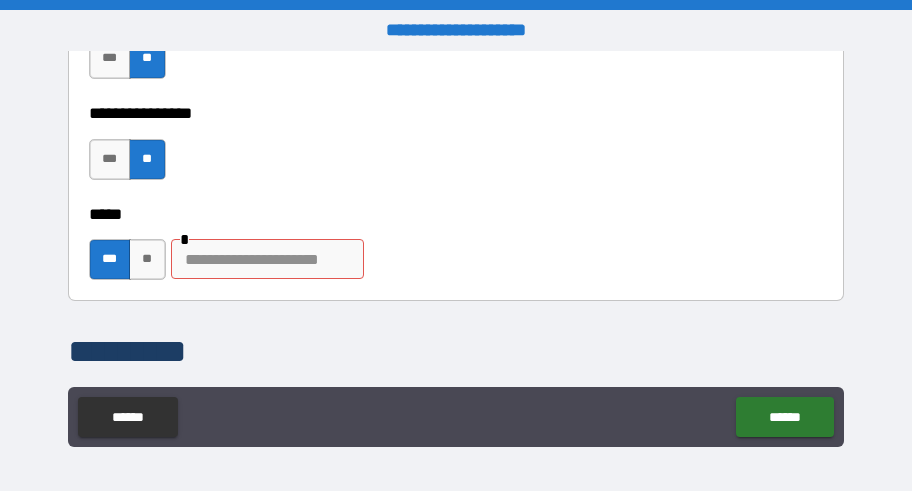 scroll, scrollTop: 849, scrollLeft: 0, axis: vertical 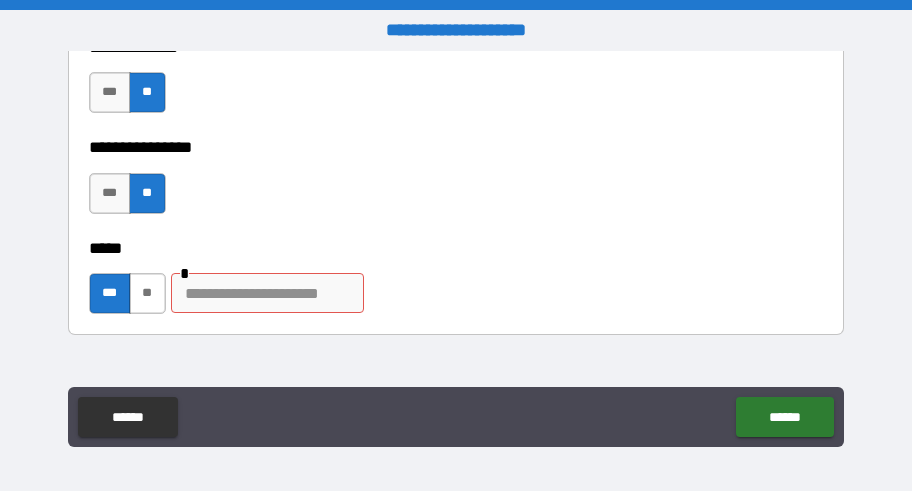 click on "**" at bounding box center [147, 293] 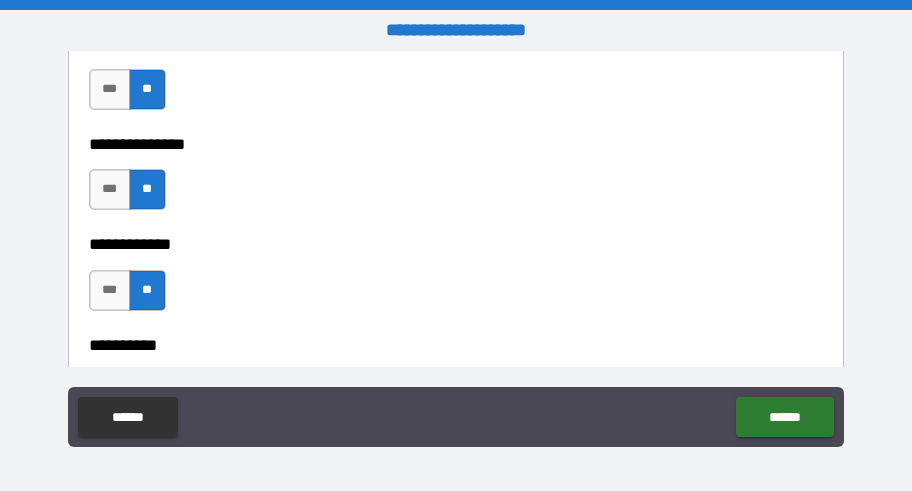 scroll, scrollTop: 349, scrollLeft: 0, axis: vertical 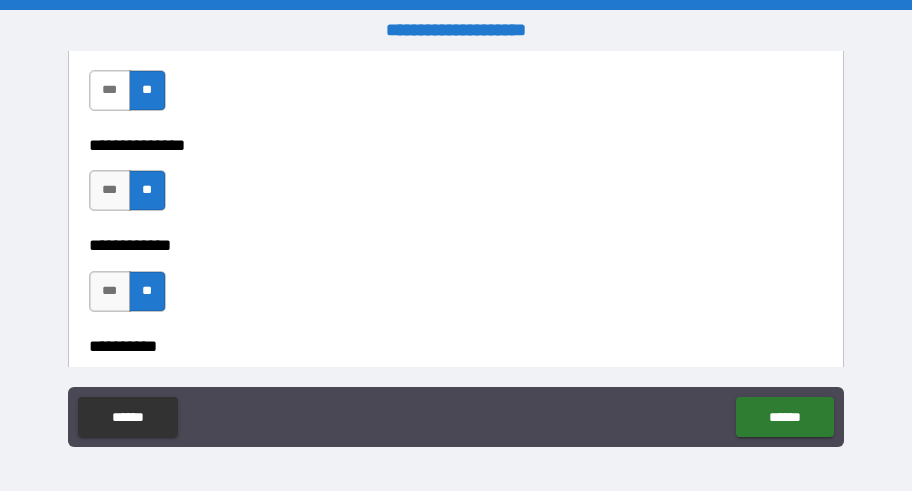 click on "***" at bounding box center [110, 90] 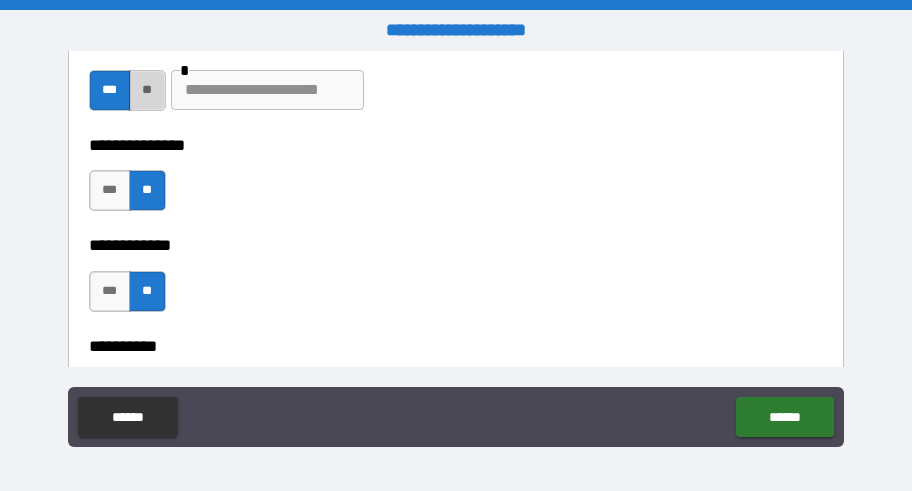 click on "**" at bounding box center (147, 90) 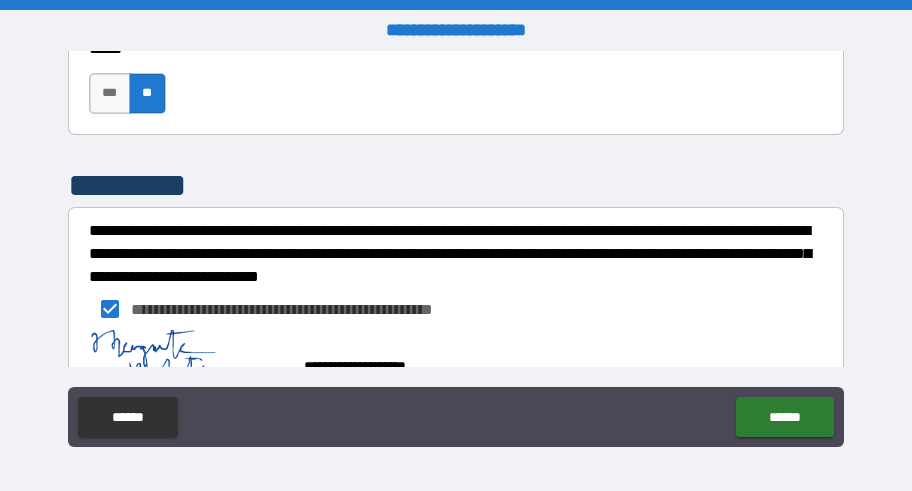scroll, scrollTop: 1149, scrollLeft: 0, axis: vertical 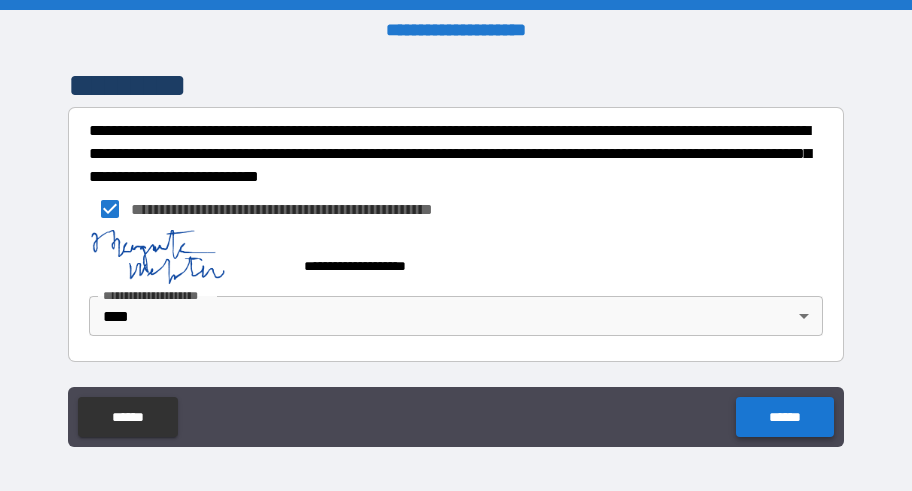 click on "******" at bounding box center [784, 417] 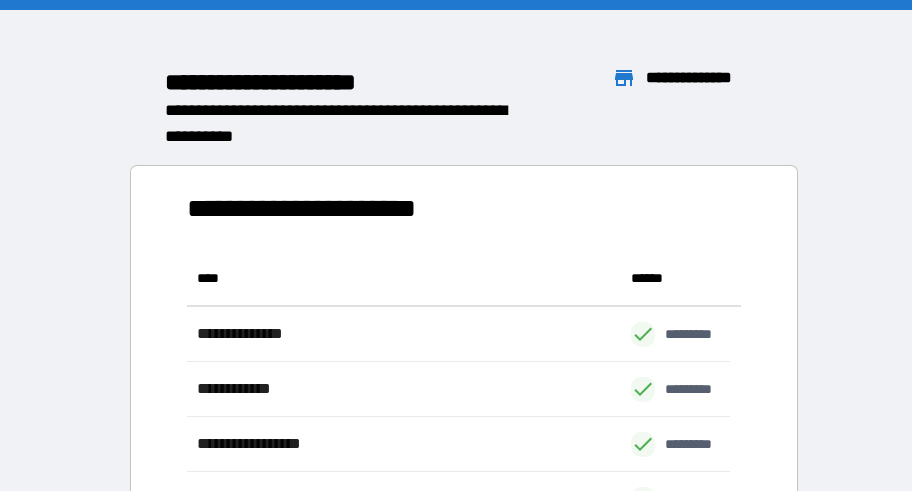 scroll, scrollTop: 16, scrollLeft: 16, axis: both 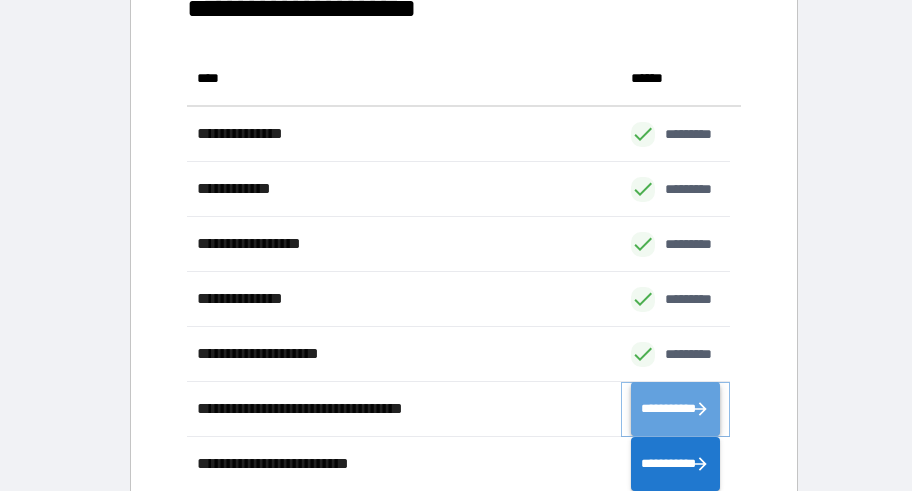 click on "**********" at bounding box center (675, 409) 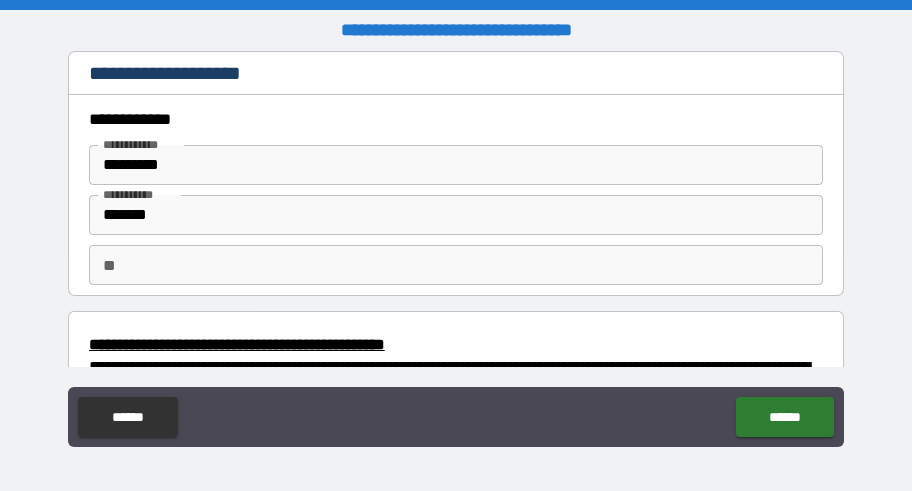 click on "*********" at bounding box center [456, 165] 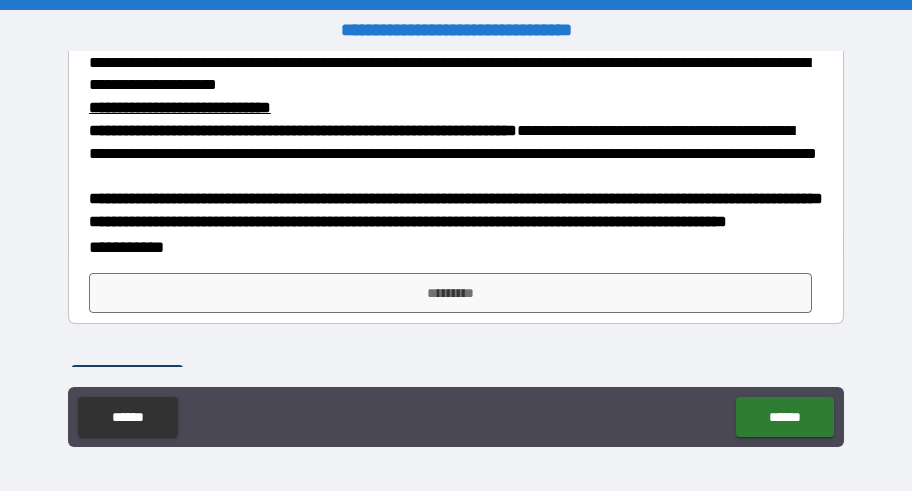 scroll, scrollTop: 1200, scrollLeft: 0, axis: vertical 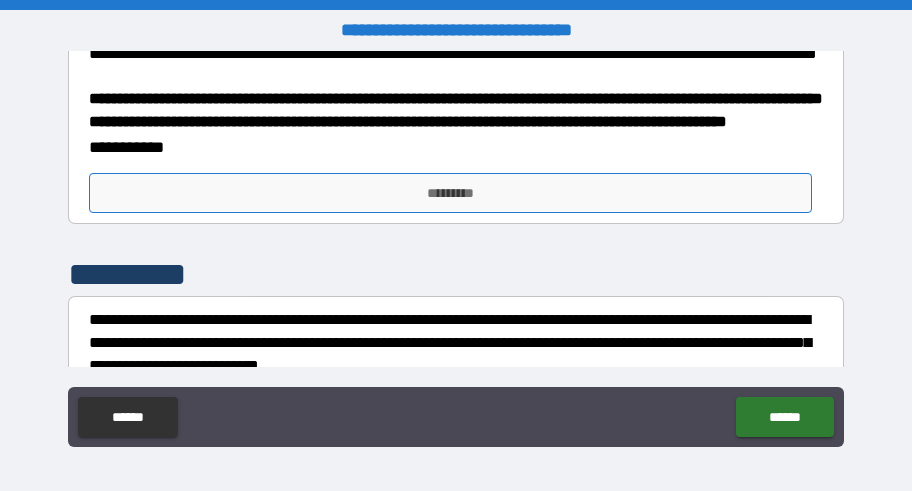 click on "*********" at bounding box center (450, 193) 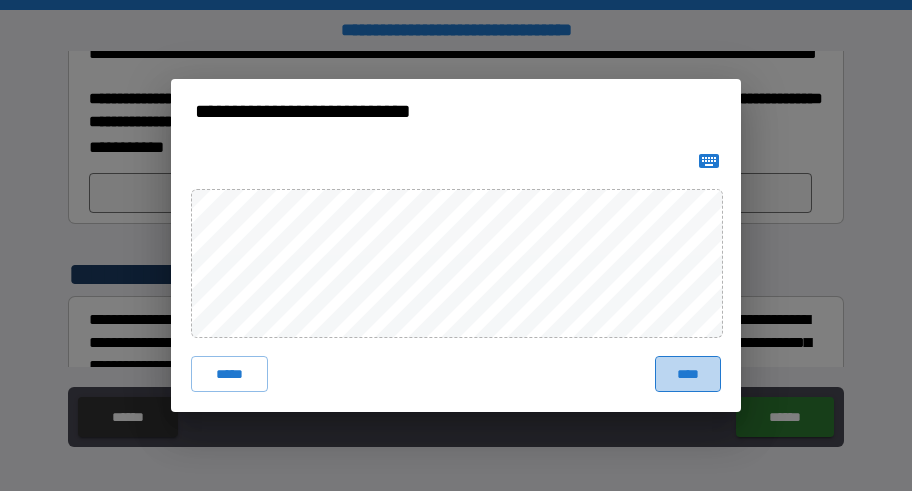 click on "****" at bounding box center (688, 374) 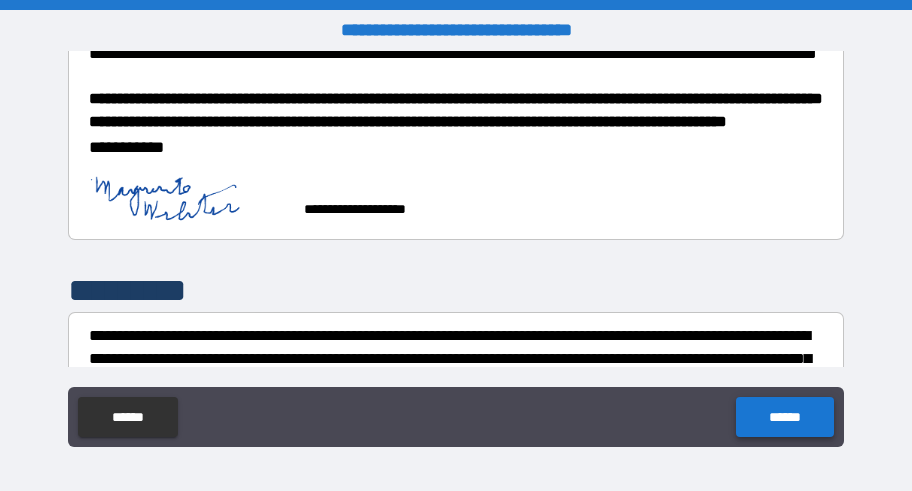 click on "******" at bounding box center (784, 417) 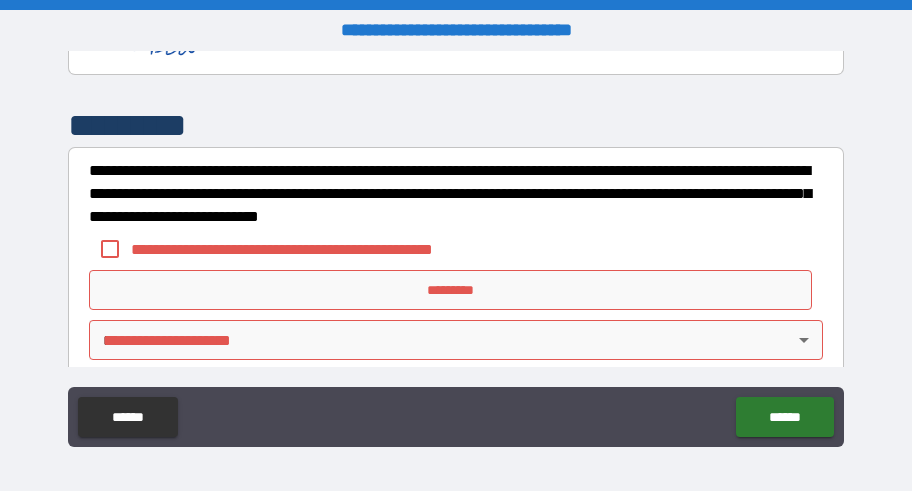 scroll, scrollTop: 1400, scrollLeft: 0, axis: vertical 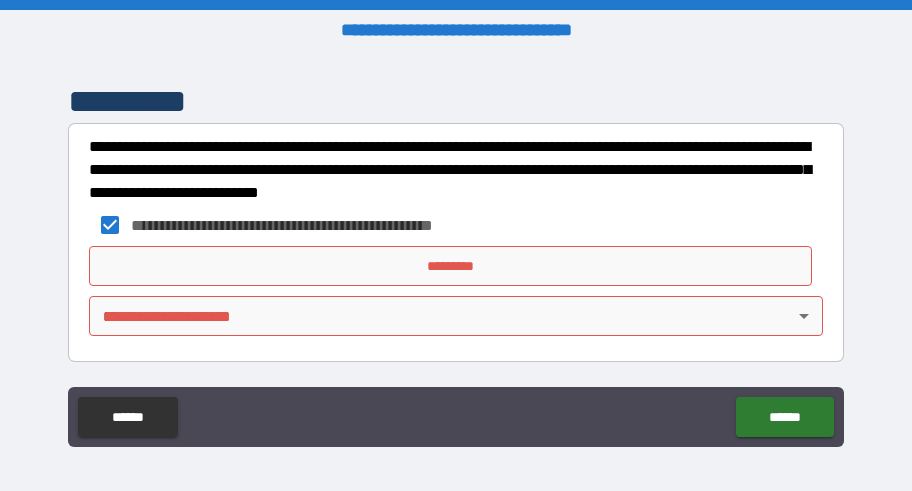 click on "*********" at bounding box center (450, 266) 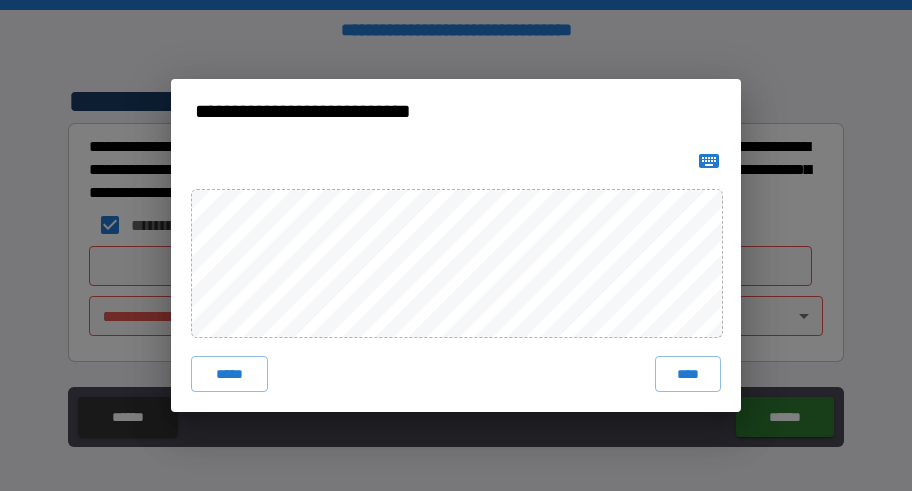 click on "****" at bounding box center (688, 374) 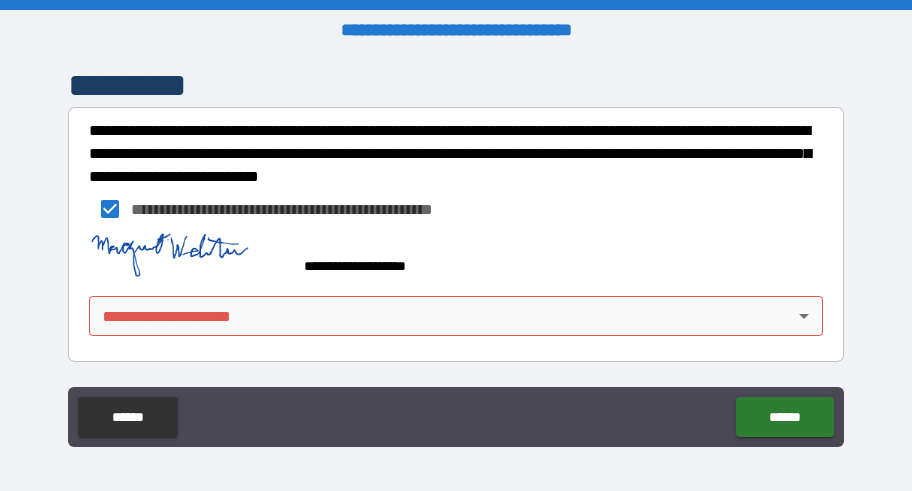 click on "**********" at bounding box center [456, 245] 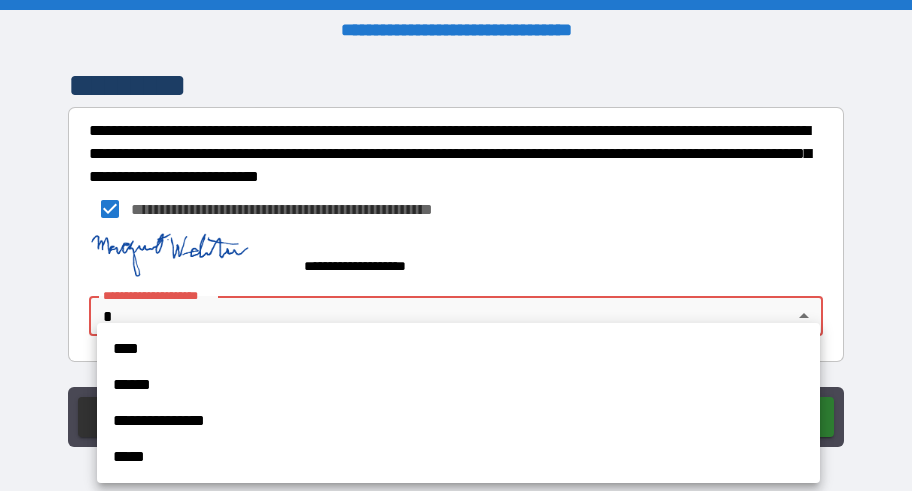 click on "****" at bounding box center (458, 349) 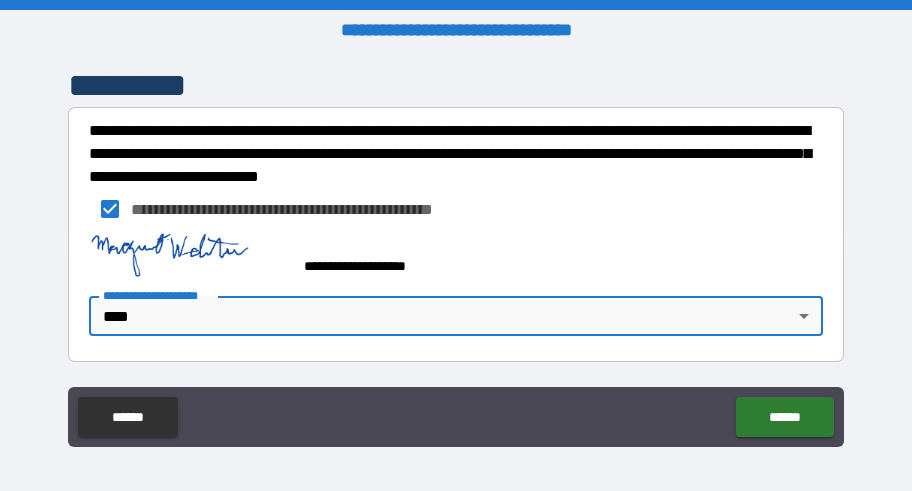 scroll, scrollTop: 1496, scrollLeft: 0, axis: vertical 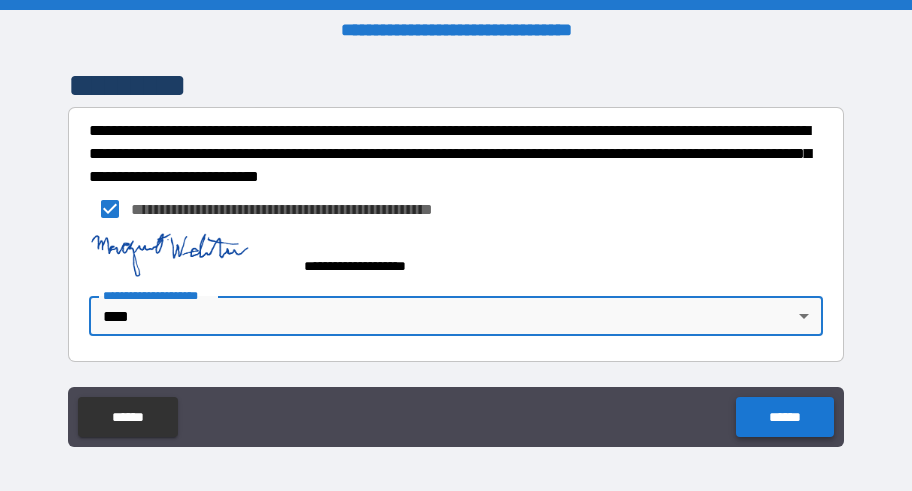 click on "******" at bounding box center (784, 417) 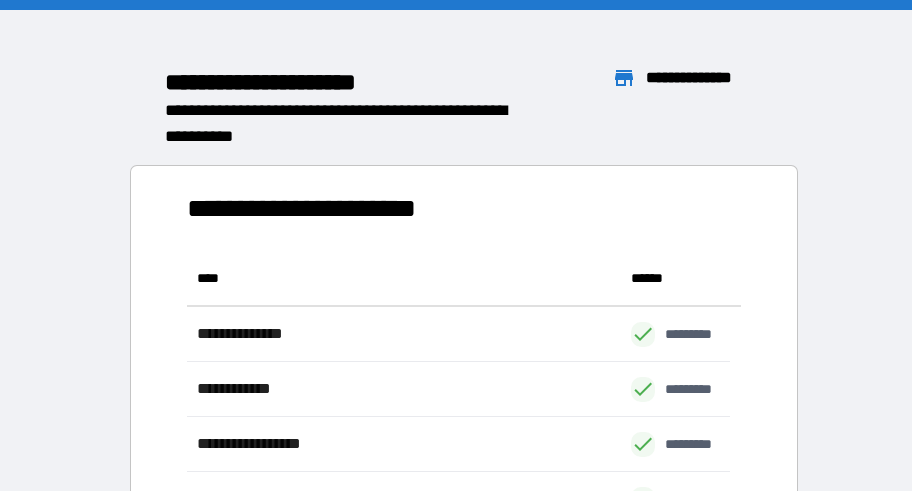 scroll, scrollTop: 16, scrollLeft: 16, axis: both 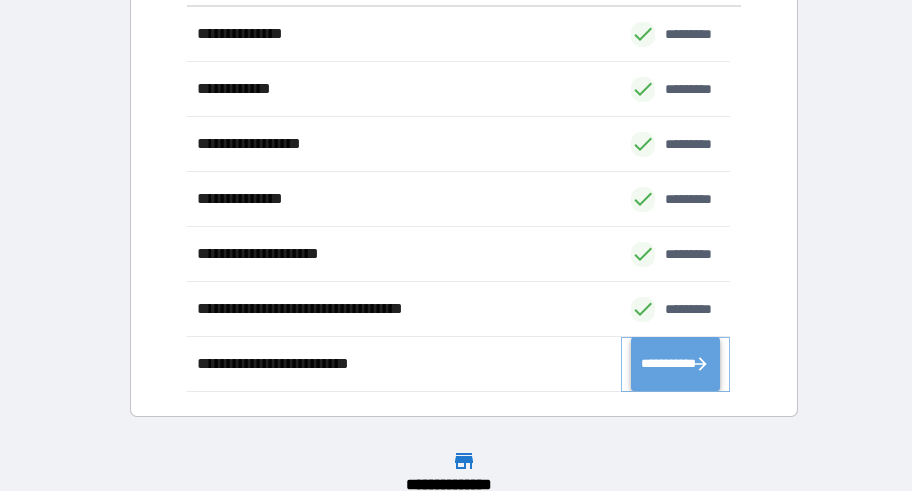 click on "**********" at bounding box center (675, 364) 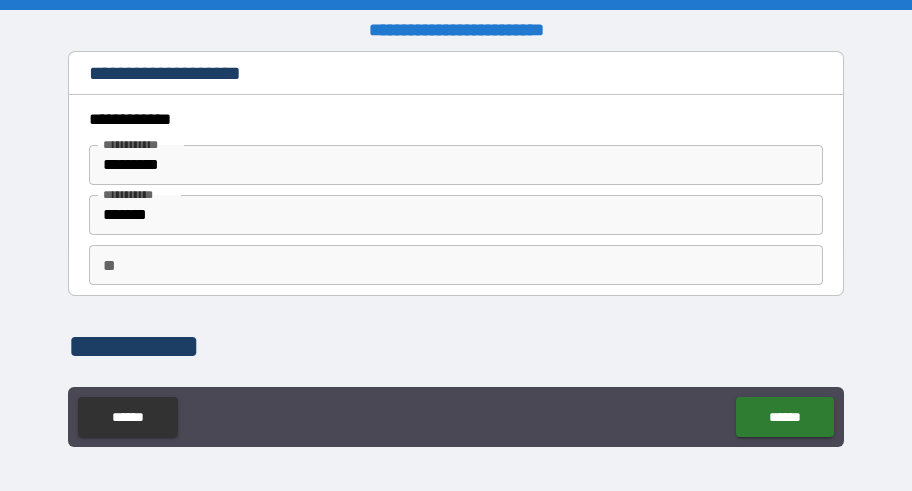 click on "*********" at bounding box center (456, 165) 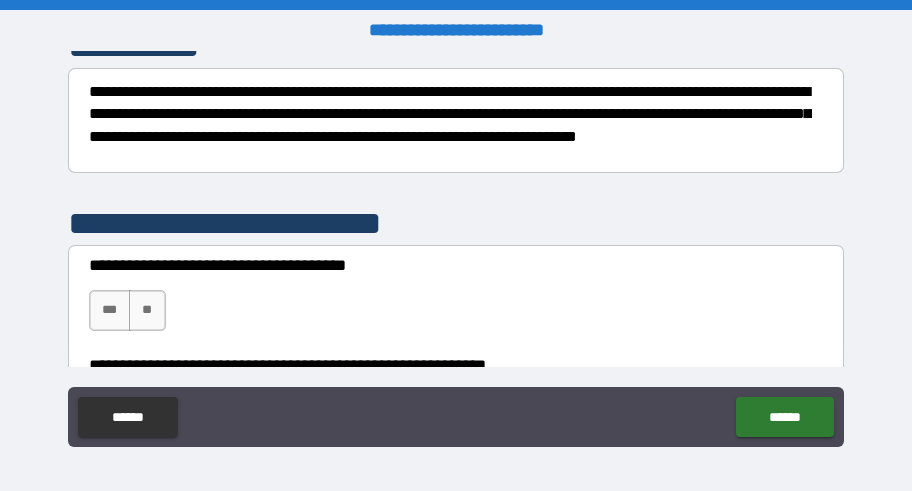 scroll, scrollTop: 400, scrollLeft: 0, axis: vertical 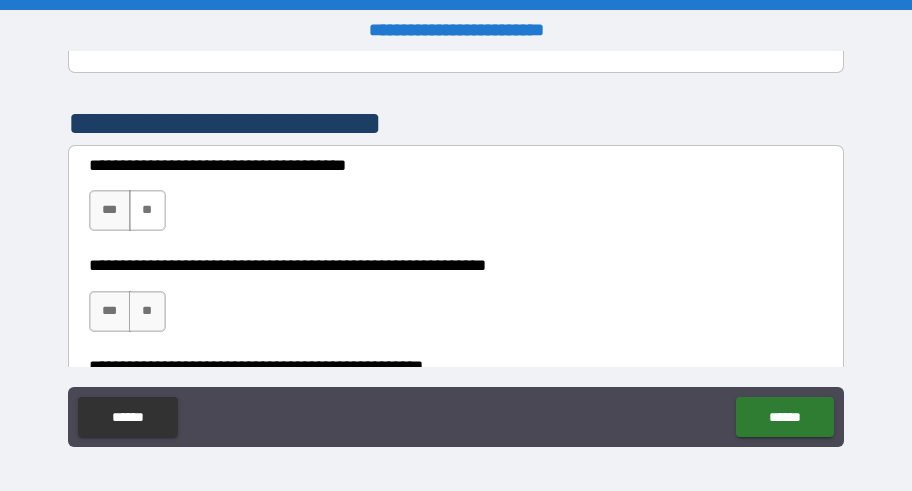click on "**" at bounding box center (147, 210) 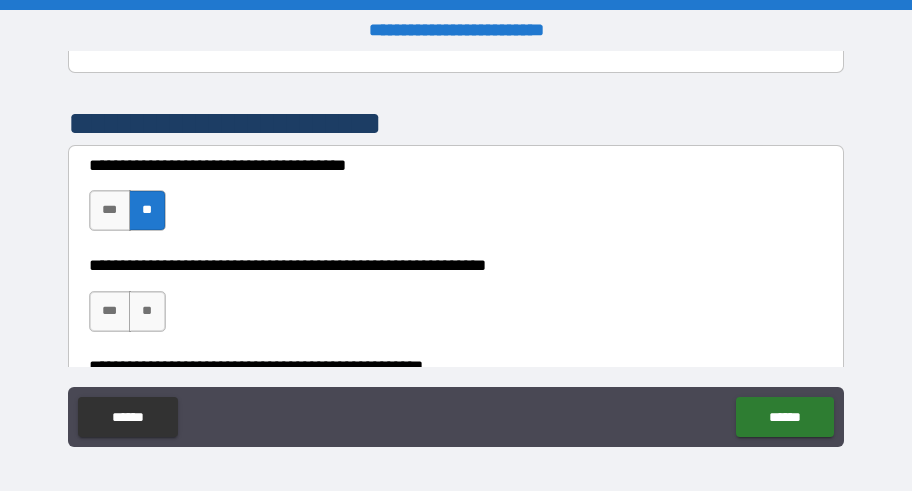 drag, startPoint x: 102, startPoint y: 315, endPoint x: 165, endPoint y: 289, distance: 68.154236 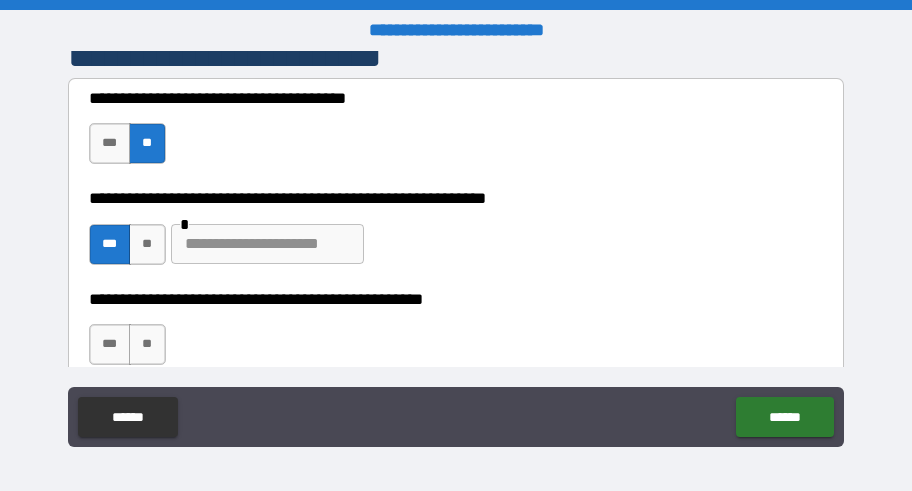 scroll, scrollTop: 500, scrollLeft: 0, axis: vertical 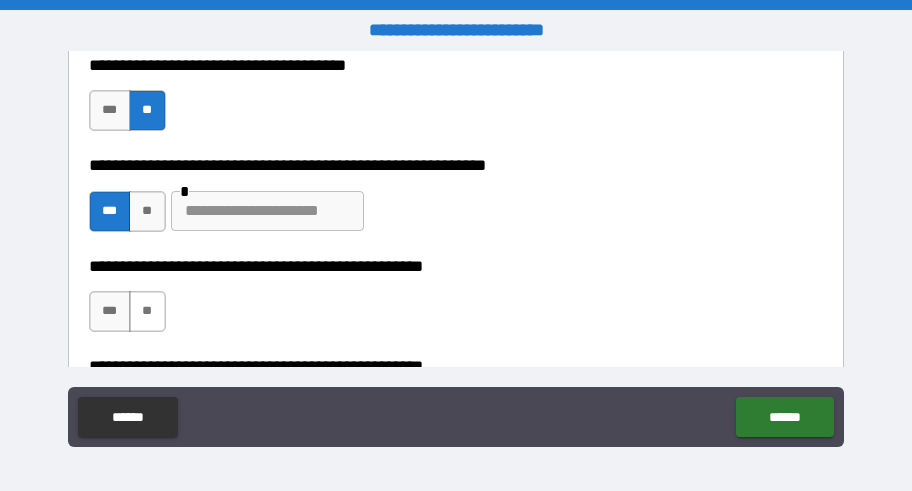 click on "**" at bounding box center (147, 311) 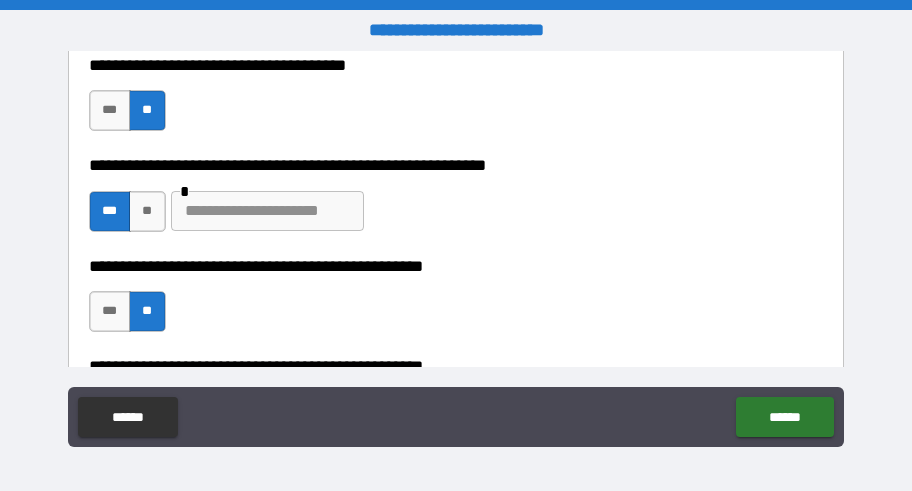 scroll, scrollTop: 600, scrollLeft: 0, axis: vertical 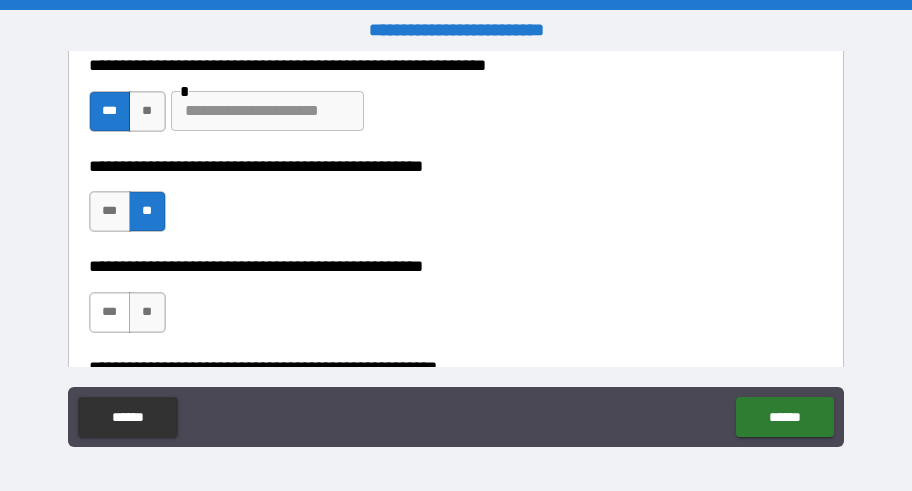 click on "***" at bounding box center [110, 312] 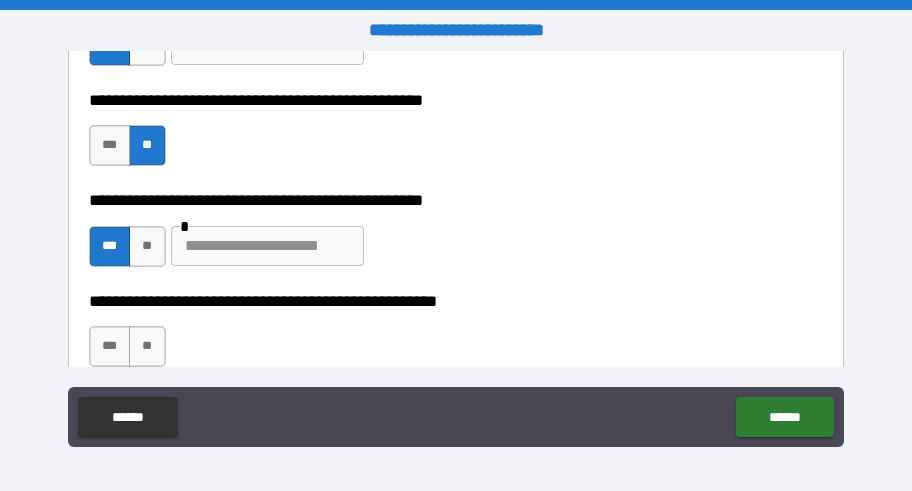 scroll, scrollTop: 700, scrollLeft: 0, axis: vertical 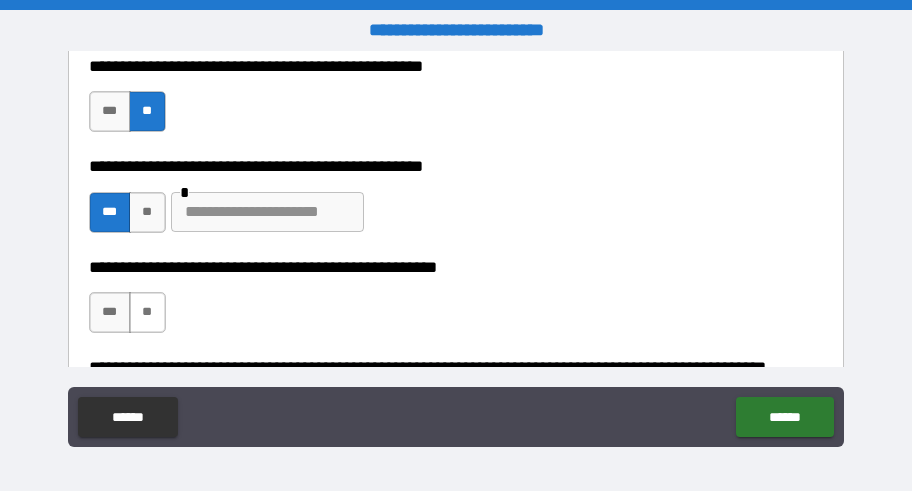 click on "**" at bounding box center (147, 312) 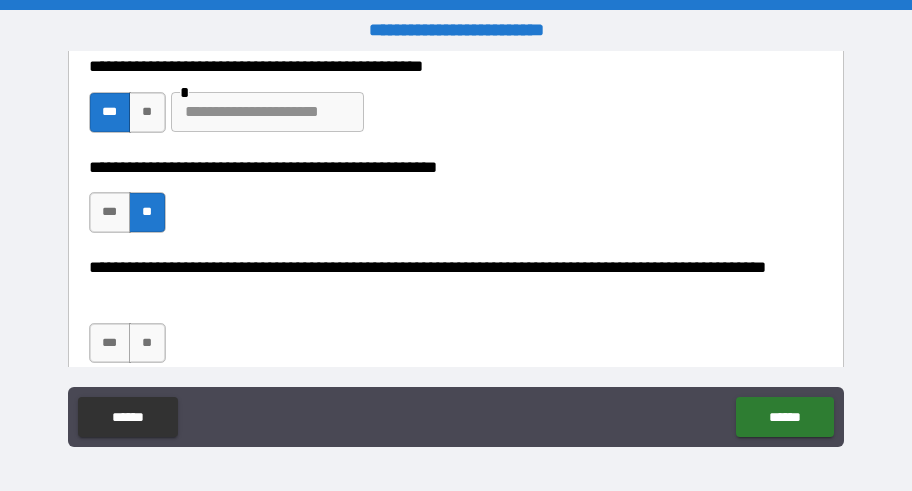 scroll, scrollTop: 900, scrollLeft: 0, axis: vertical 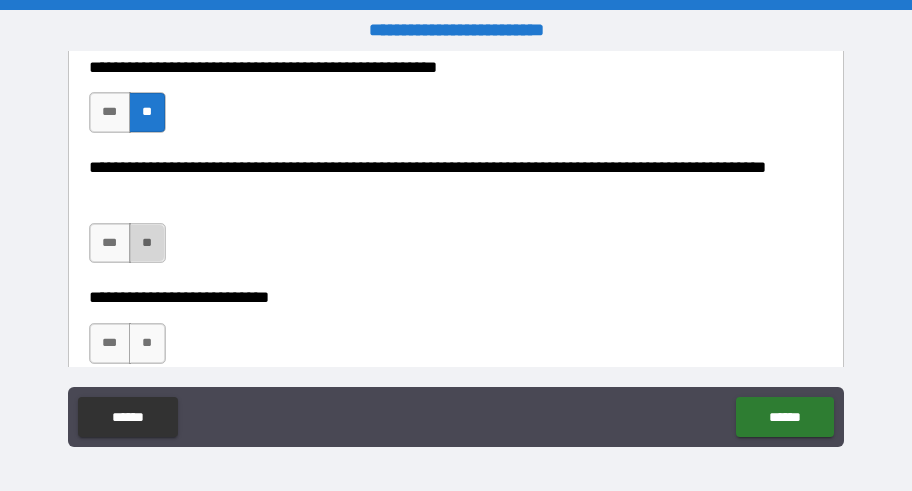 click on "**" at bounding box center [147, 243] 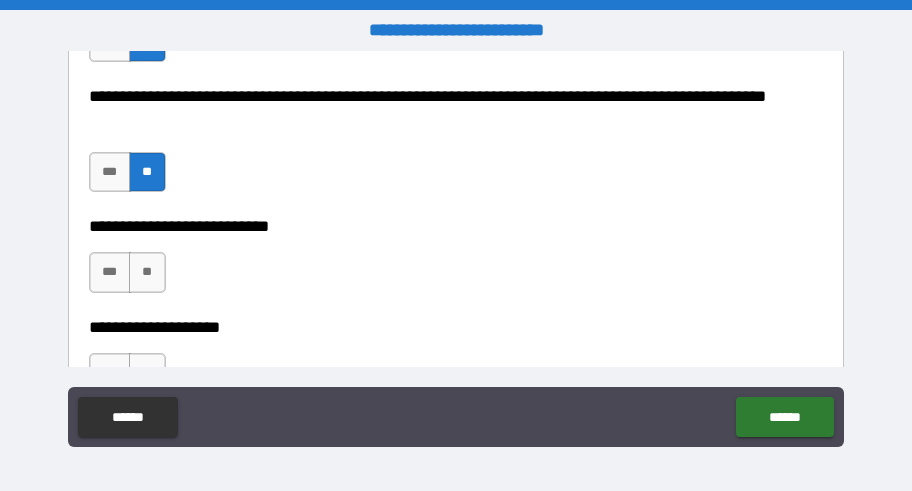 scroll, scrollTop: 1000, scrollLeft: 0, axis: vertical 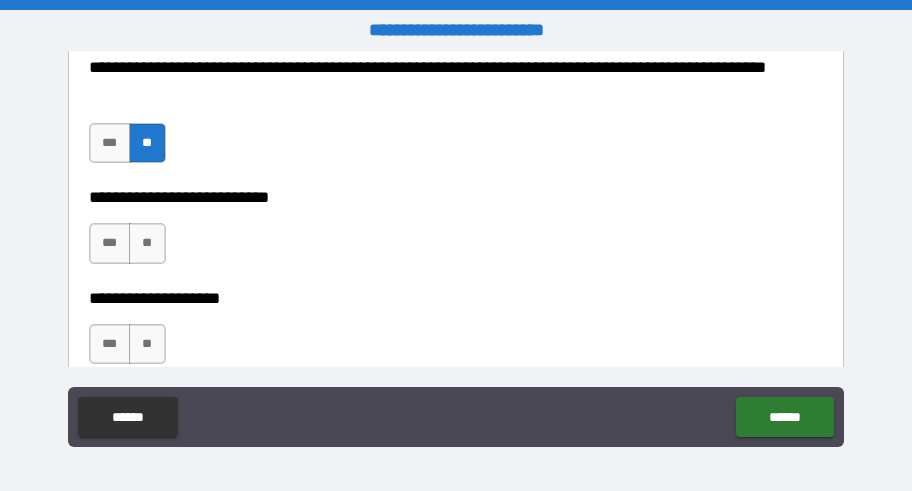 drag, startPoint x: 151, startPoint y: 254, endPoint x: 182, endPoint y: 251, distance: 31.144823 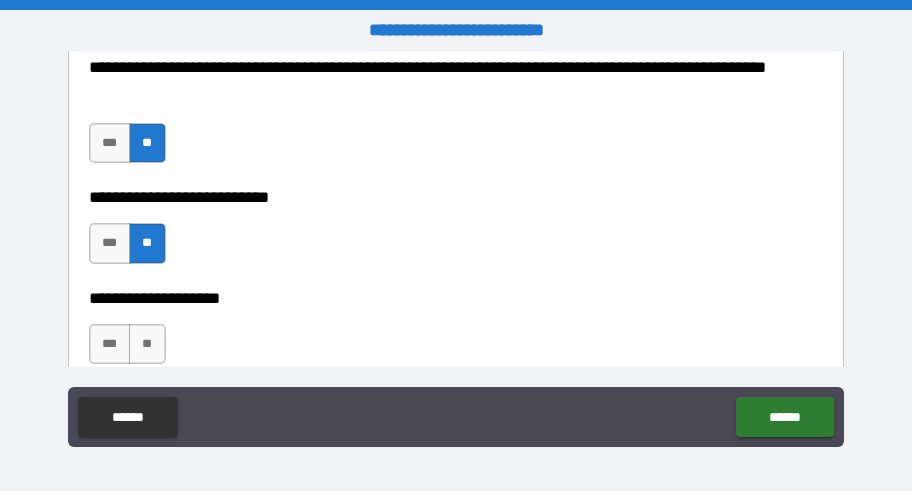 scroll, scrollTop: 1100, scrollLeft: 0, axis: vertical 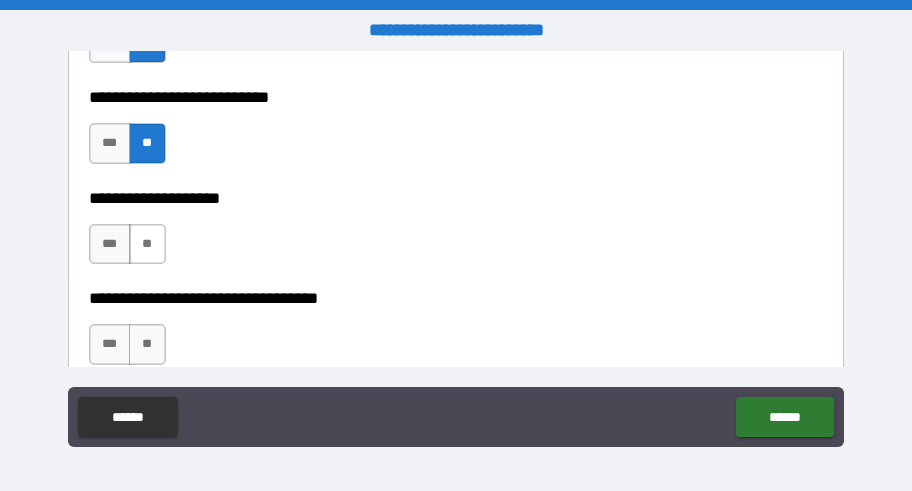 click on "**" at bounding box center [147, 244] 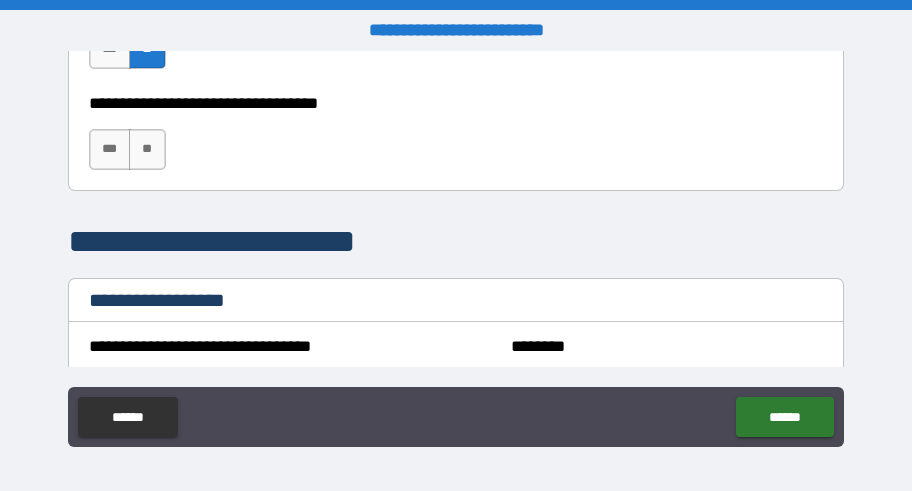 scroll, scrollTop: 1300, scrollLeft: 0, axis: vertical 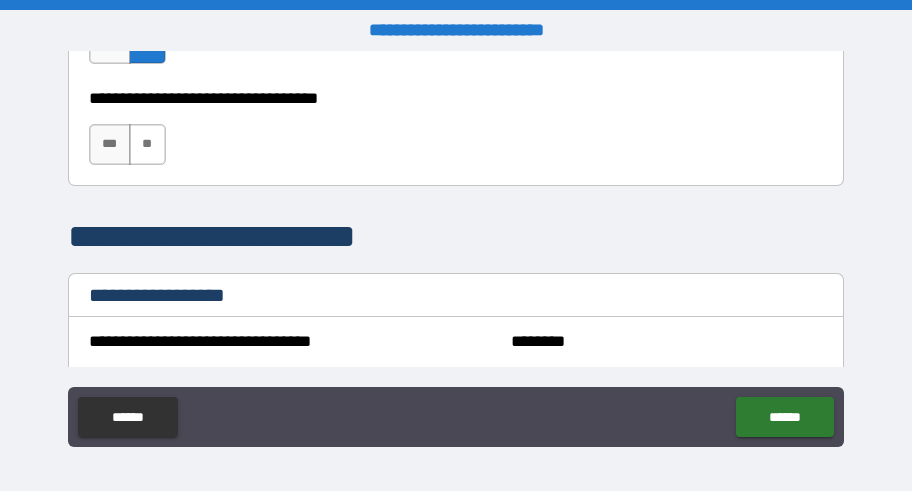 click on "**" at bounding box center (147, 144) 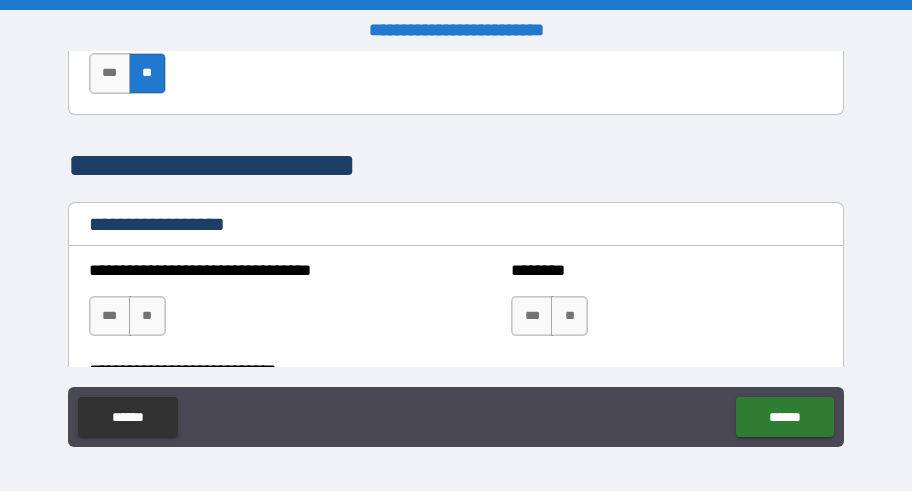 scroll, scrollTop: 1400, scrollLeft: 0, axis: vertical 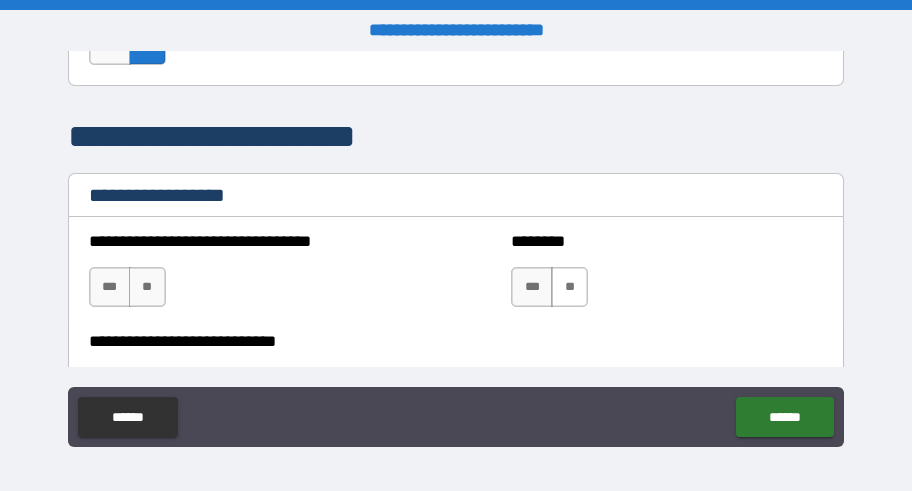 click on "**" at bounding box center [569, 287] 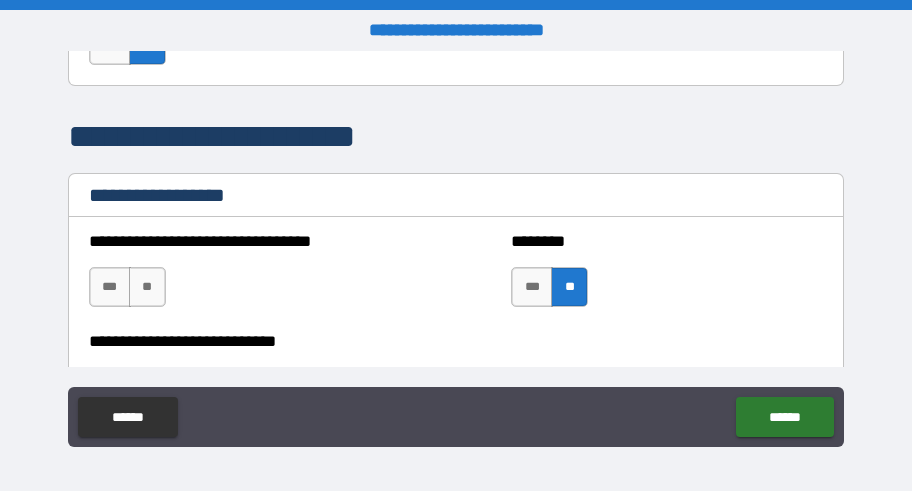 scroll, scrollTop: 1500, scrollLeft: 0, axis: vertical 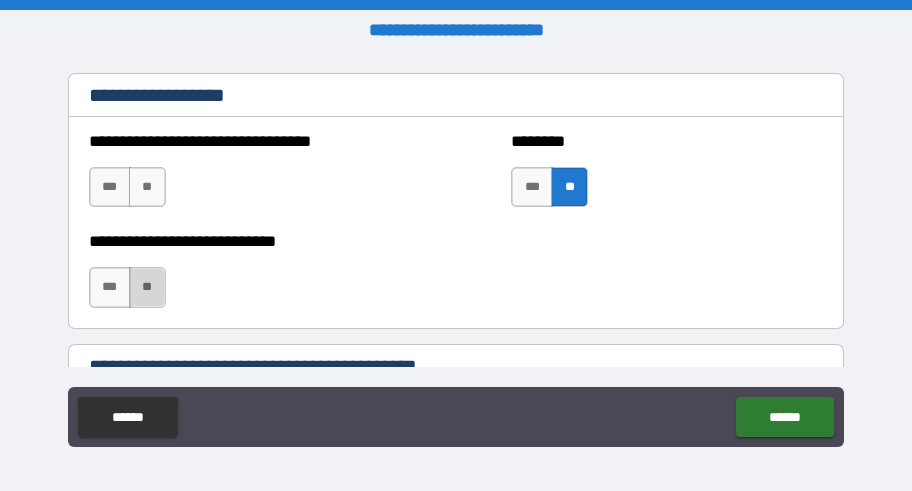 click on "**" at bounding box center (147, 287) 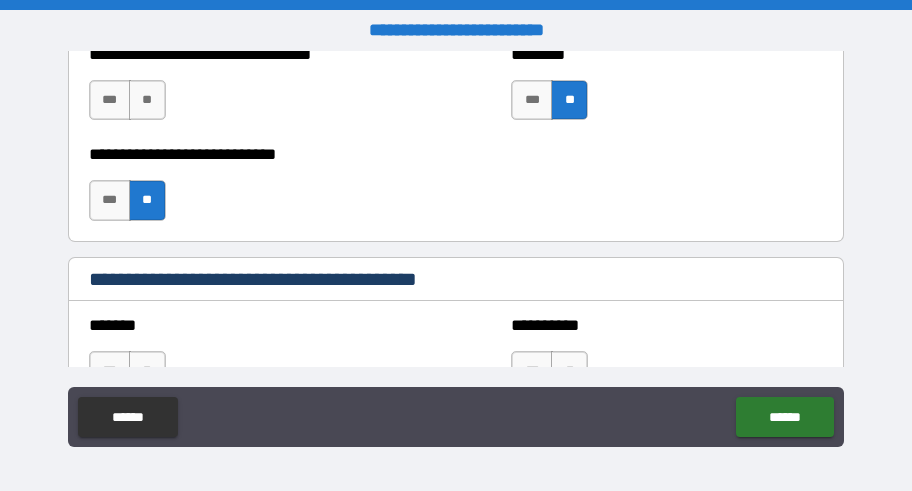 scroll, scrollTop: 1700, scrollLeft: 0, axis: vertical 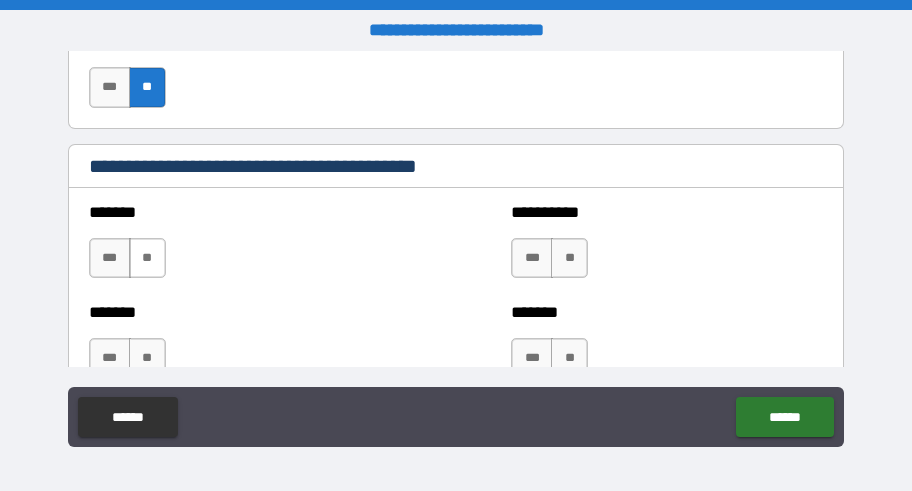 click on "**" at bounding box center (147, 258) 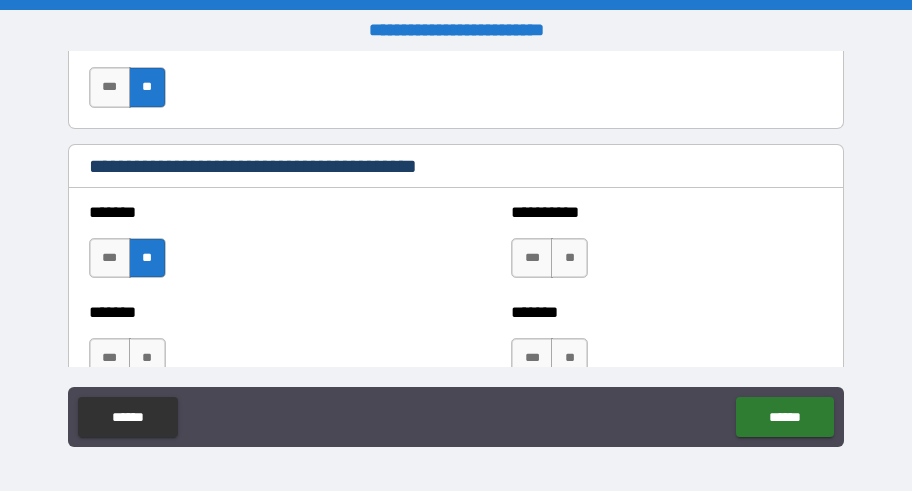 click on "**" at bounding box center [569, 258] 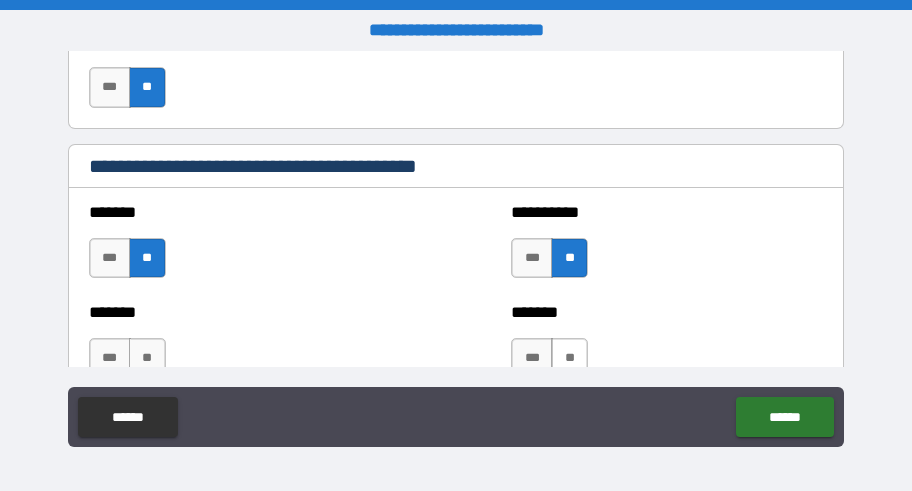 click on "**" at bounding box center (569, 358) 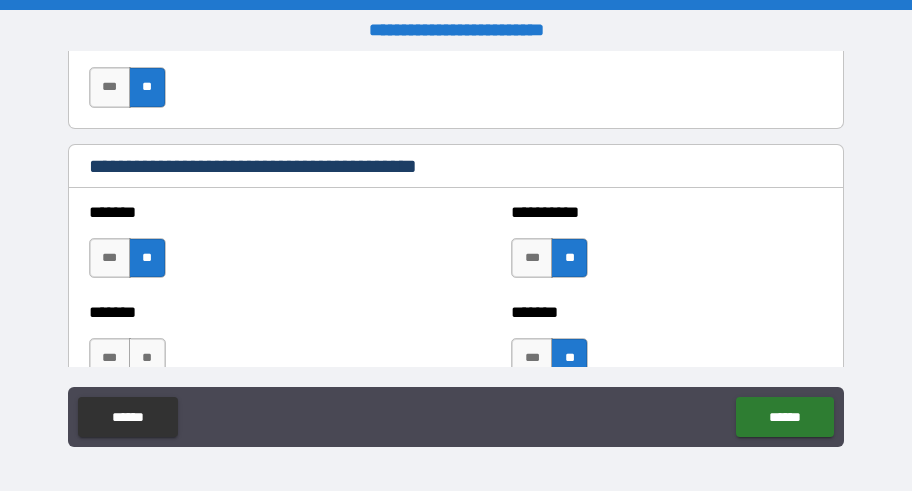 drag, startPoint x: 148, startPoint y: 352, endPoint x: 180, endPoint y: 326, distance: 41.231056 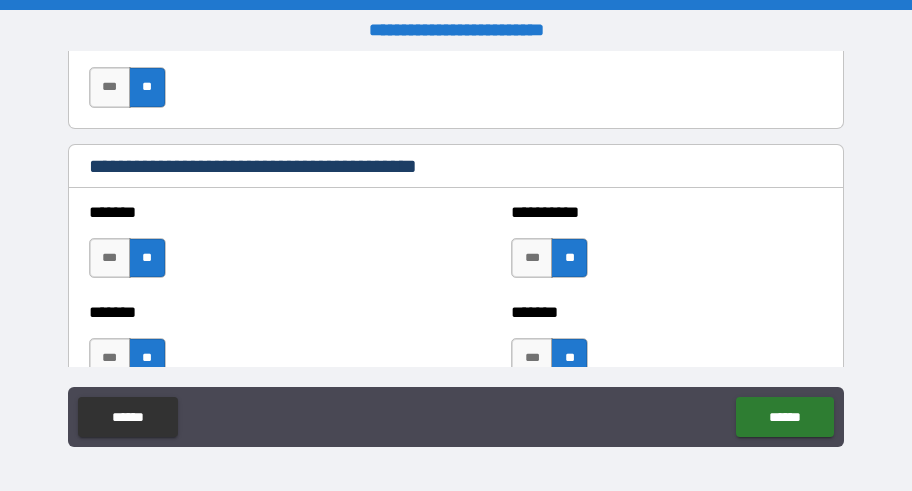 scroll, scrollTop: 1800, scrollLeft: 0, axis: vertical 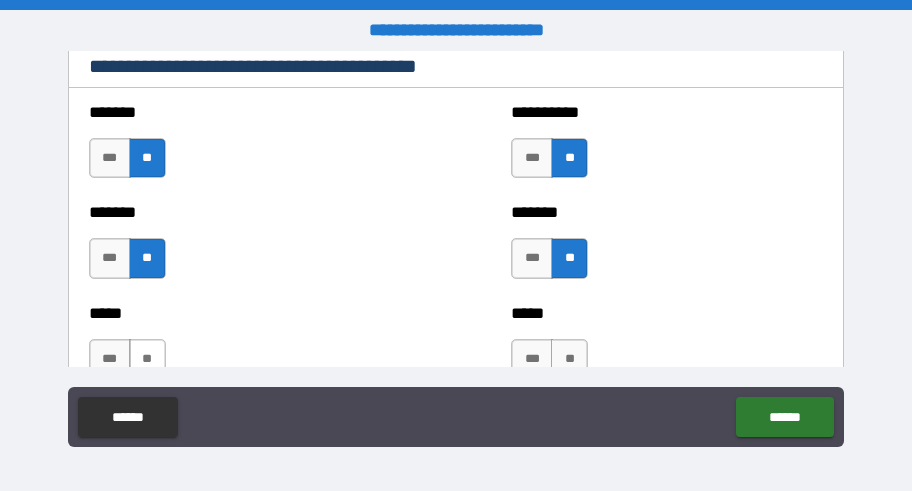 click on "**" at bounding box center (147, 359) 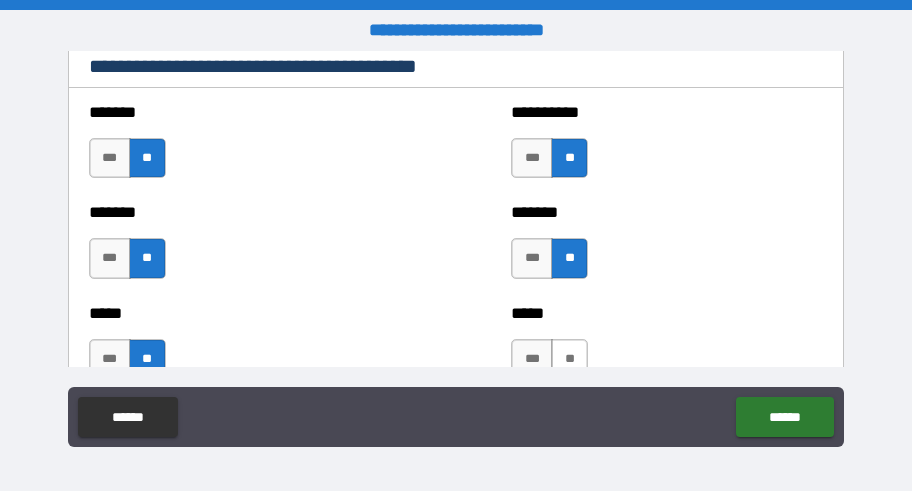 click on "**" at bounding box center [569, 359] 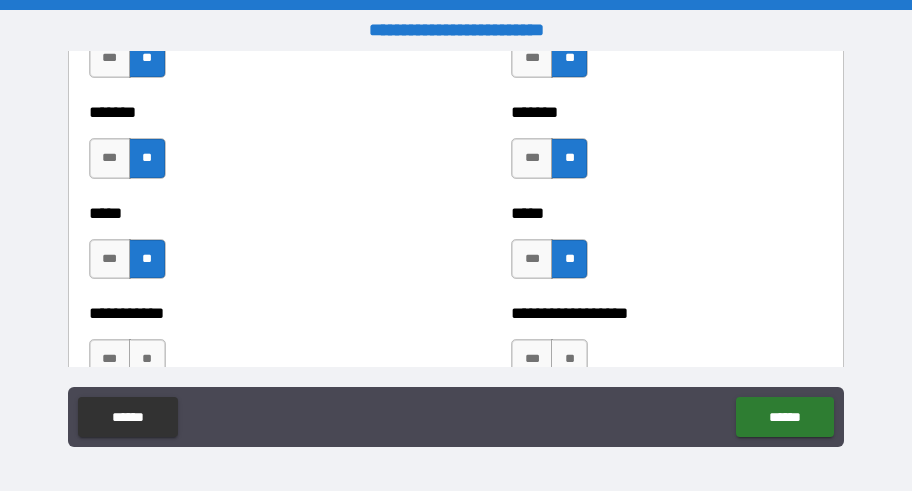 scroll, scrollTop: 2000, scrollLeft: 0, axis: vertical 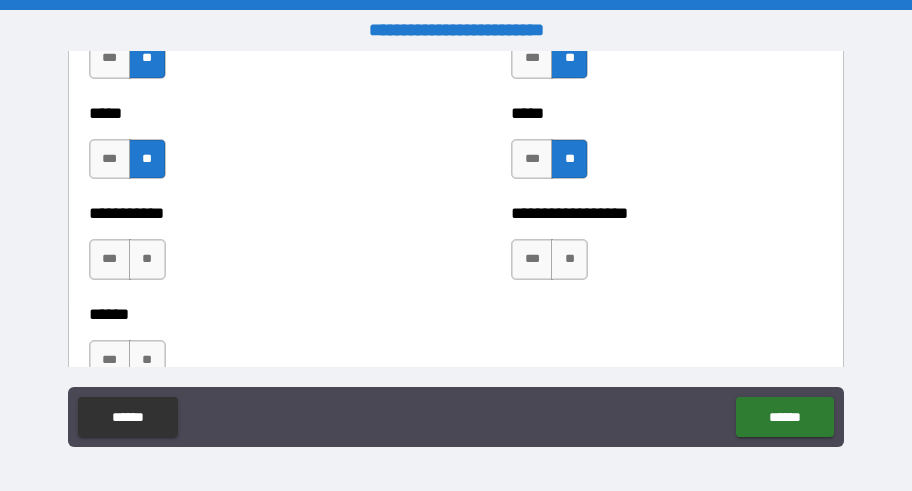 click on "**" at bounding box center (569, 259) 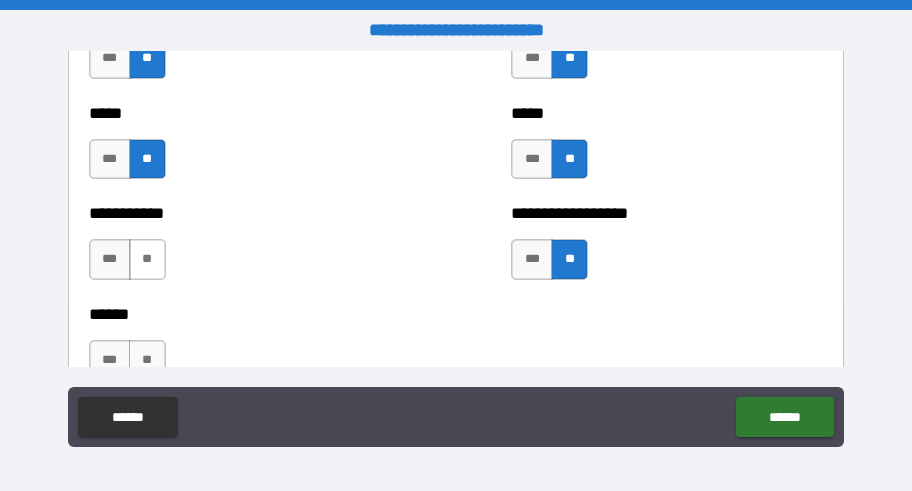 click on "**" at bounding box center (147, 259) 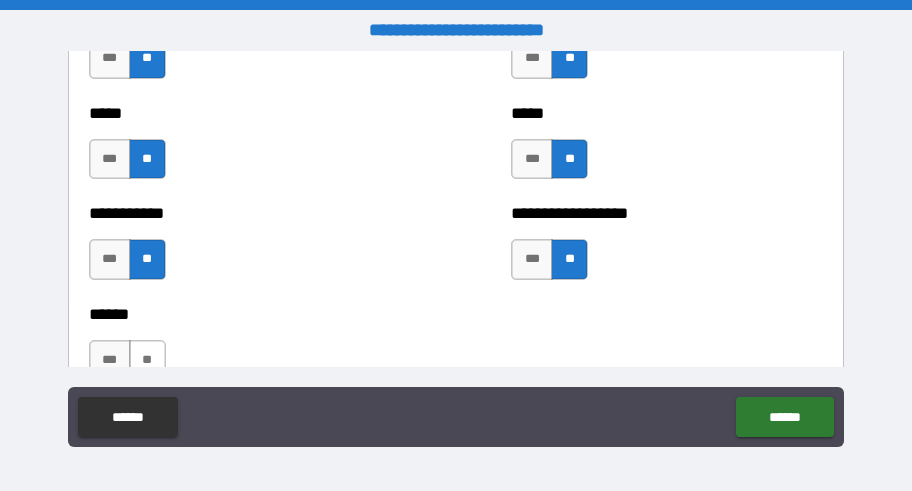 click on "**" at bounding box center (147, 360) 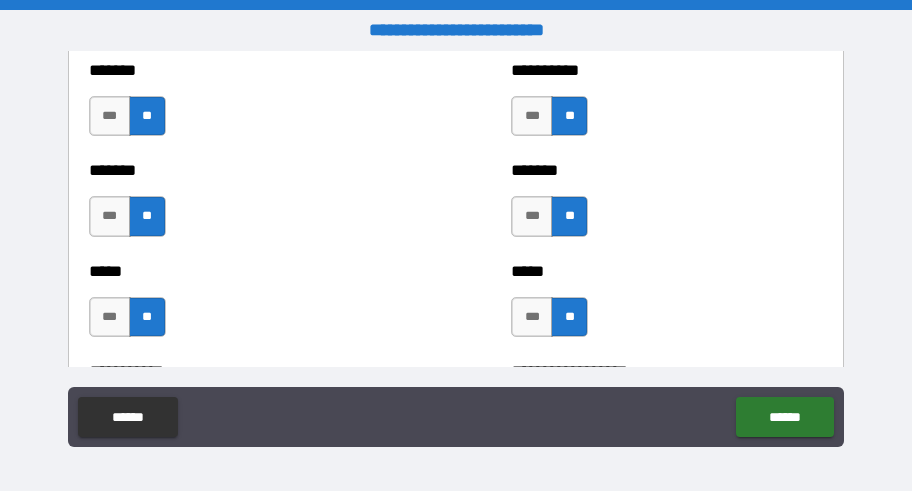 scroll, scrollTop: 1800, scrollLeft: 0, axis: vertical 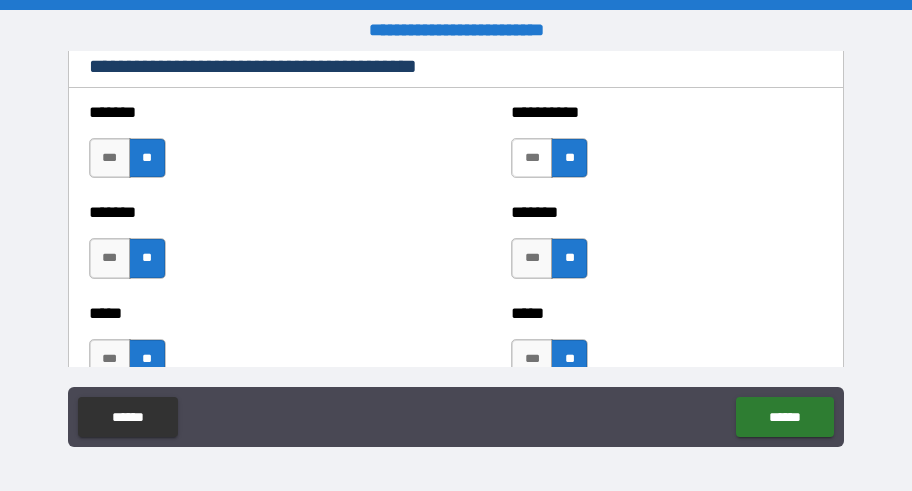 click on "***" at bounding box center (532, 158) 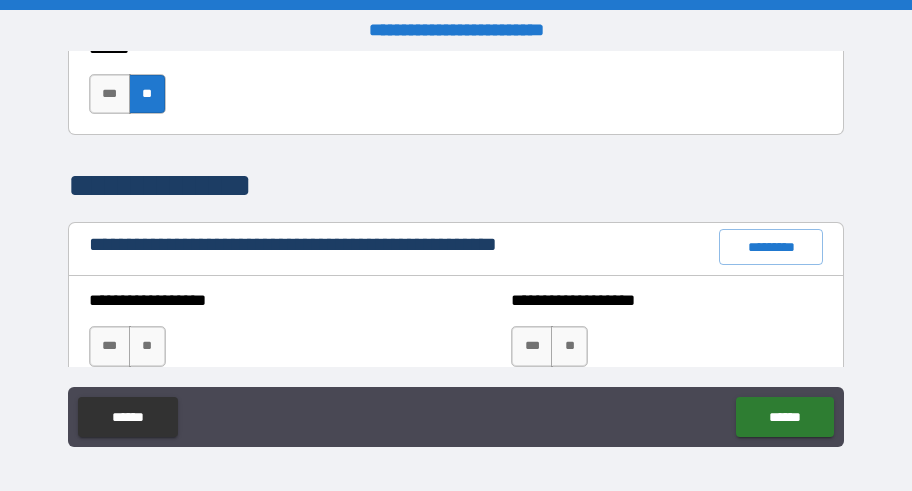 scroll, scrollTop: 2300, scrollLeft: 0, axis: vertical 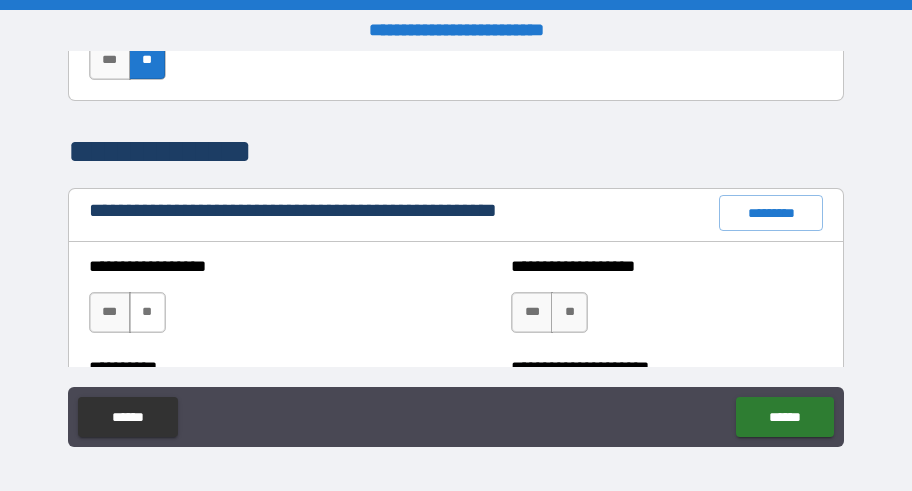 click on "**" at bounding box center (147, 312) 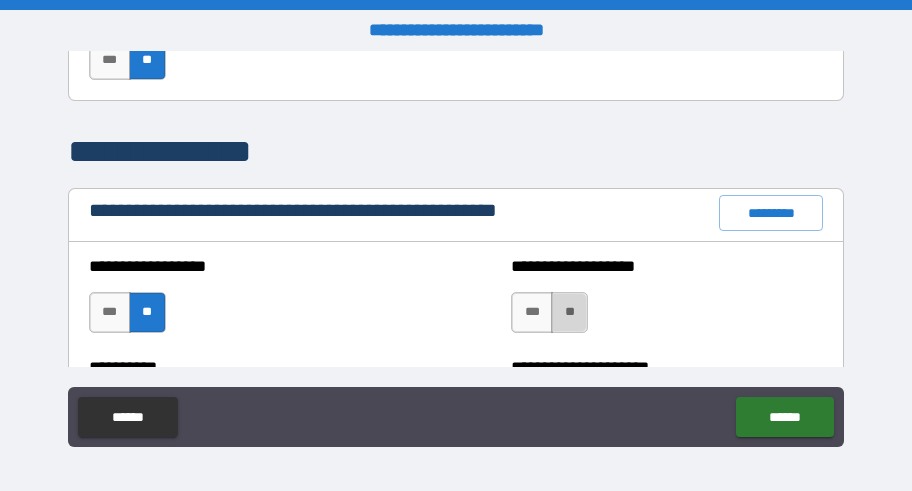 click on "**" at bounding box center (569, 312) 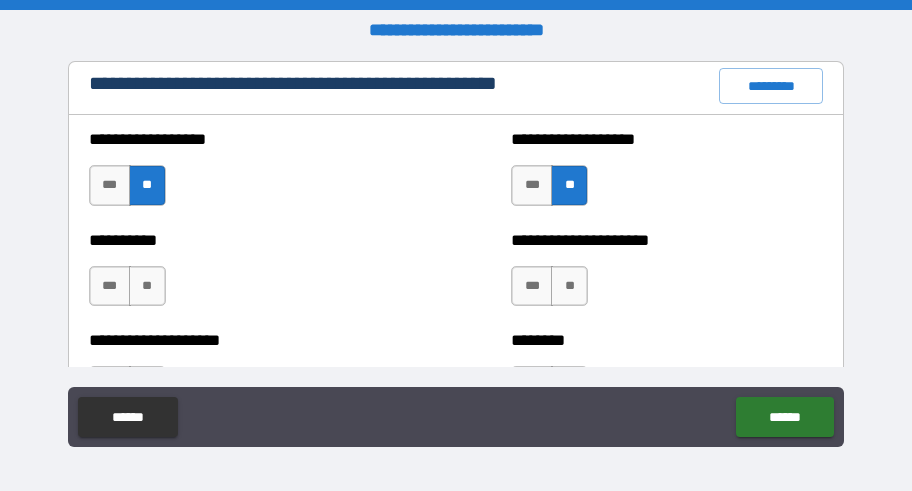 scroll, scrollTop: 2500, scrollLeft: 0, axis: vertical 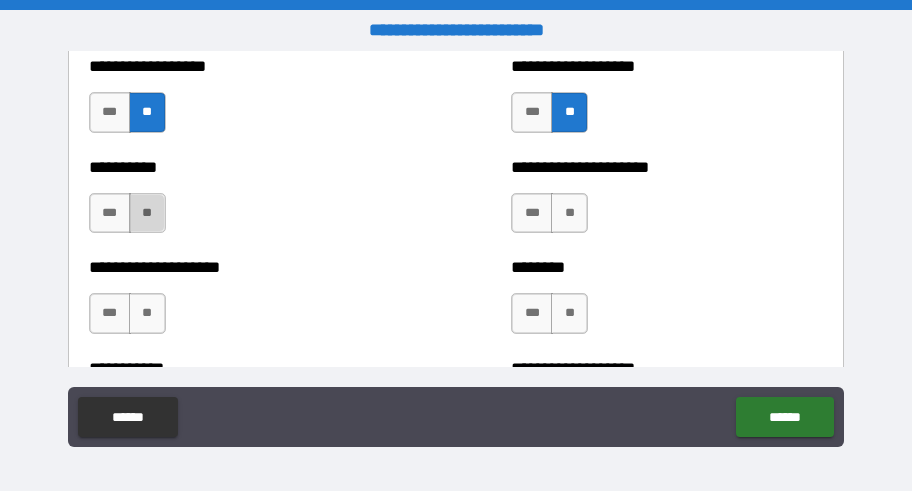 click on "**" at bounding box center (147, 213) 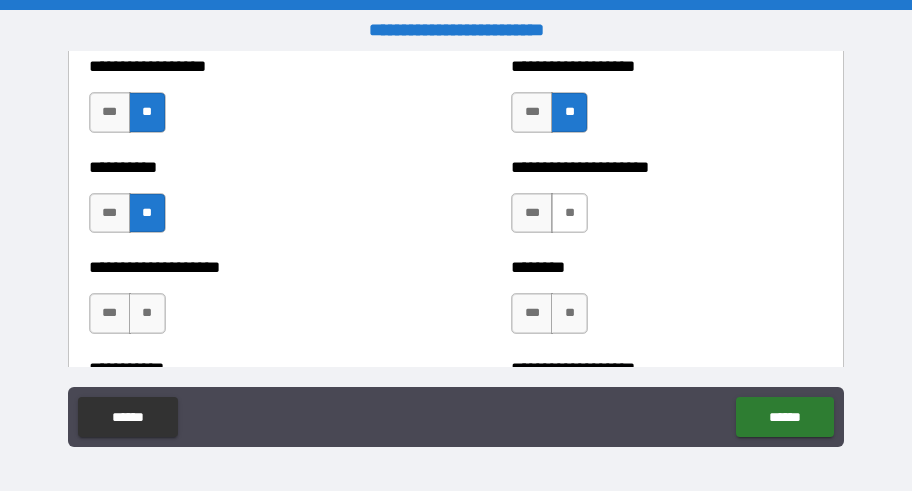 click on "**" at bounding box center [569, 213] 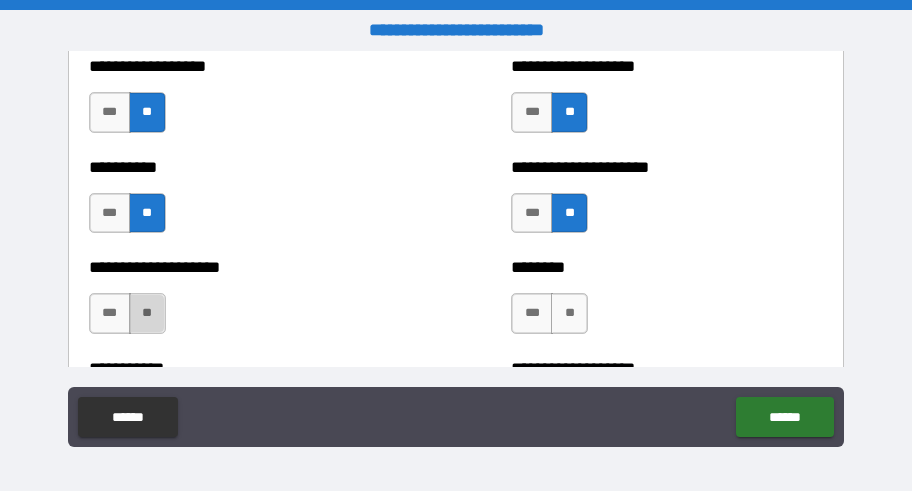 click on "**" at bounding box center (147, 313) 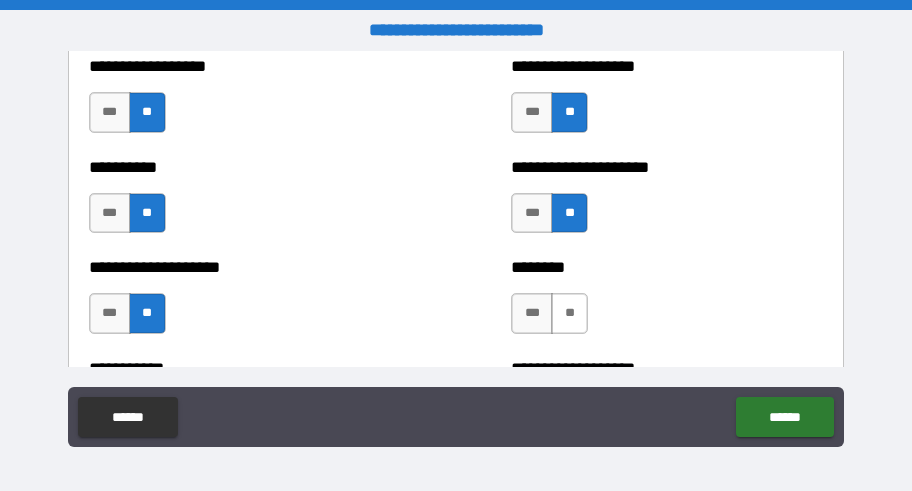 click on "**" at bounding box center (569, 313) 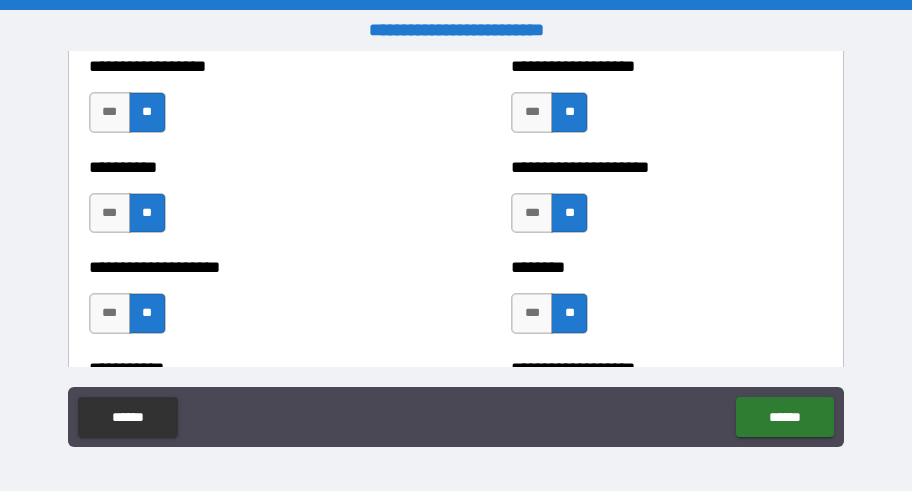 scroll, scrollTop: 2600, scrollLeft: 0, axis: vertical 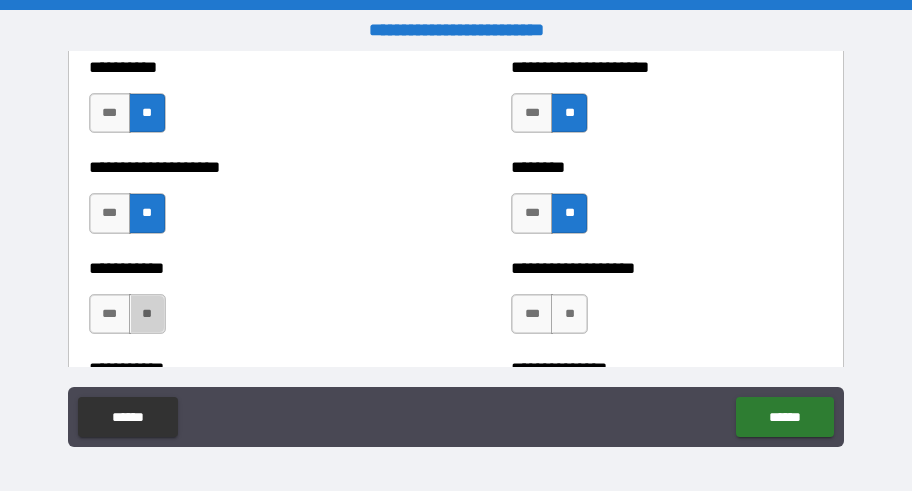 drag, startPoint x: 150, startPoint y: 311, endPoint x: 243, endPoint y: 258, distance: 107.042046 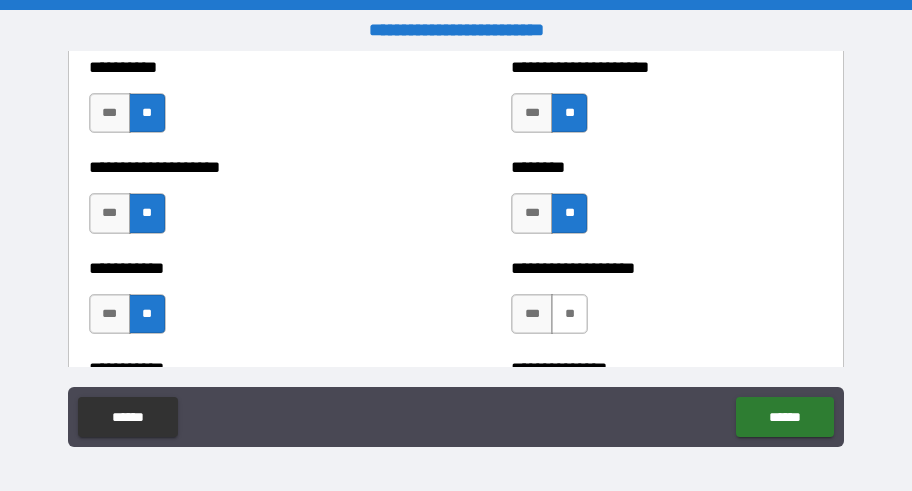 click on "**" at bounding box center (569, 314) 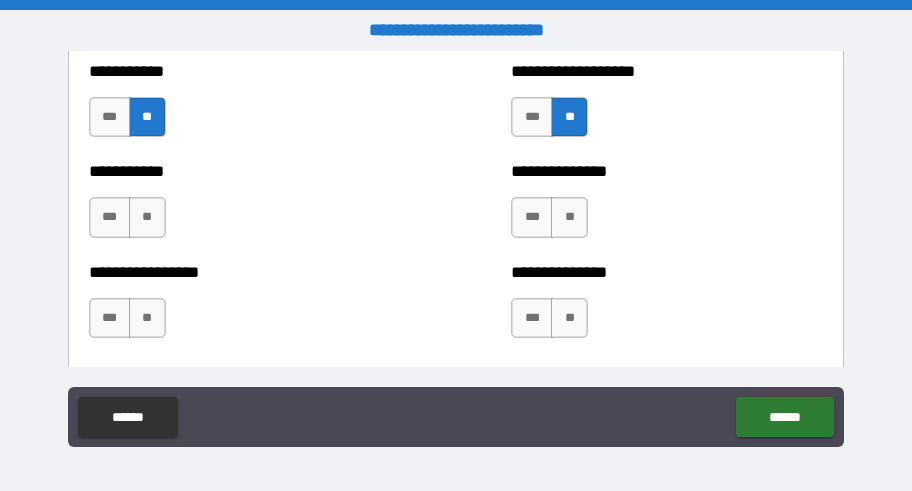 scroll, scrollTop: 2800, scrollLeft: 0, axis: vertical 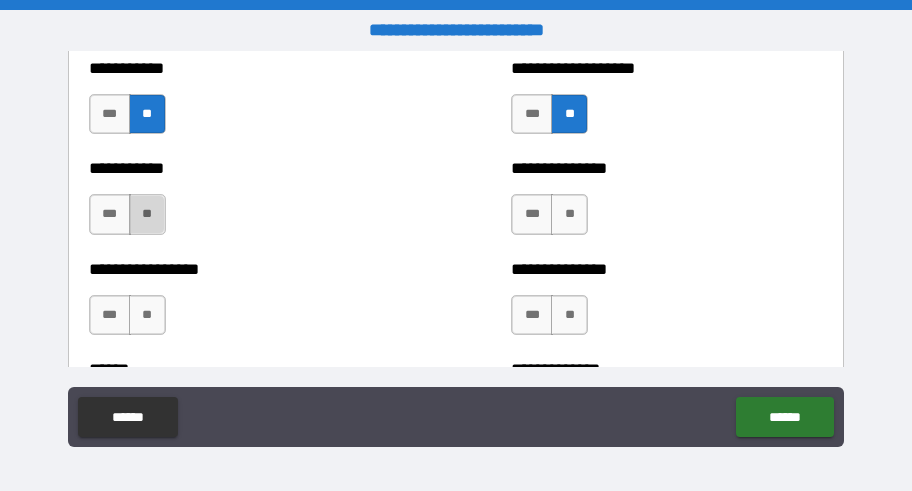 click on "**" at bounding box center [147, 214] 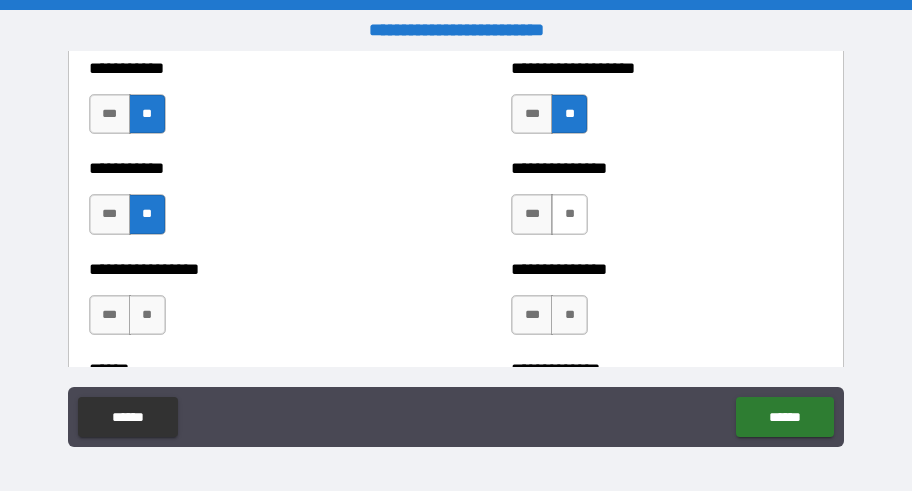 click on "**" at bounding box center (569, 214) 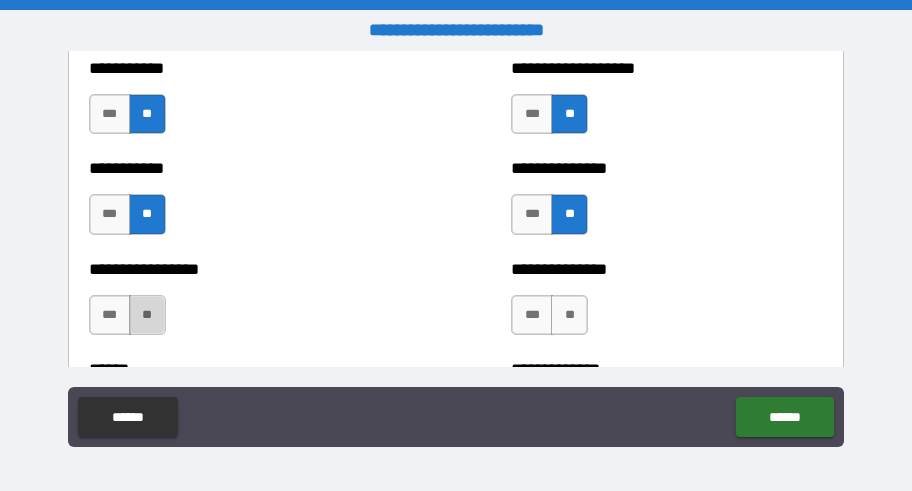 click on "**" at bounding box center [147, 315] 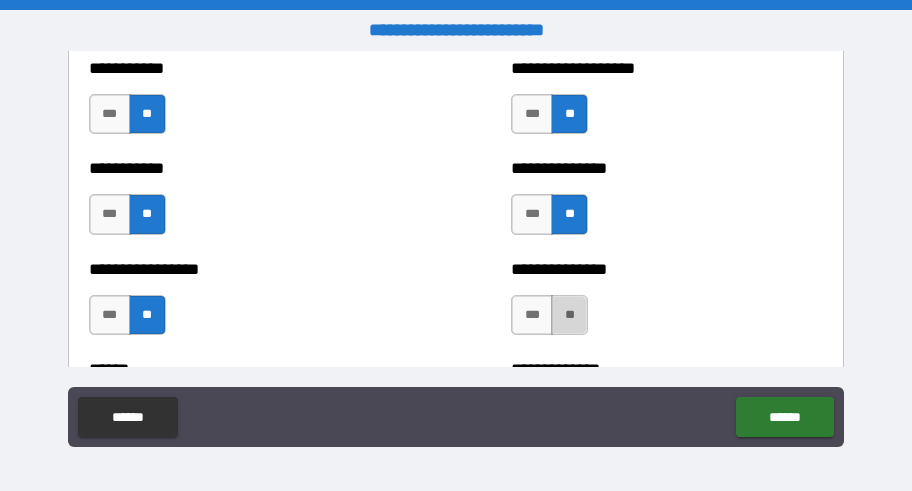 click on "**" at bounding box center [569, 315] 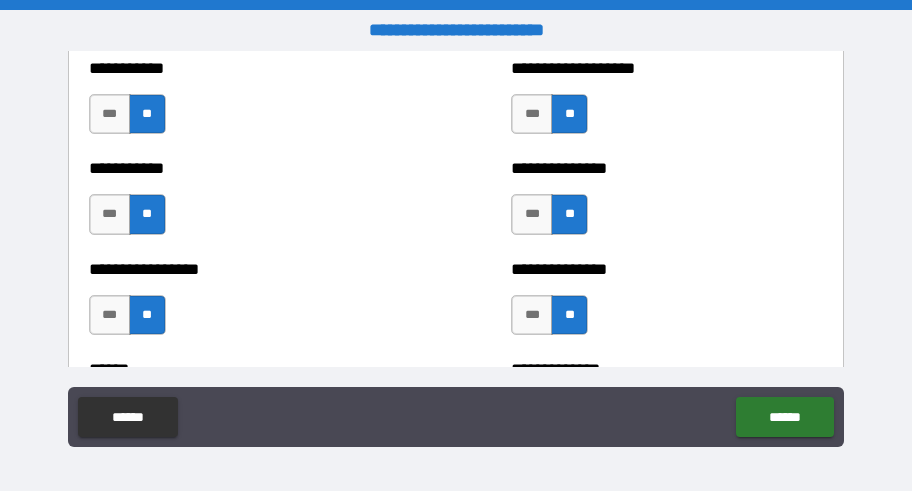 scroll, scrollTop: 2900, scrollLeft: 0, axis: vertical 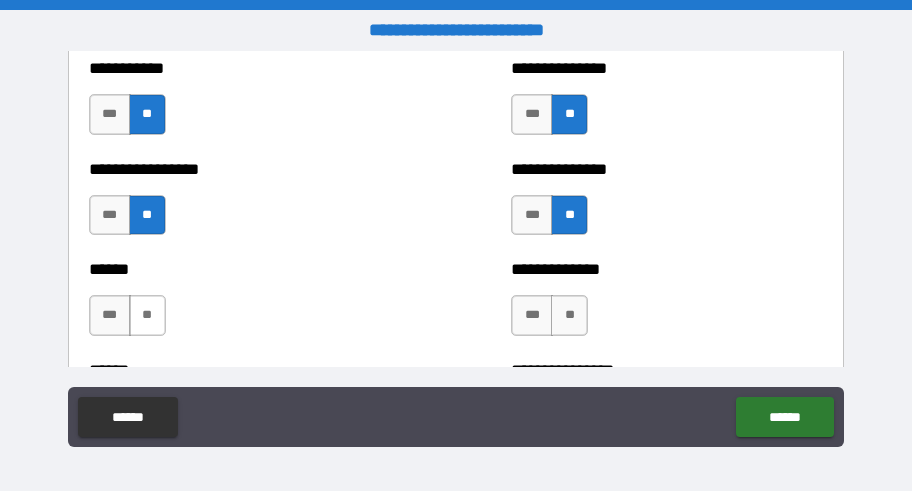 click on "**" at bounding box center [147, 315] 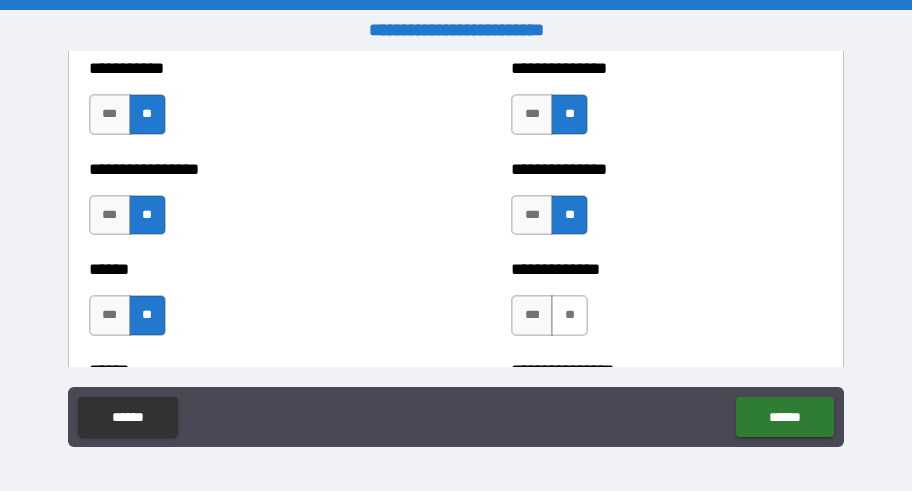click on "**" at bounding box center (569, 315) 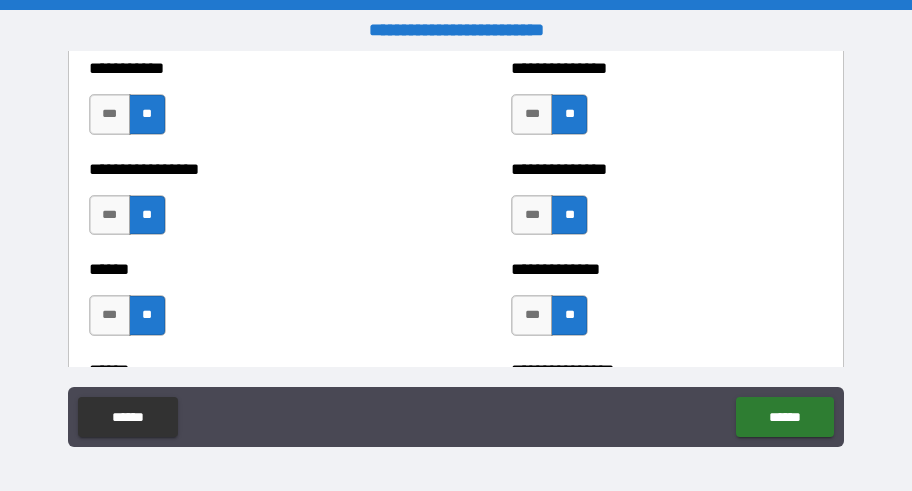 scroll, scrollTop: 3000, scrollLeft: 0, axis: vertical 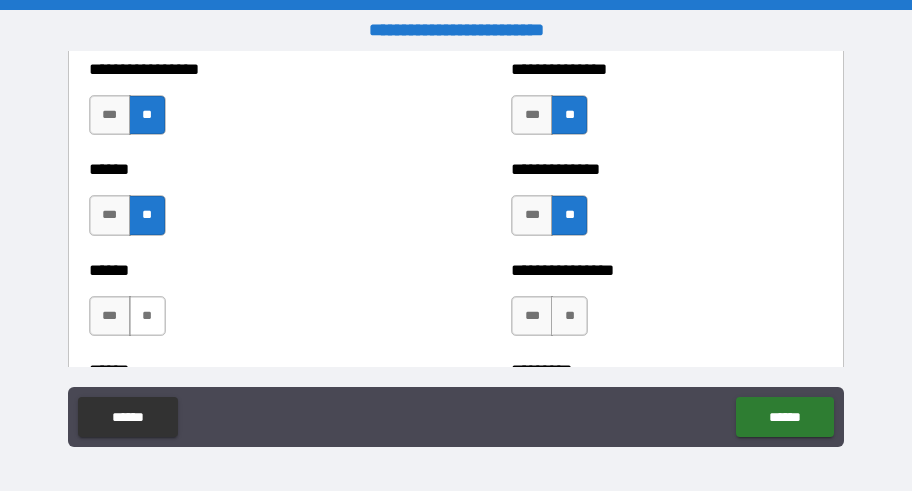 click on "**" at bounding box center (147, 316) 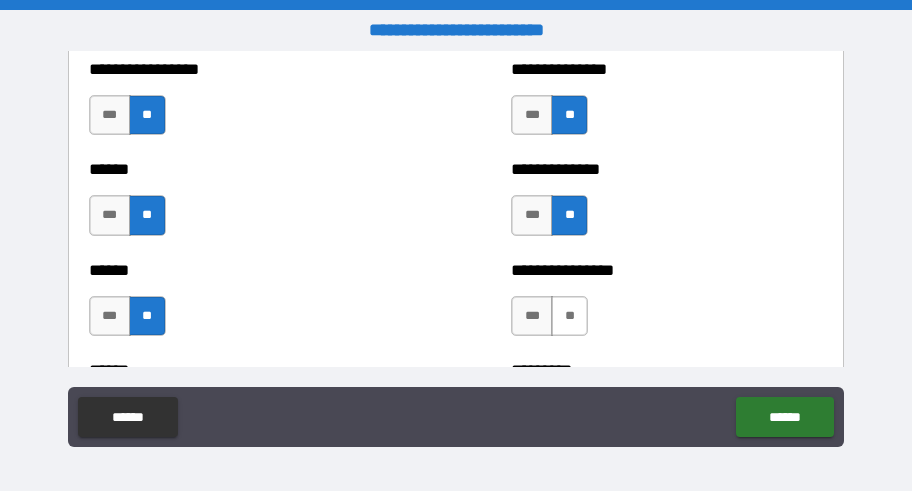click on "**" at bounding box center (569, 316) 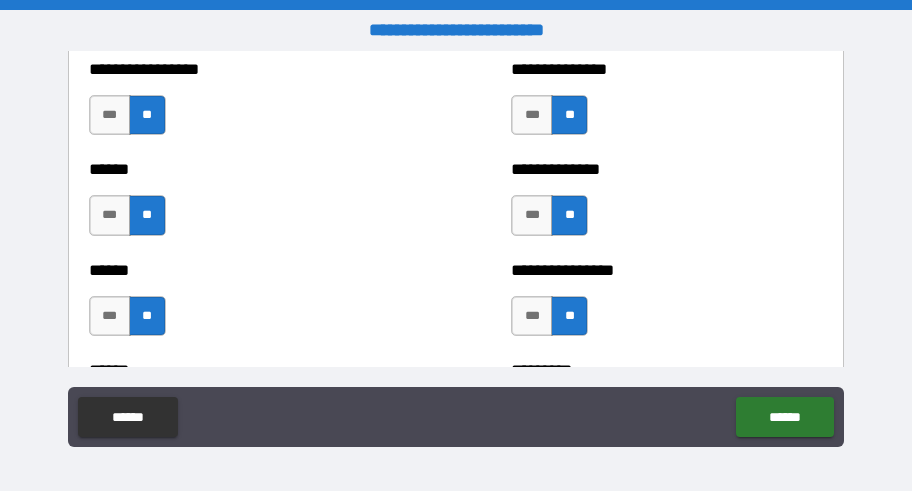scroll, scrollTop: 3100, scrollLeft: 0, axis: vertical 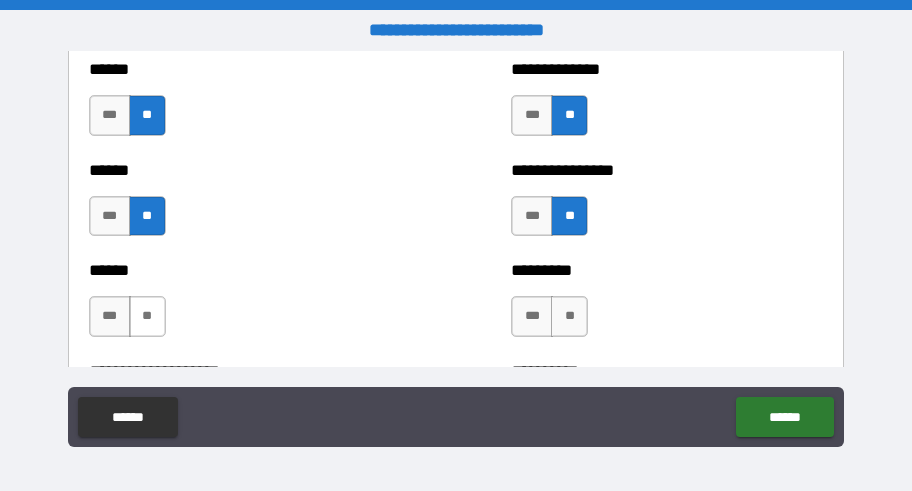 click on "**" at bounding box center [147, 316] 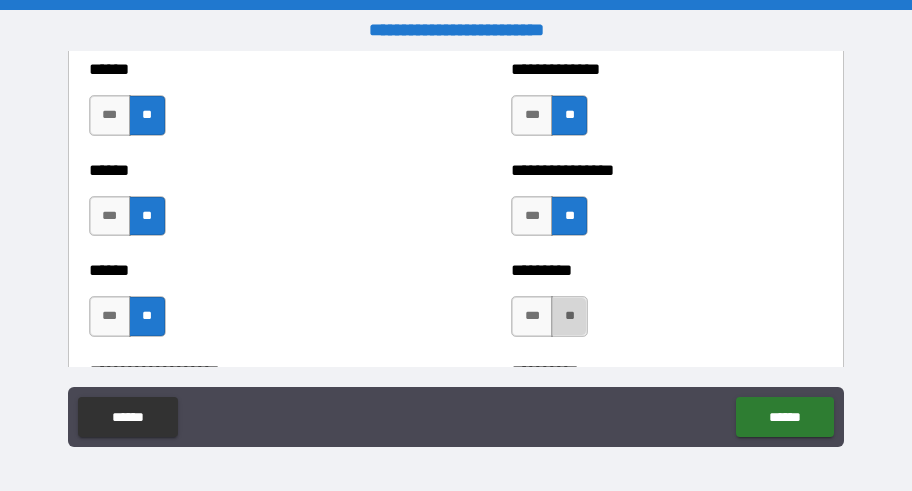 click on "**" at bounding box center [569, 316] 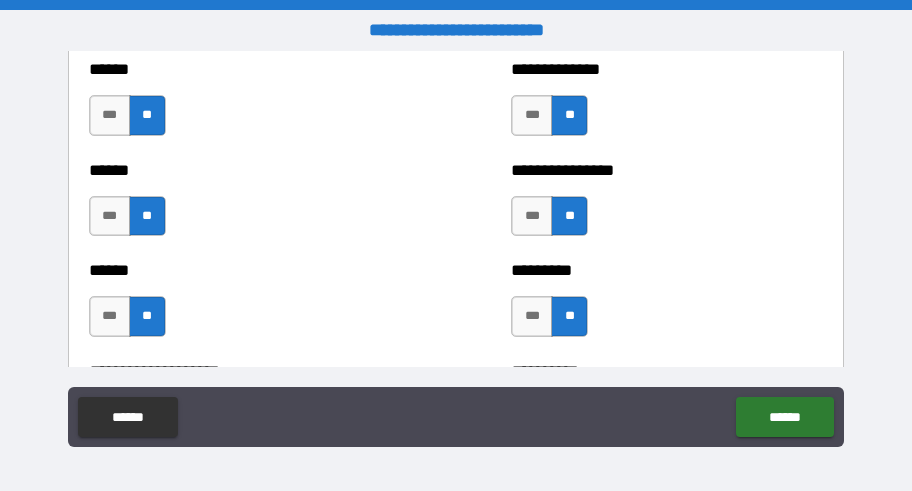 scroll, scrollTop: 3300, scrollLeft: 0, axis: vertical 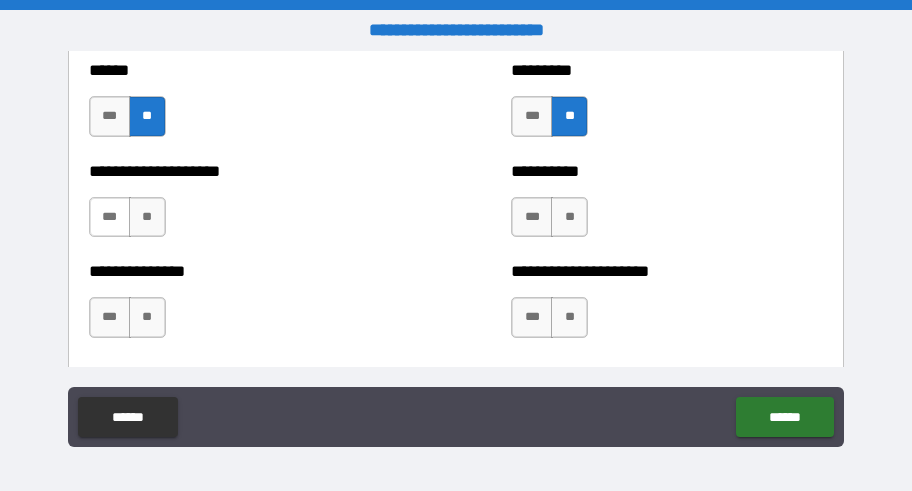 click on "***" at bounding box center [110, 217] 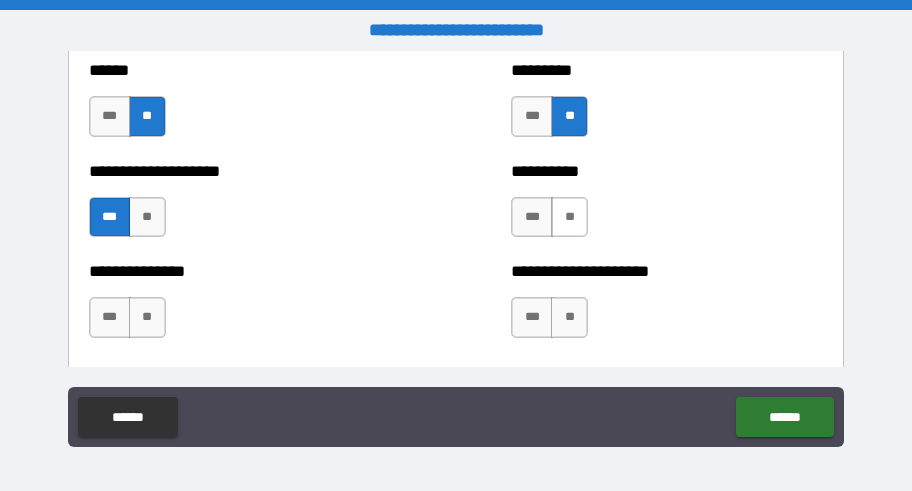 click on "**" at bounding box center (569, 217) 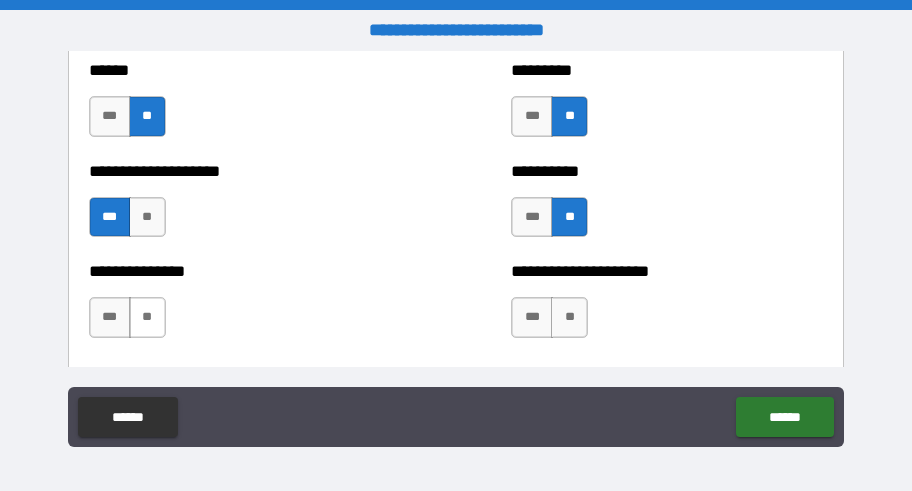 click on "**" at bounding box center [147, 317] 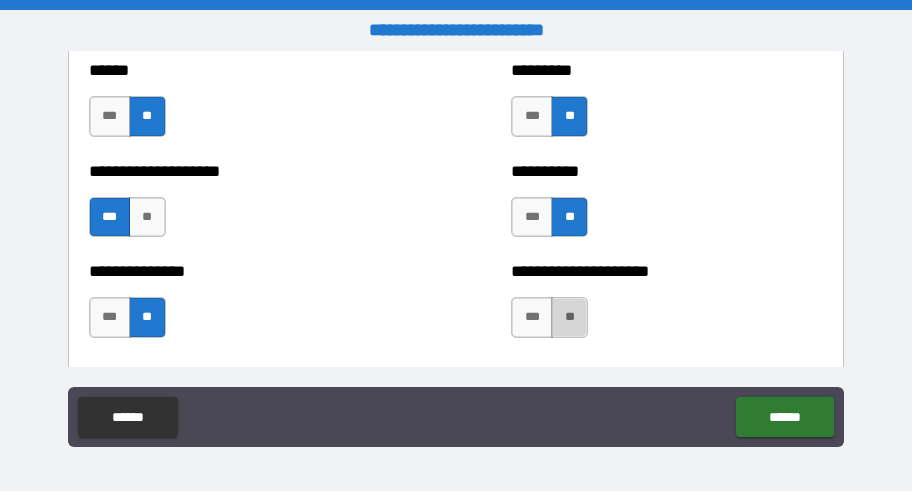 click on "**" at bounding box center (569, 317) 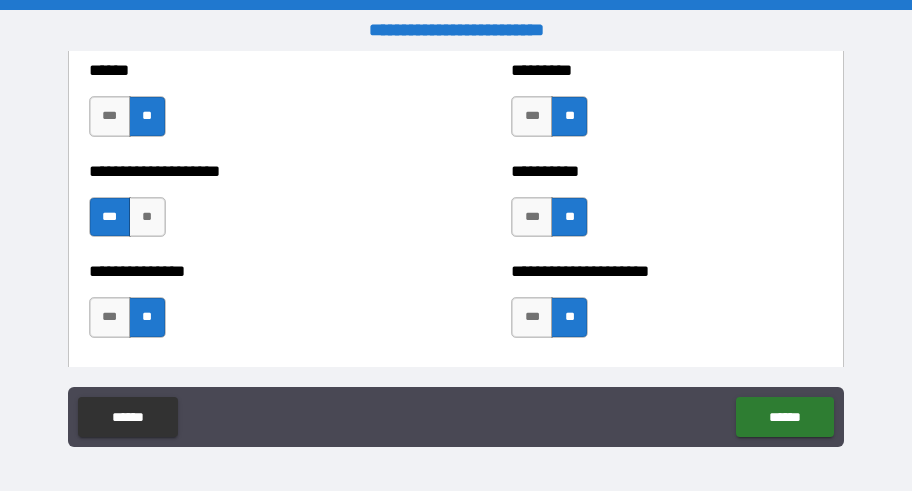 scroll, scrollTop: 3400, scrollLeft: 0, axis: vertical 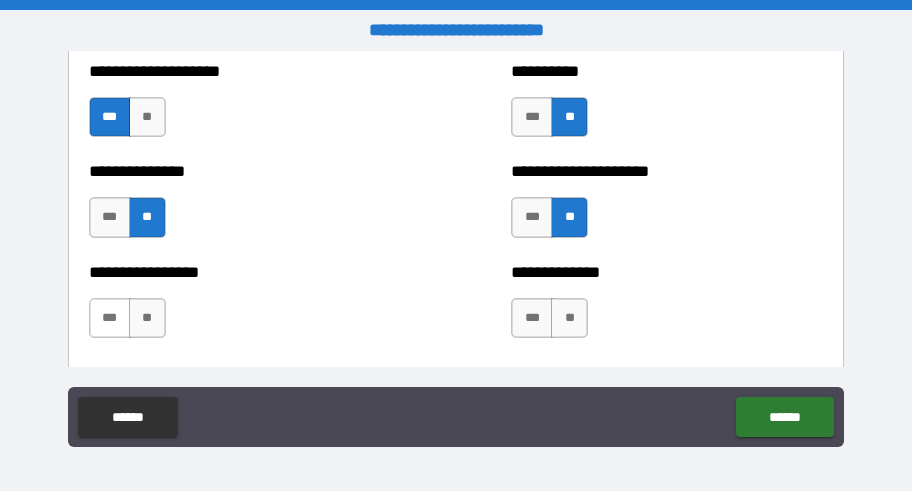click on "***" at bounding box center [110, 318] 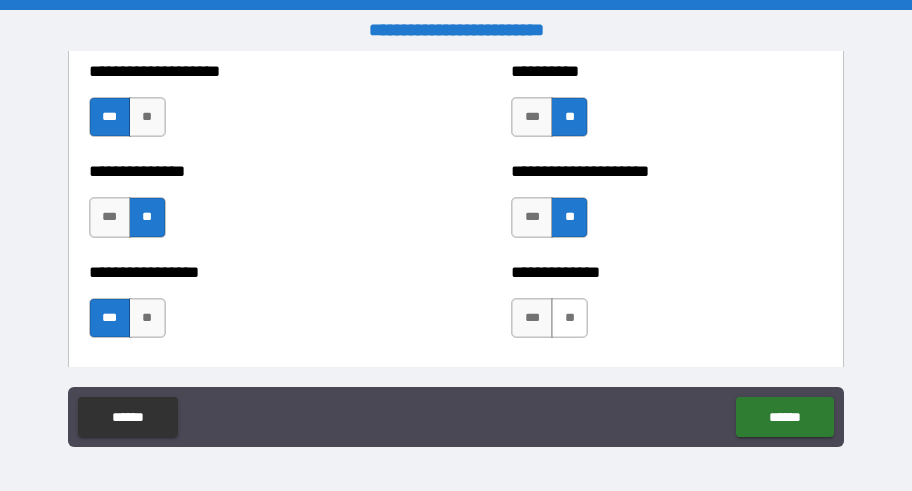 click on "**" at bounding box center [569, 318] 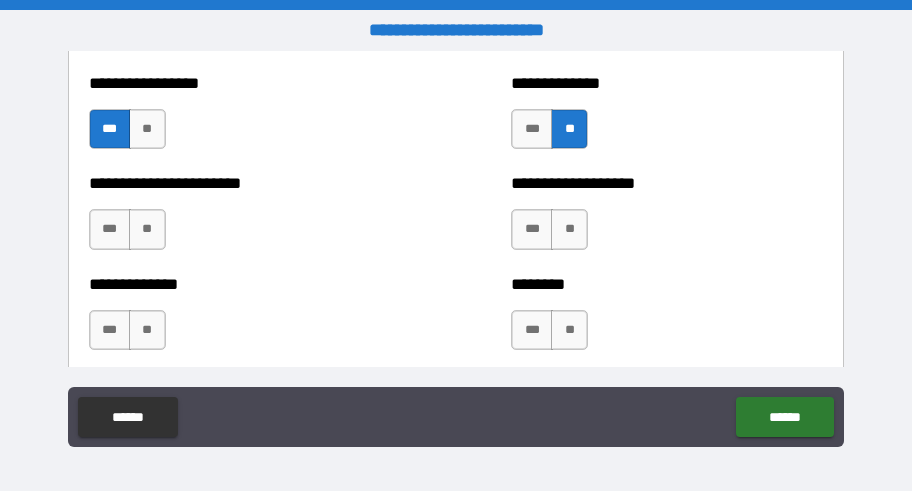 scroll, scrollTop: 3600, scrollLeft: 0, axis: vertical 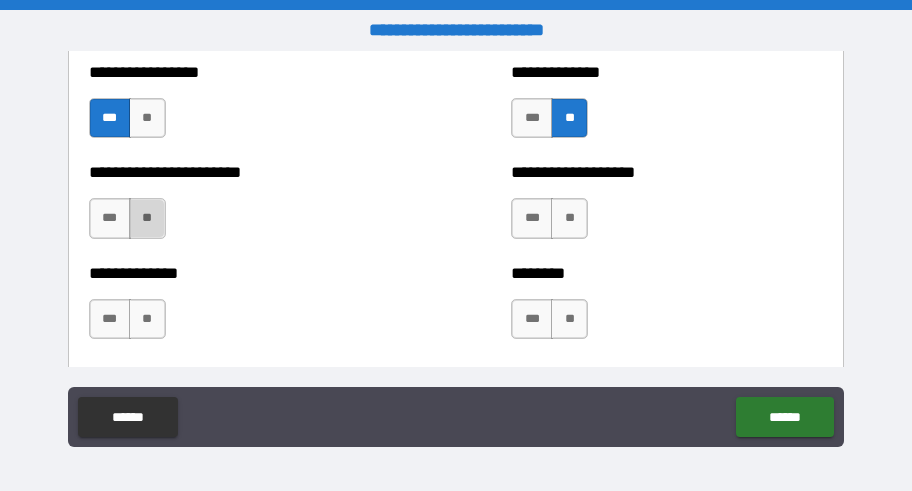 click on "**" at bounding box center (147, 218) 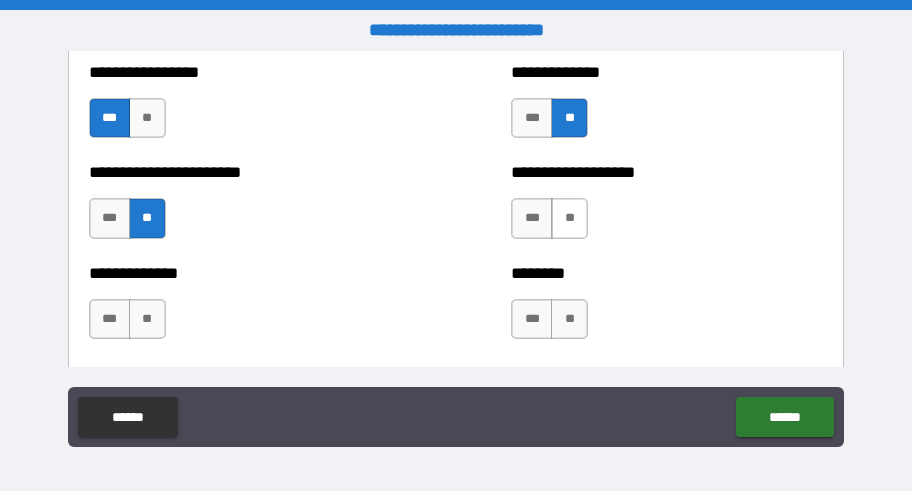 click on "**" at bounding box center (569, 218) 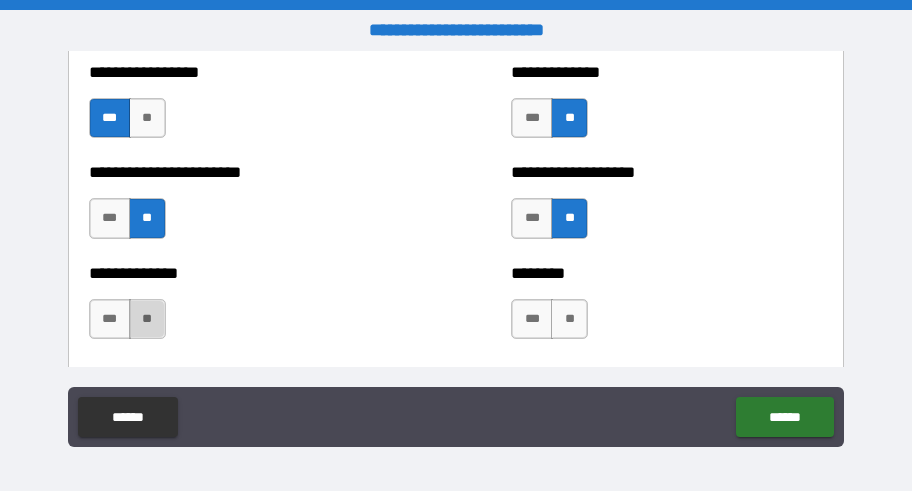 click on "**" at bounding box center (147, 319) 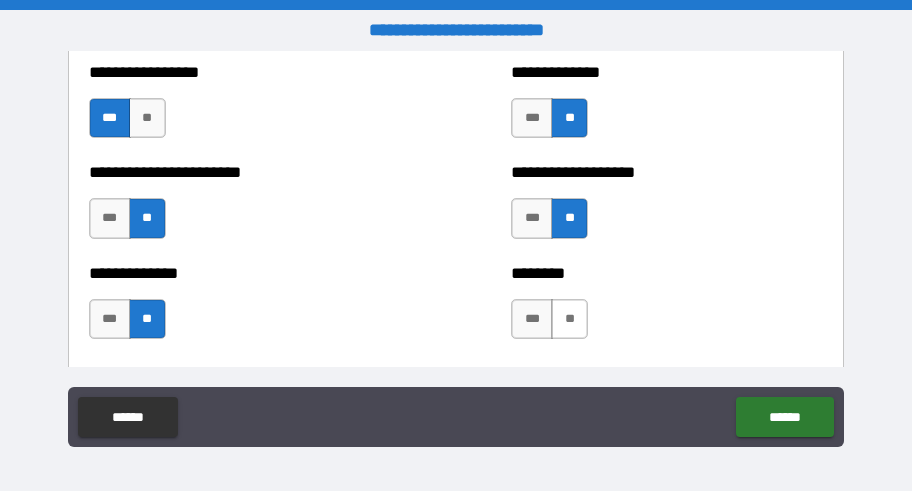 click on "**" at bounding box center [569, 319] 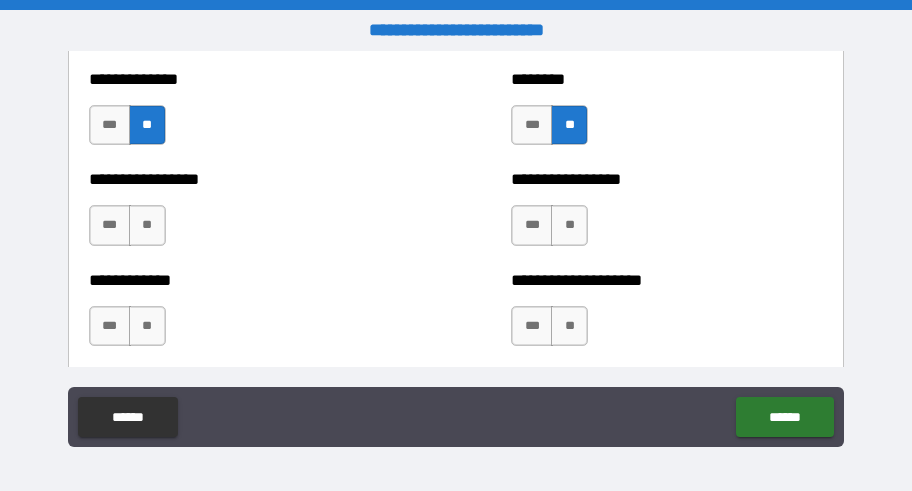 scroll, scrollTop: 3800, scrollLeft: 0, axis: vertical 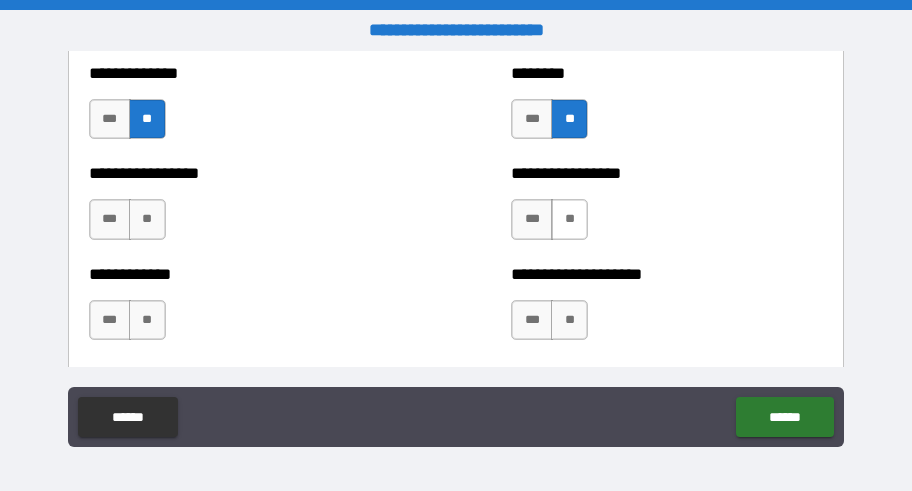 click on "**" at bounding box center [569, 219] 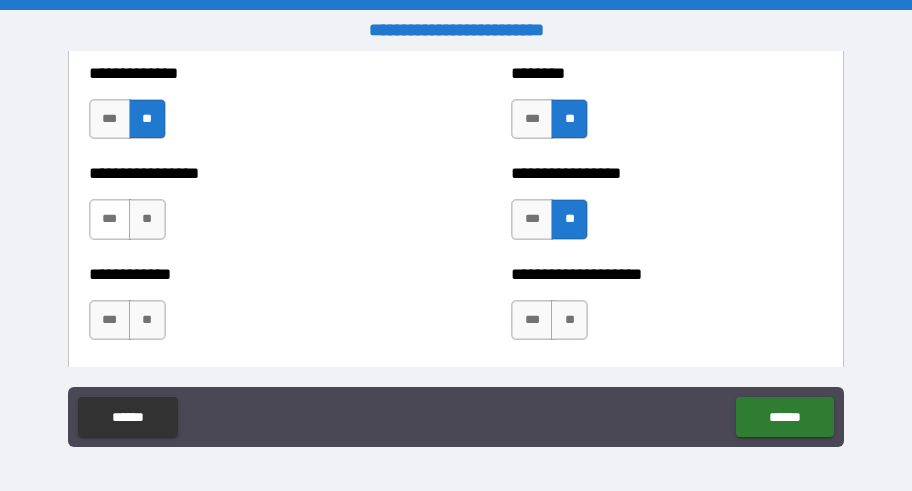 click on "***" at bounding box center (110, 219) 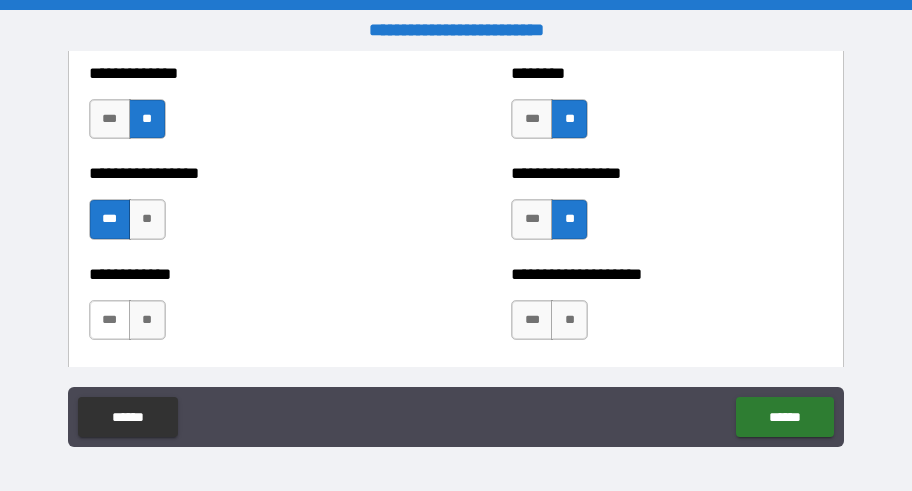 click on "***" at bounding box center (110, 320) 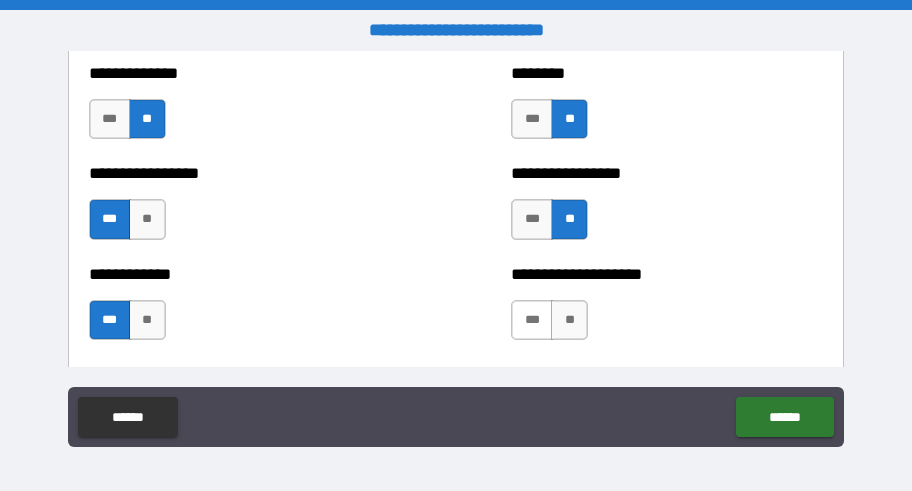 click on "***" at bounding box center [532, 320] 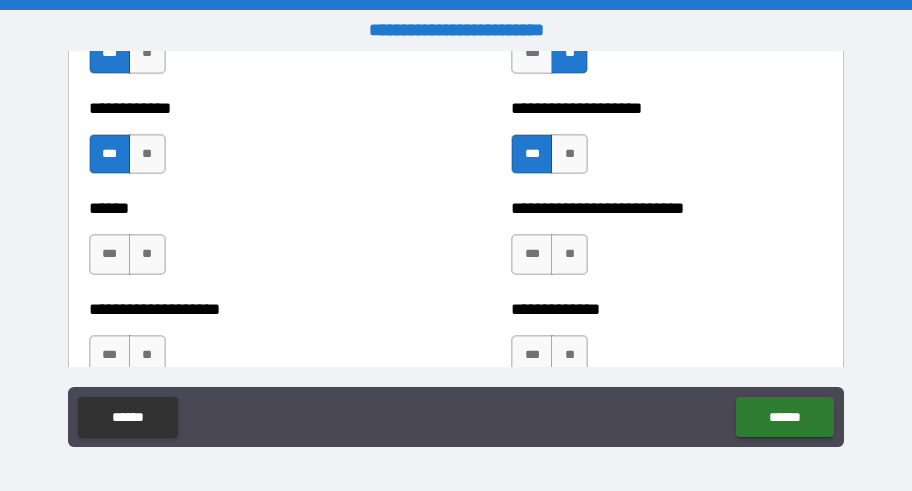 scroll, scrollTop: 4000, scrollLeft: 0, axis: vertical 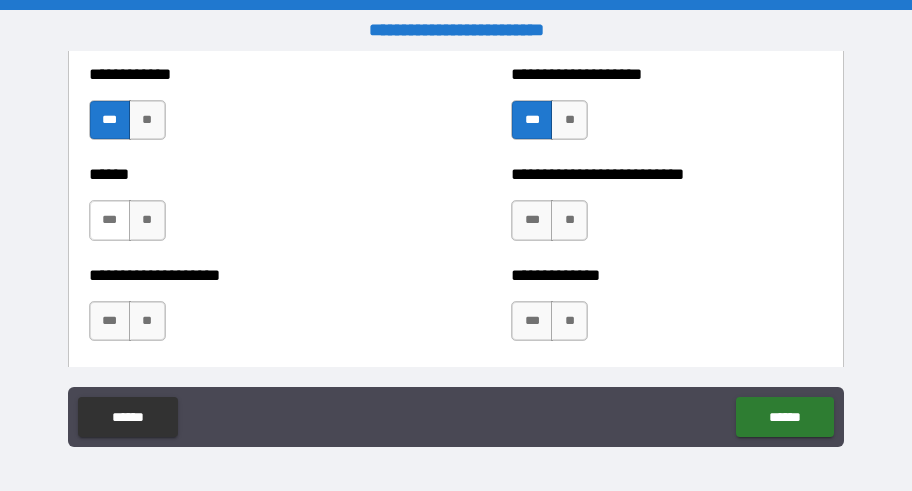 click on "***" at bounding box center [110, 220] 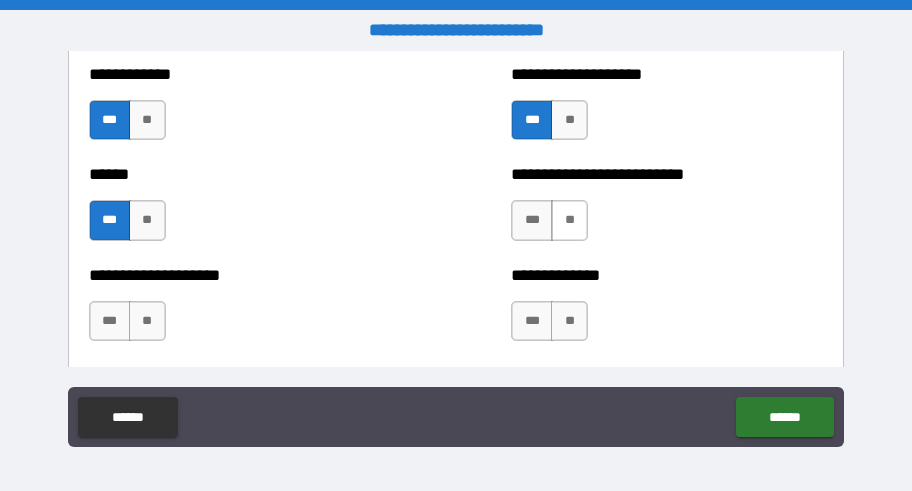 click on "**" at bounding box center (569, 220) 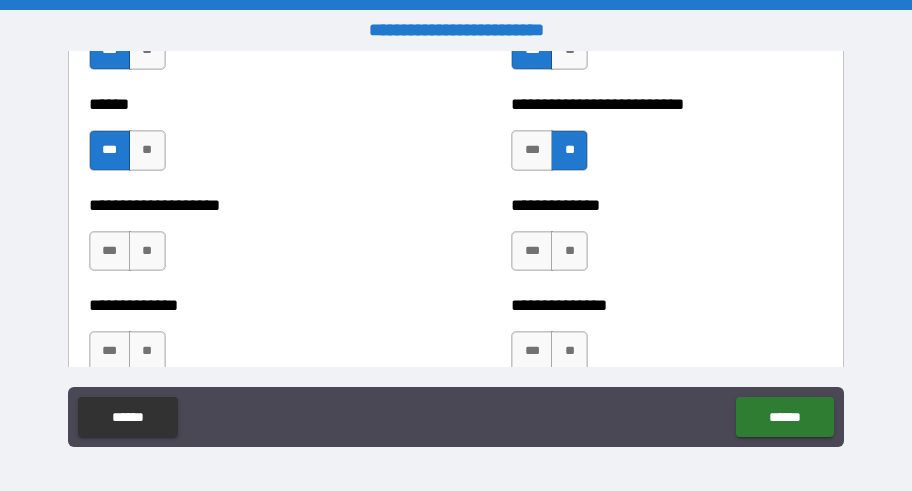 scroll, scrollTop: 4100, scrollLeft: 0, axis: vertical 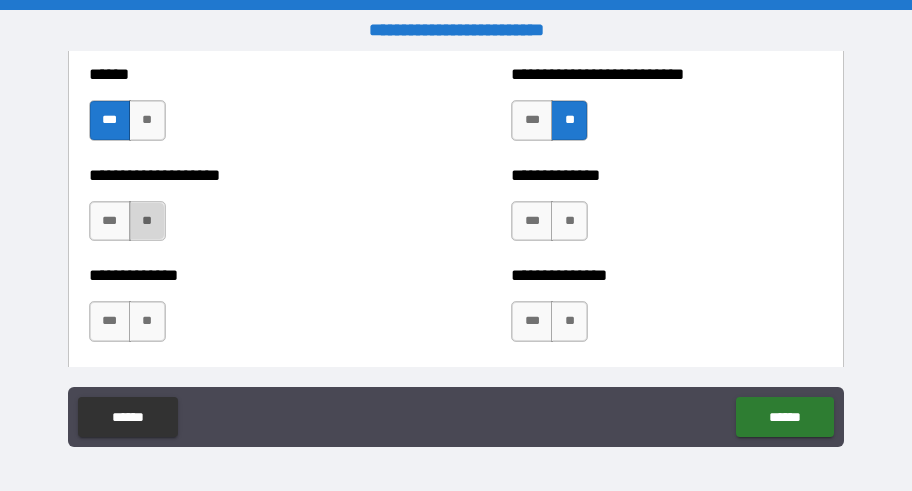 click on "**" at bounding box center (147, 221) 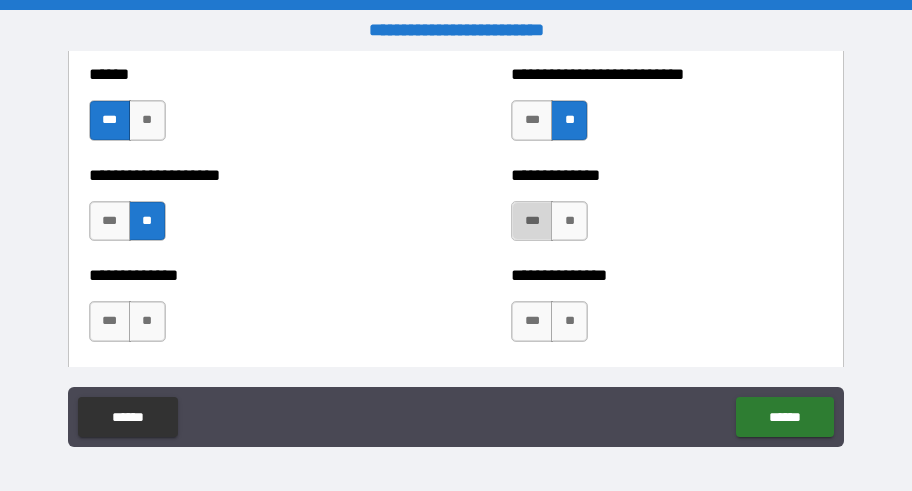 click on "***" at bounding box center [532, 221] 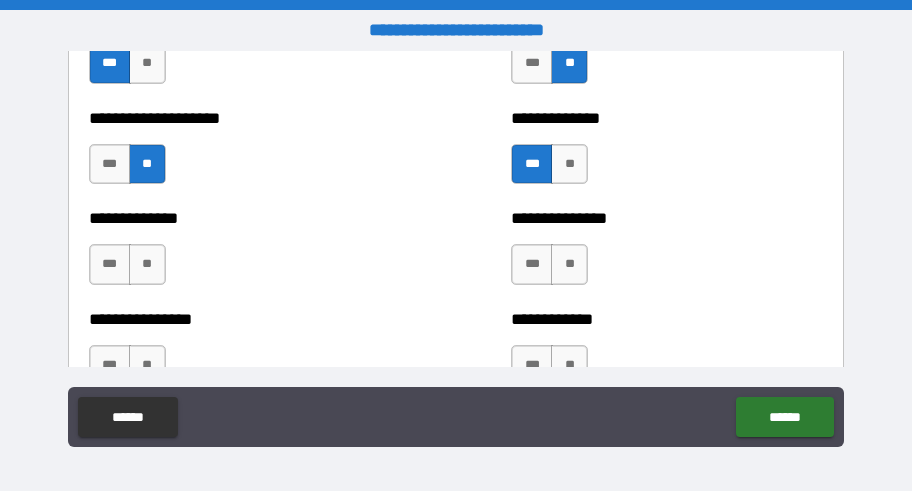 scroll, scrollTop: 4200, scrollLeft: 0, axis: vertical 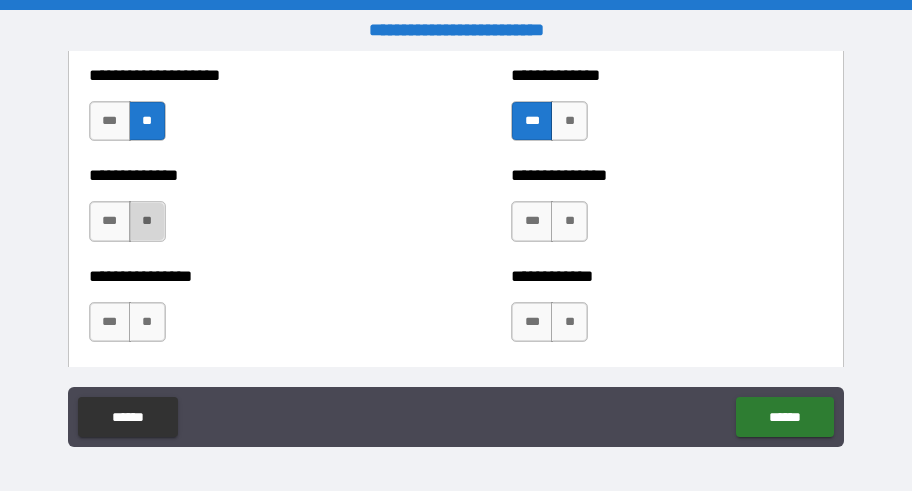 click on "**" at bounding box center [147, 221] 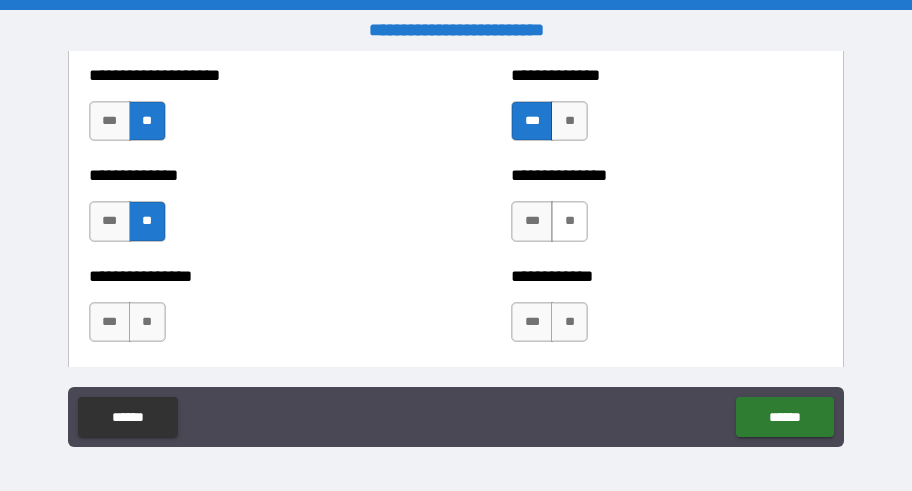 click on "**" at bounding box center [569, 221] 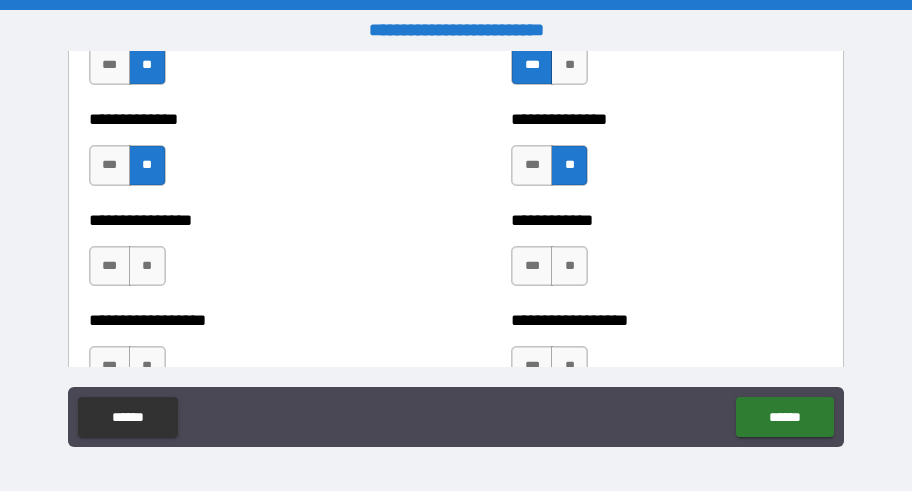 scroll, scrollTop: 4400, scrollLeft: 0, axis: vertical 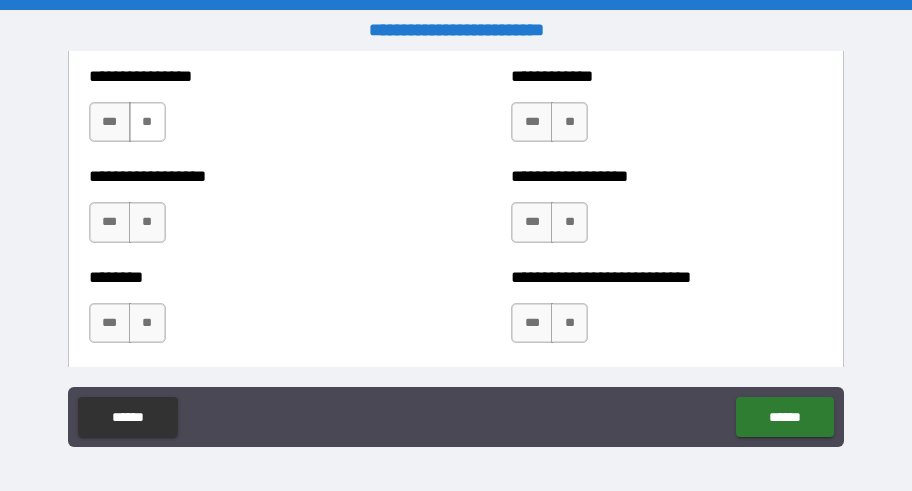 click on "**" at bounding box center [147, 122] 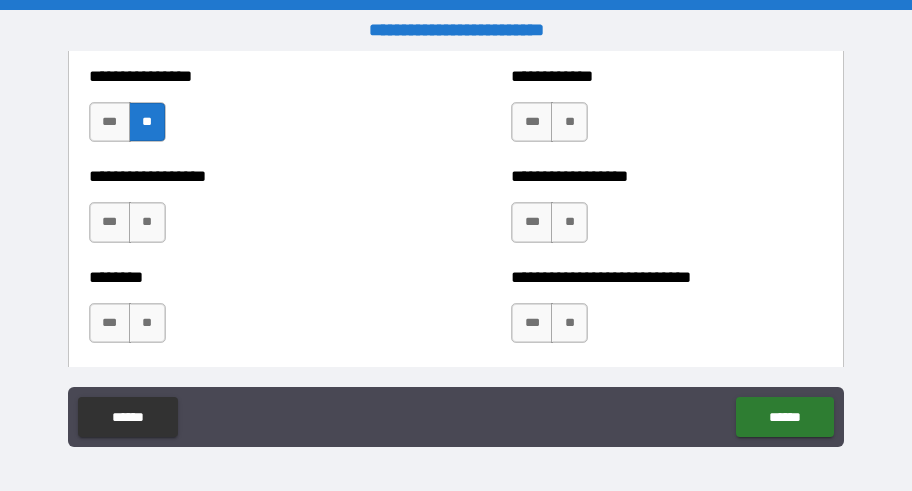 drag, startPoint x: 559, startPoint y: 124, endPoint x: 514, endPoint y: 143, distance: 48.8467 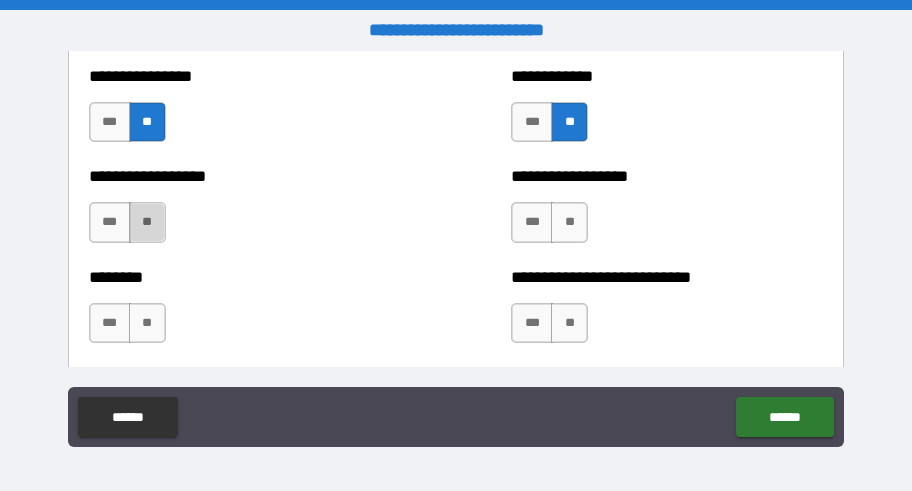 click on "**" at bounding box center [147, 222] 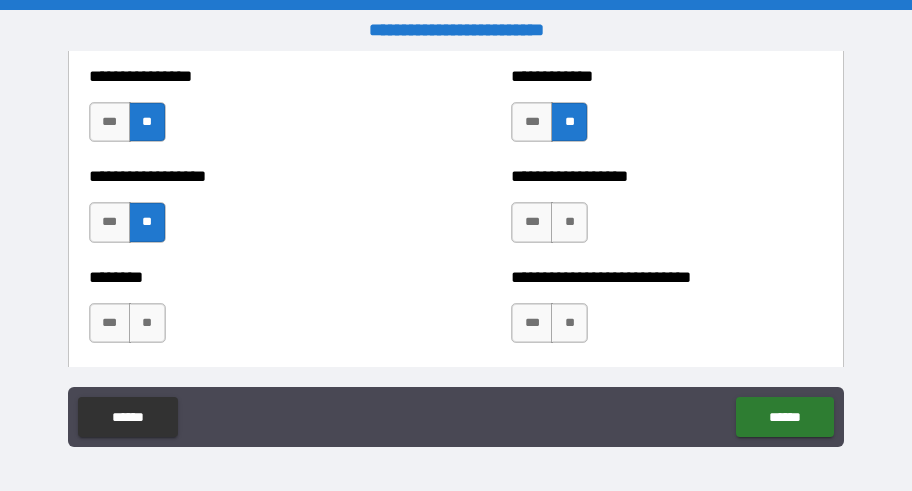 drag, startPoint x: 561, startPoint y: 226, endPoint x: 430, endPoint y: 235, distance: 131.30879 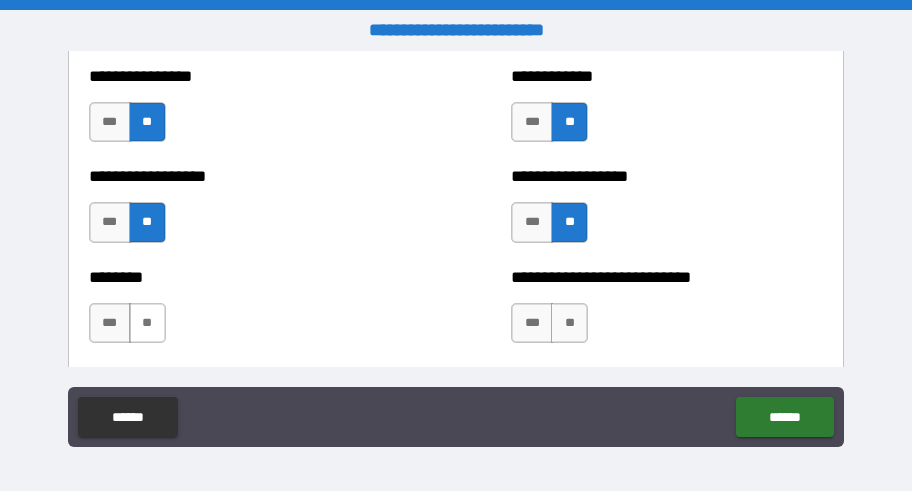 click on "**" at bounding box center (147, 323) 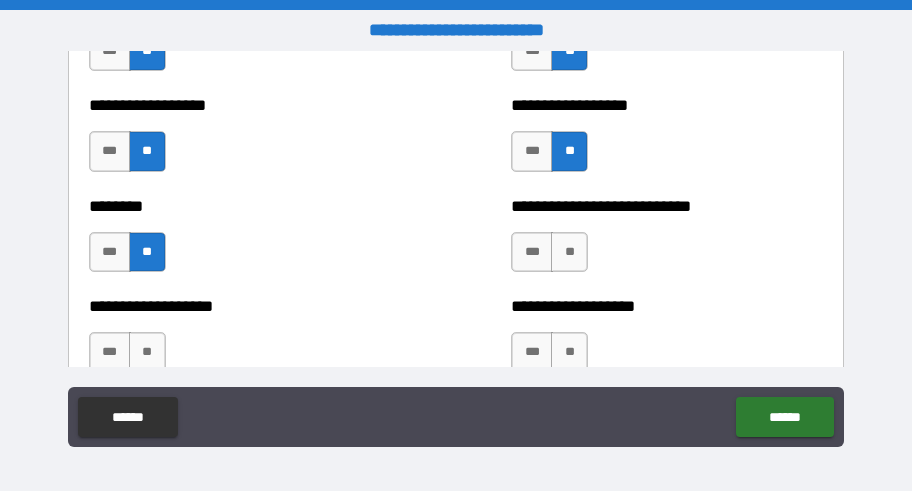 scroll, scrollTop: 4500, scrollLeft: 0, axis: vertical 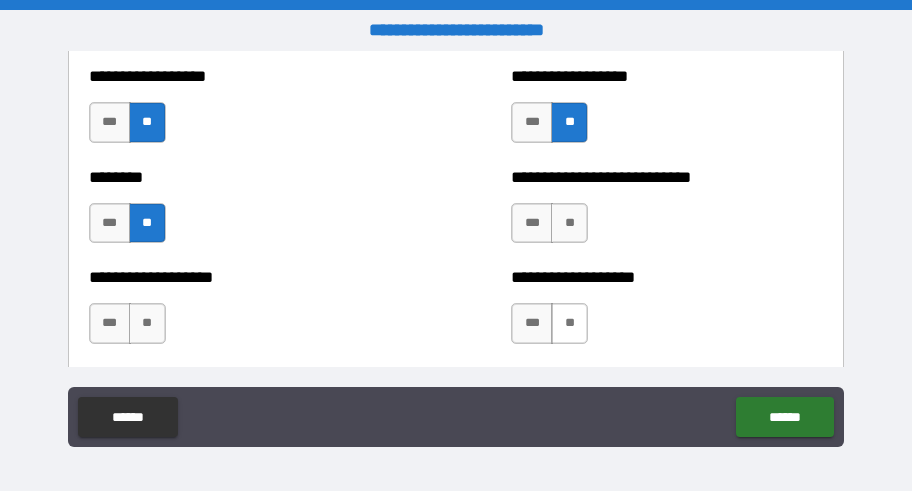 click on "**" at bounding box center [569, 223] 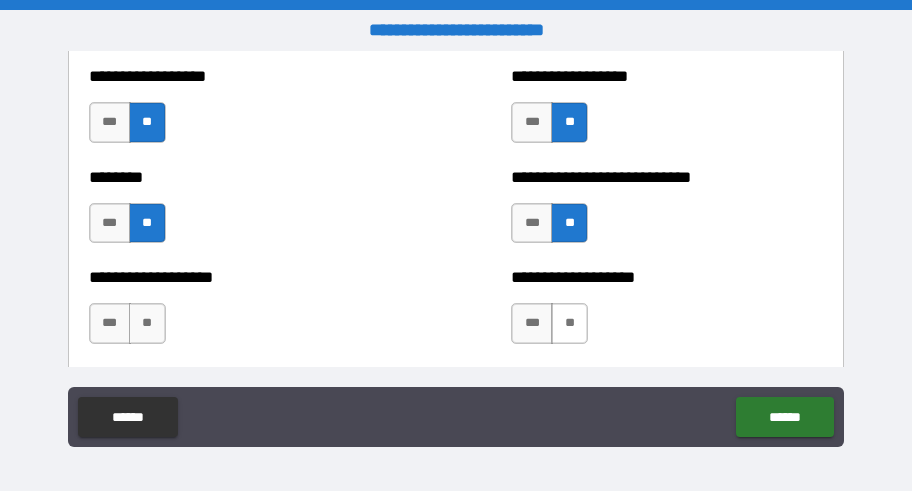click on "**" at bounding box center (569, 323) 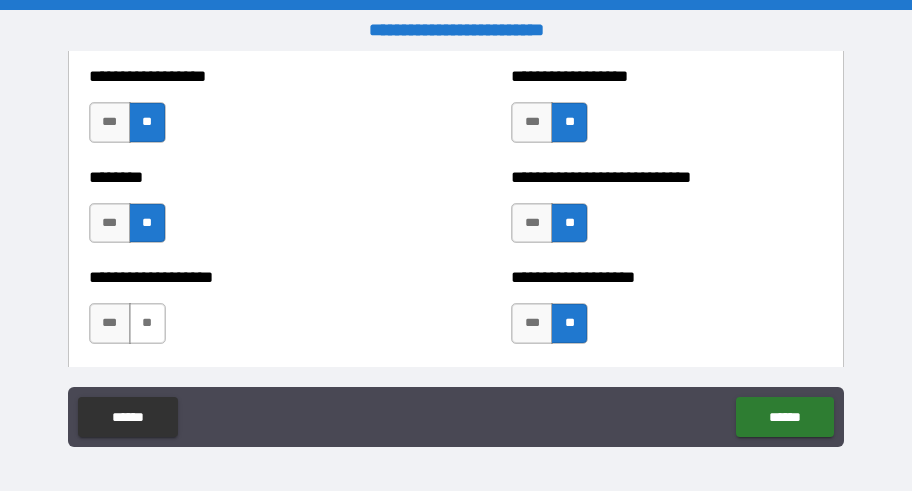click on "**" at bounding box center [147, 323] 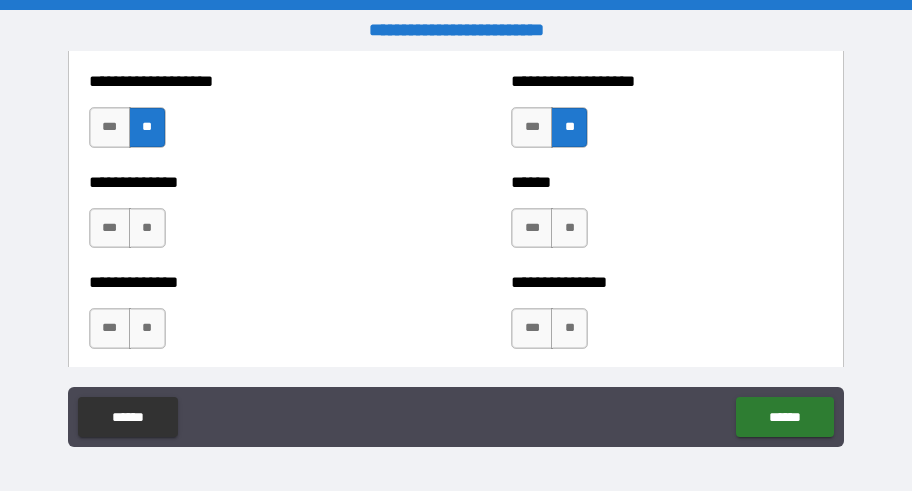 scroll, scrollTop: 4700, scrollLeft: 0, axis: vertical 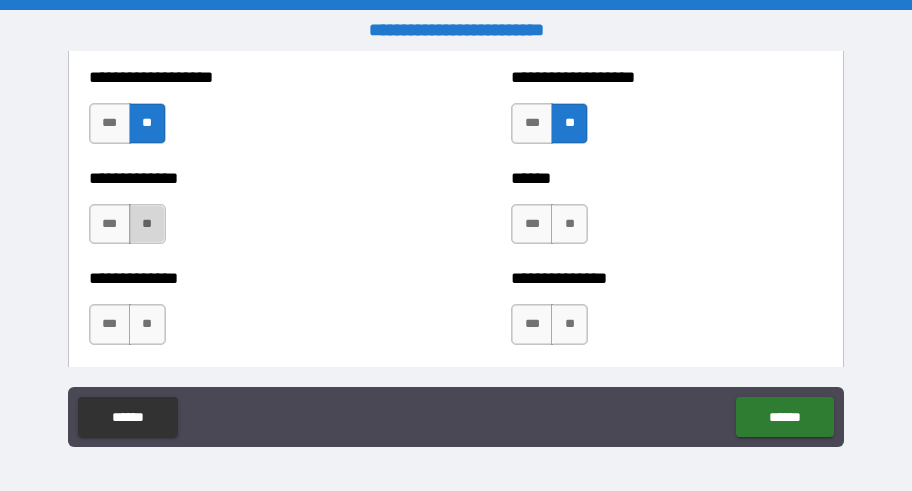click on "**" at bounding box center [147, 224] 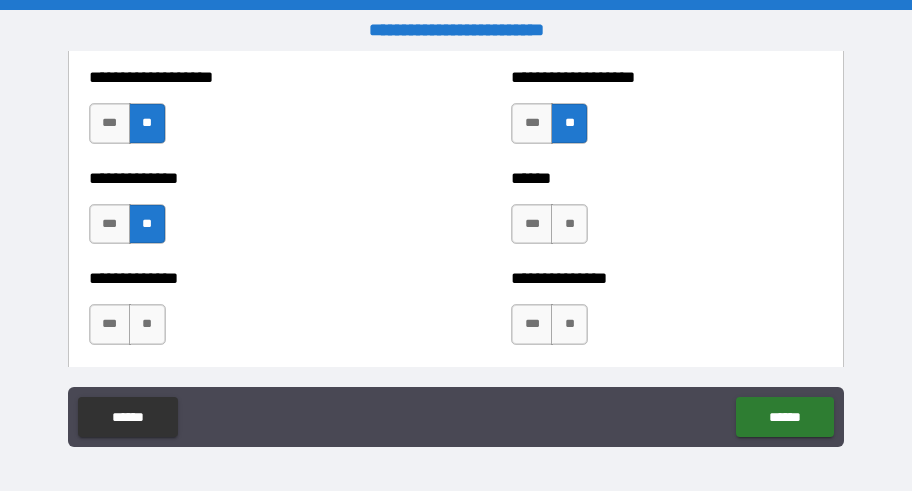 click on "**" at bounding box center (569, 224) 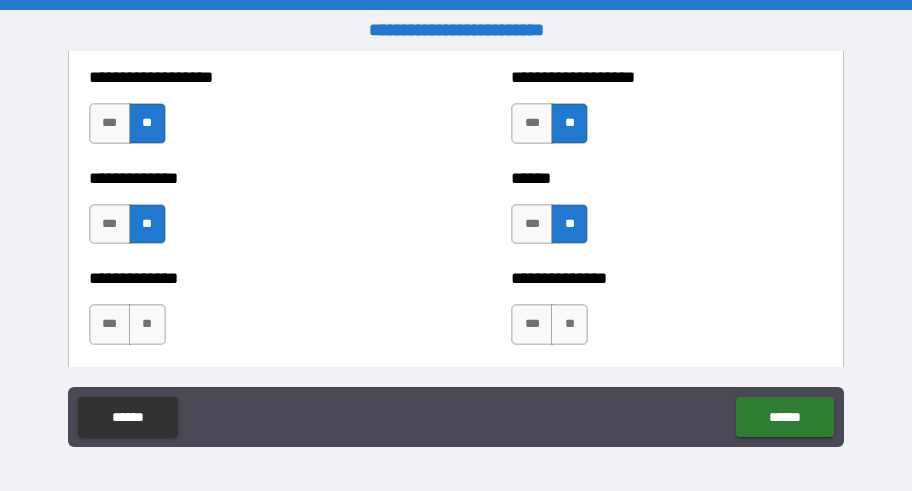 click on "**" at bounding box center [147, 324] 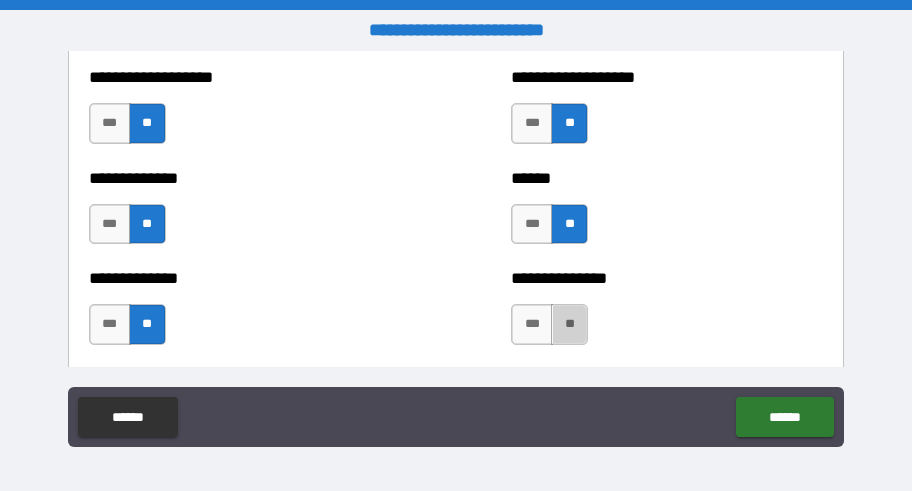 drag, startPoint x: 563, startPoint y: 329, endPoint x: 438, endPoint y: 300, distance: 128.31992 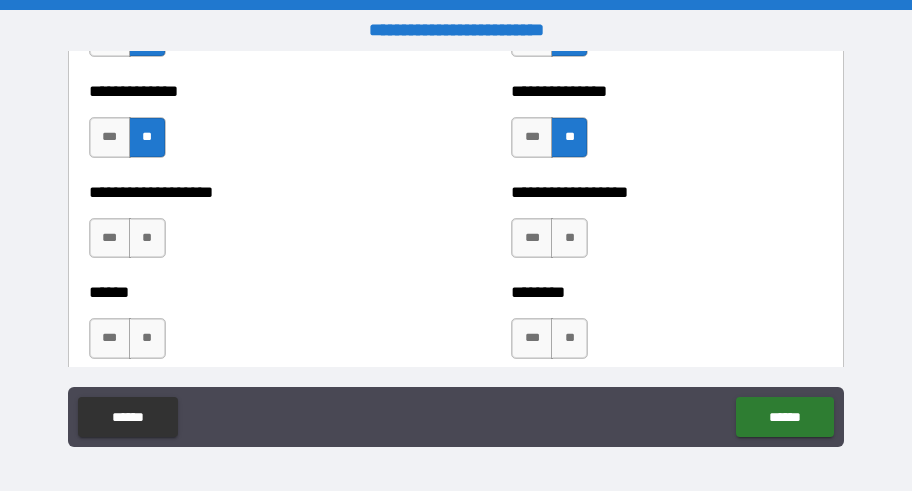 scroll, scrollTop: 4900, scrollLeft: 0, axis: vertical 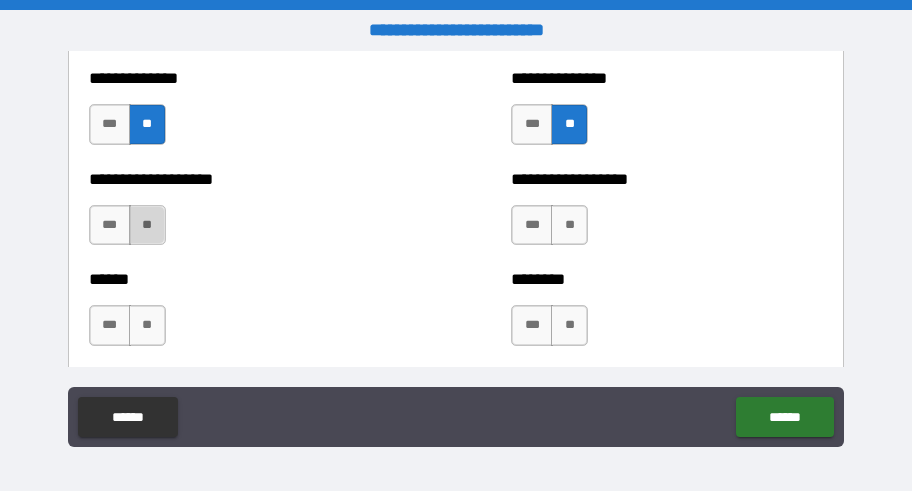 click on "**" at bounding box center [147, 225] 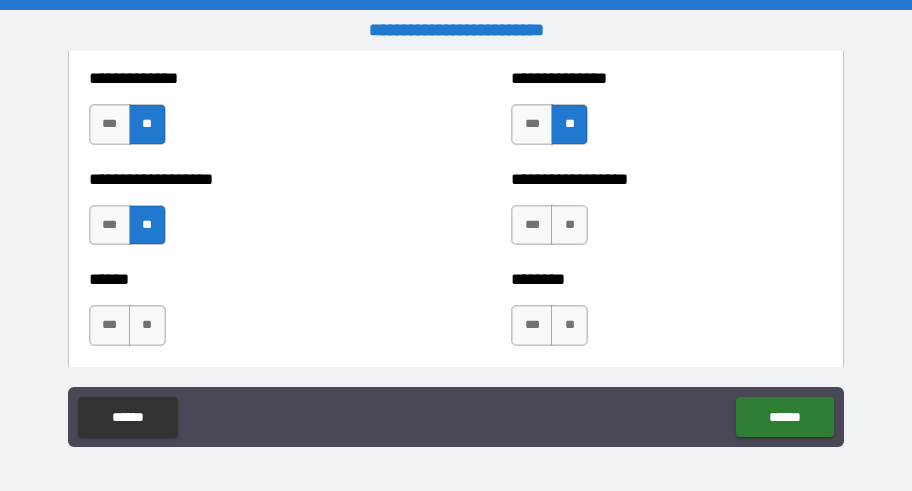 click on "**" at bounding box center (569, 225) 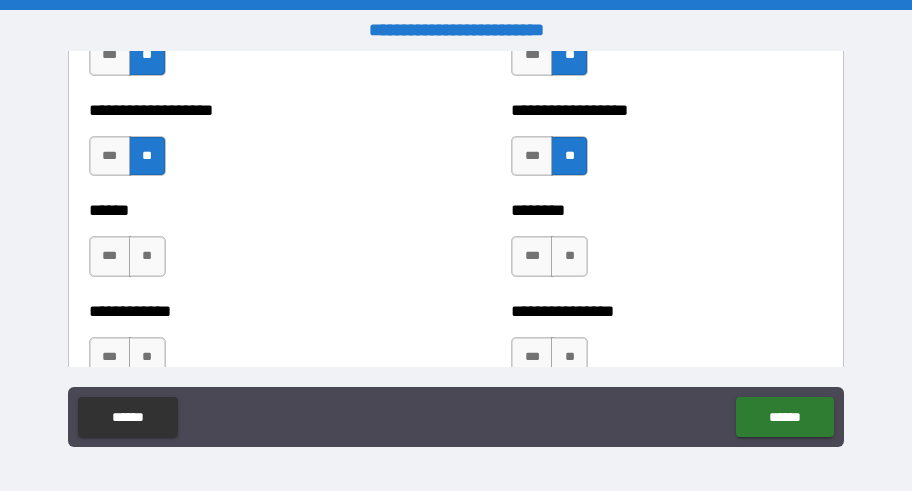 scroll, scrollTop: 5000, scrollLeft: 0, axis: vertical 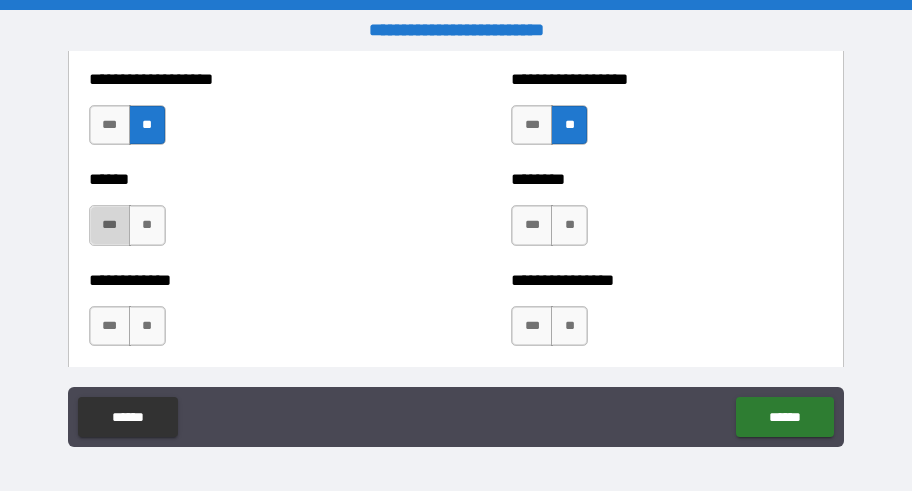 click on "***" at bounding box center (110, 225) 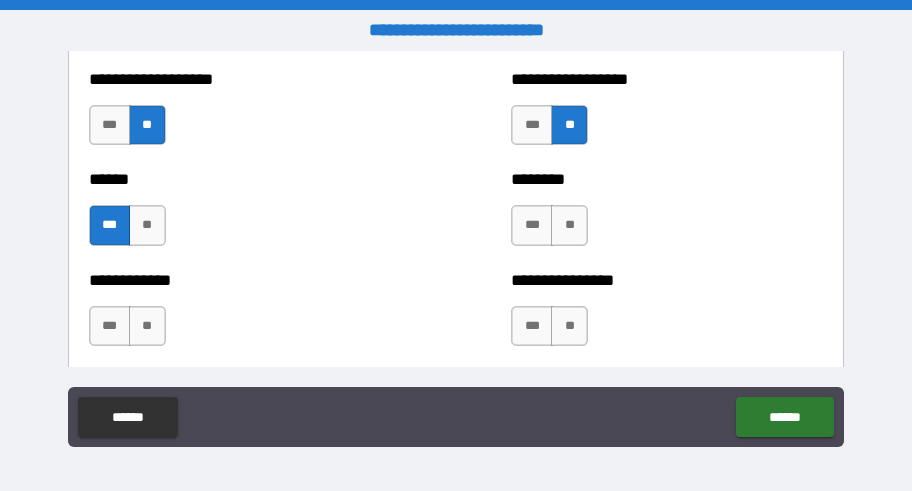 click on "***" at bounding box center [532, 225] 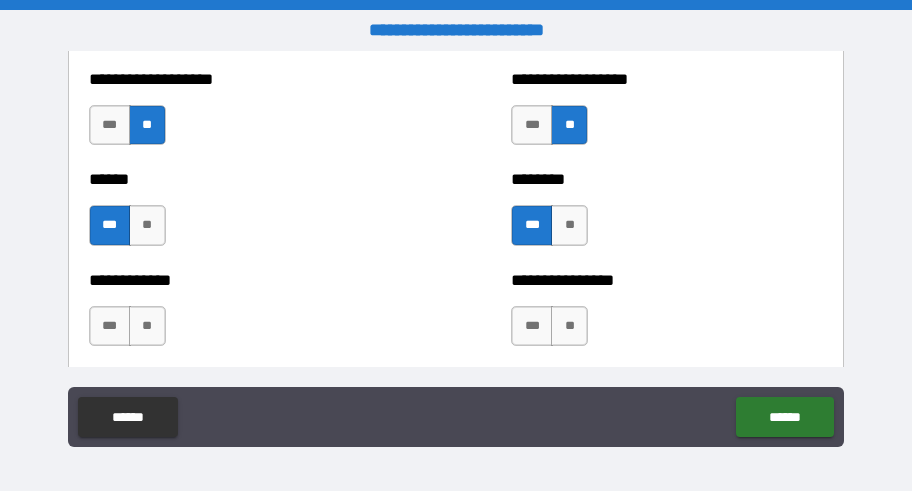 drag, startPoint x: 152, startPoint y: 323, endPoint x: 352, endPoint y: 302, distance: 201.09947 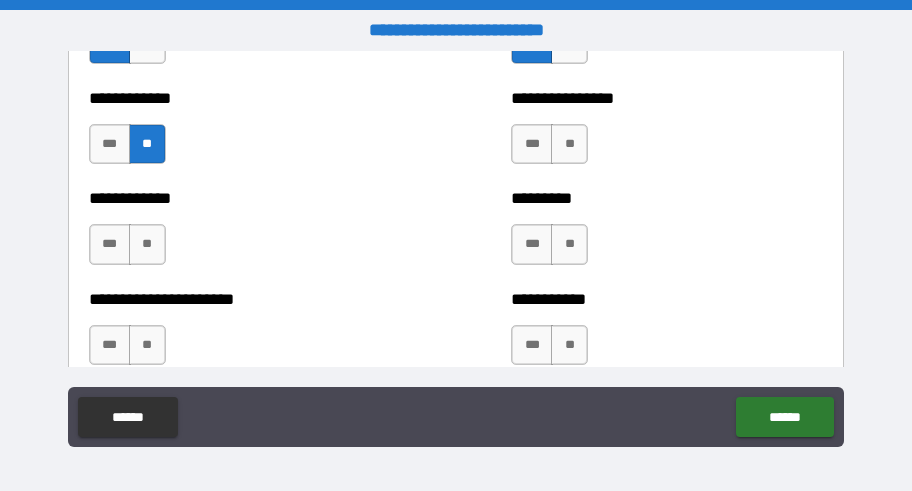 scroll, scrollTop: 5200, scrollLeft: 0, axis: vertical 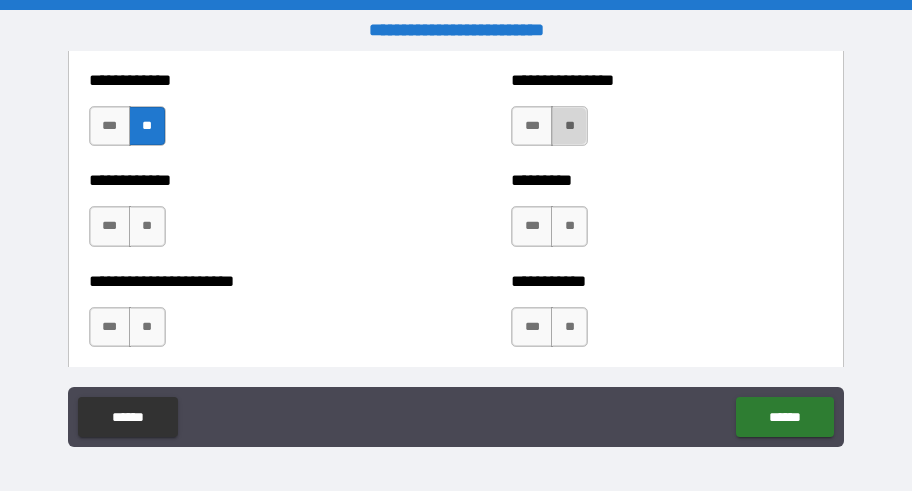 click on "**" at bounding box center [569, 126] 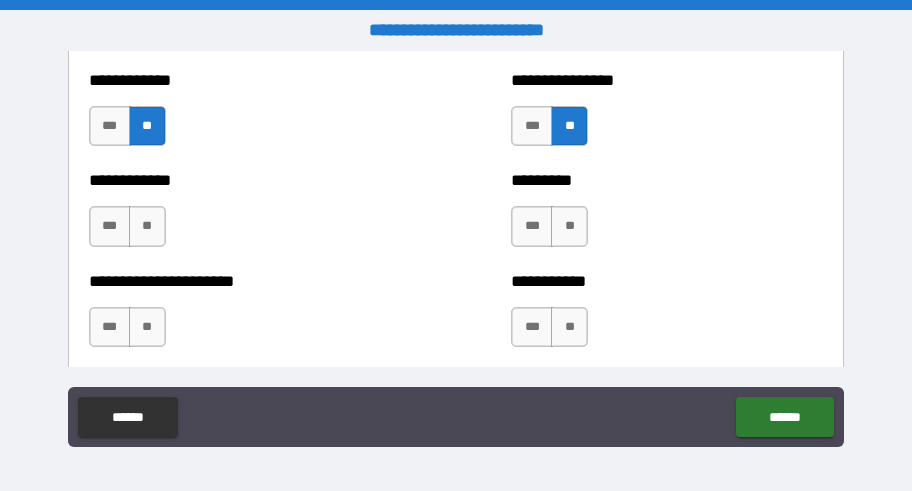 drag, startPoint x: 149, startPoint y: 223, endPoint x: 245, endPoint y: 224, distance: 96.00521 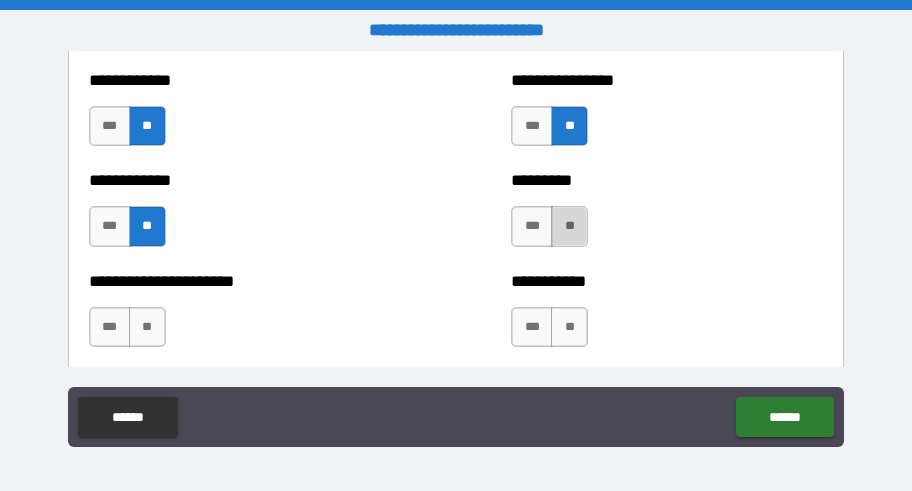 click on "**" at bounding box center (569, 226) 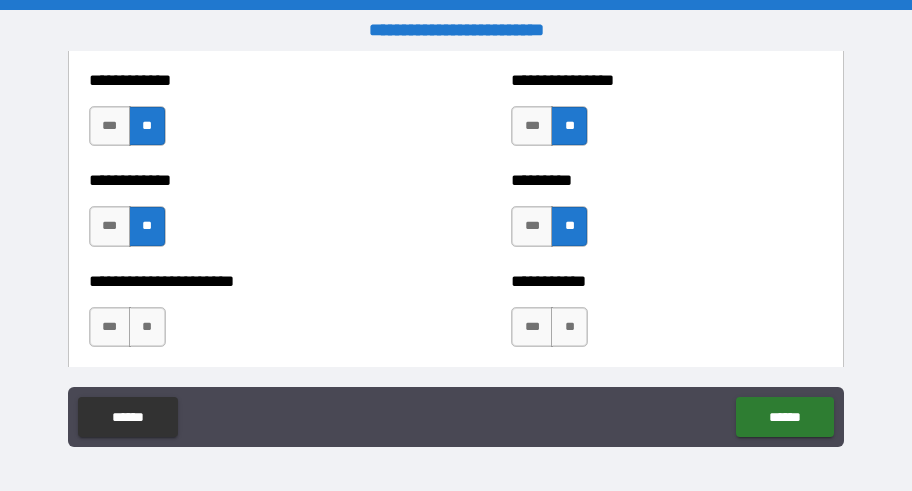 scroll, scrollTop: 5300, scrollLeft: 0, axis: vertical 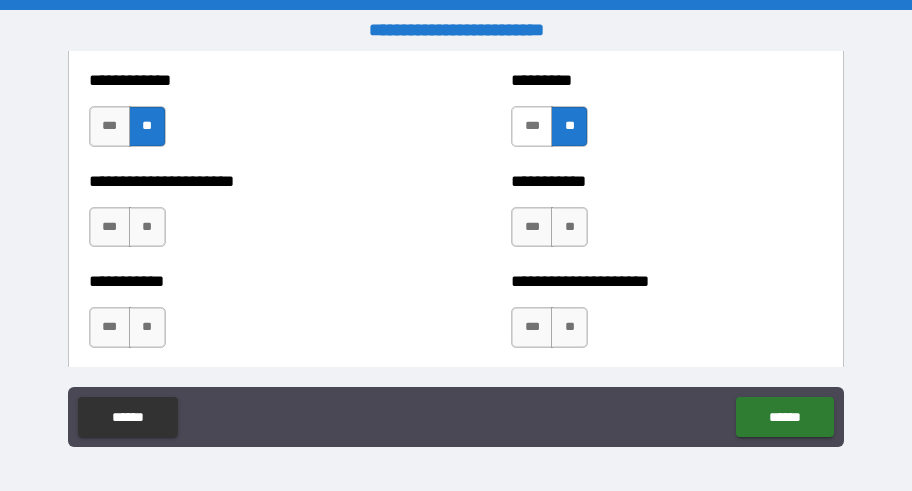 click on "***" at bounding box center (532, 126) 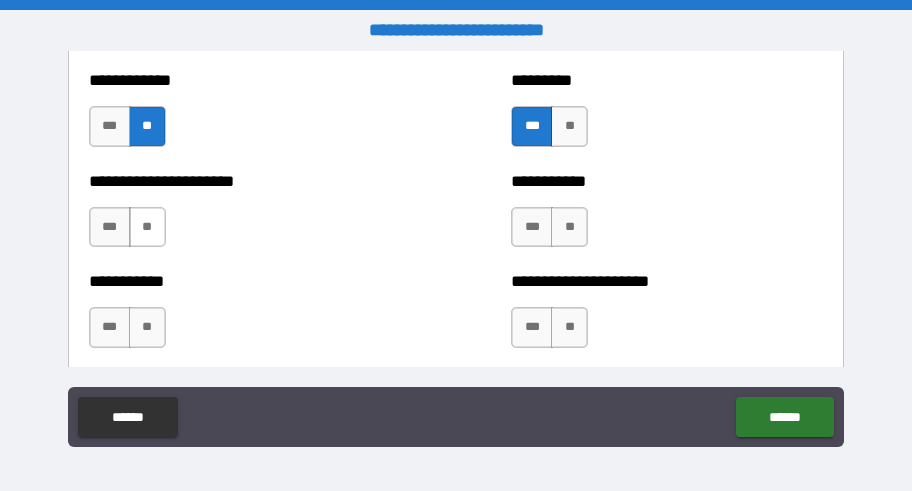 click on "**" at bounding box center [147, 227] 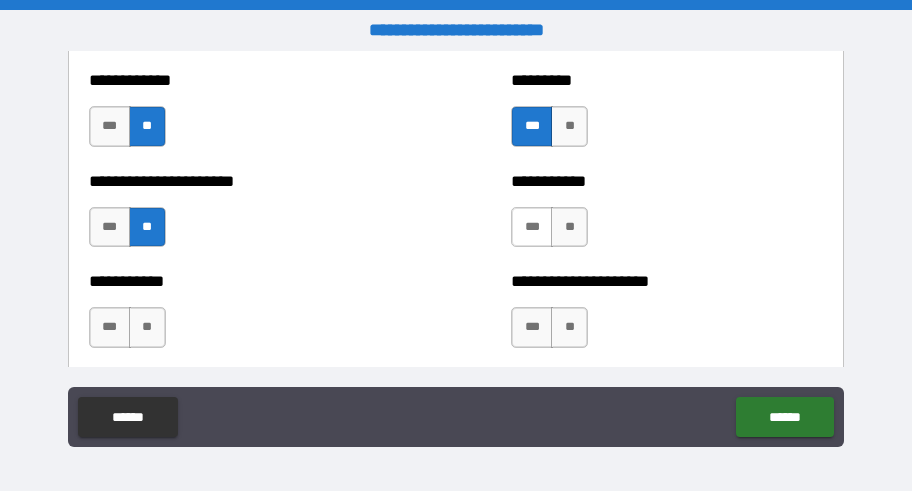 click on "***" at bounding box center [532, 227] 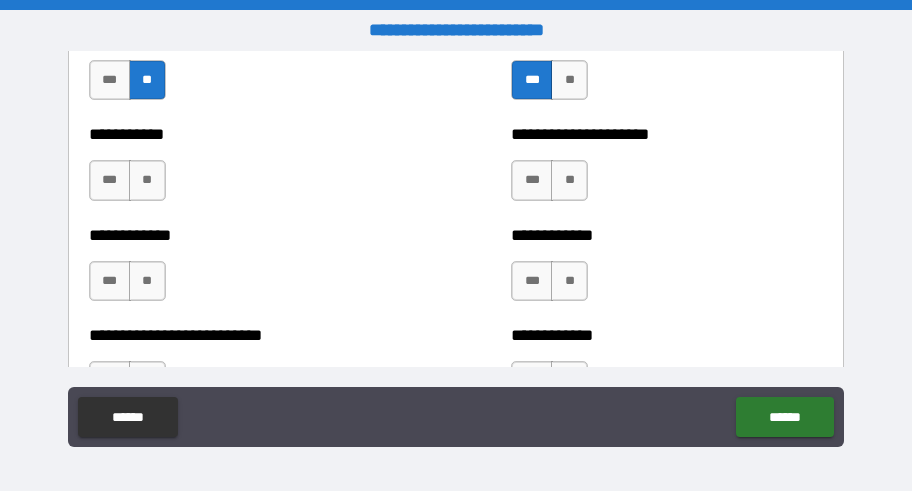 scroll, scrollTop: 5500, scrollLeft: 0, axis: vertical 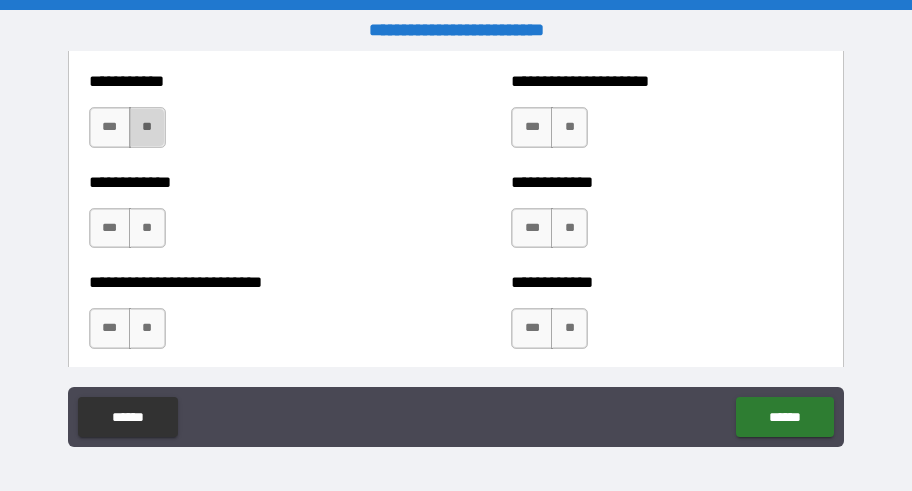 click on "**" at bounding box center (147, 127) 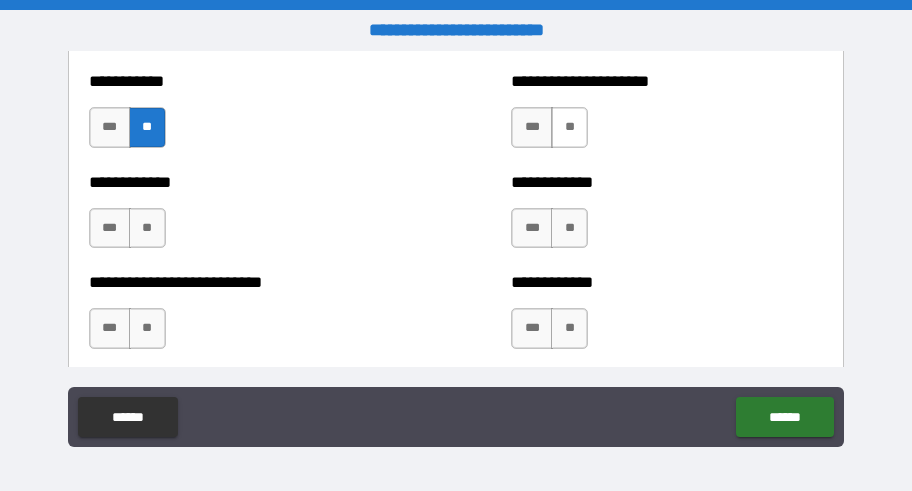 click on "**" at bounding box center (569, 127) 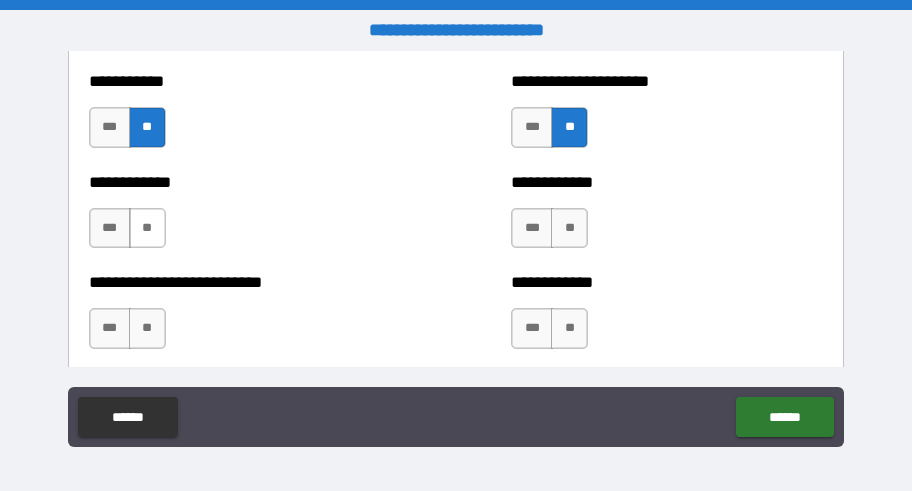 click on "**" at bounding box center [147, 228] 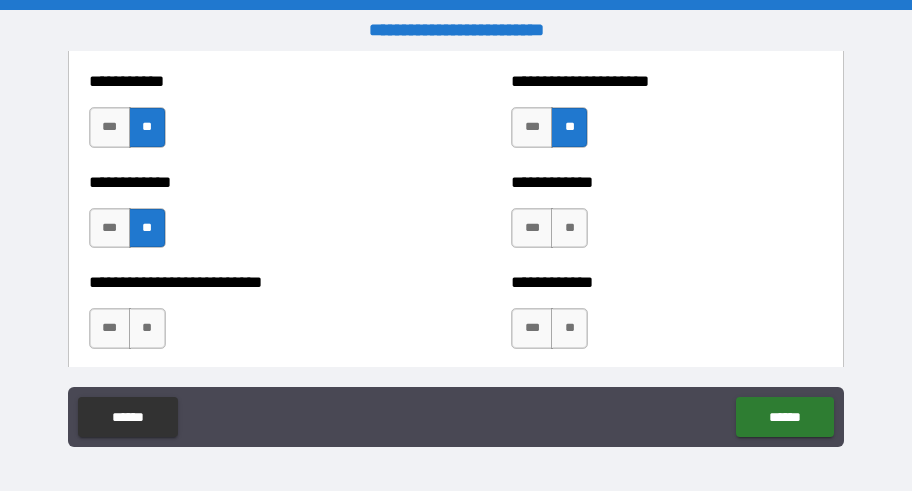 click on "**" at bounding box center (569, 228) 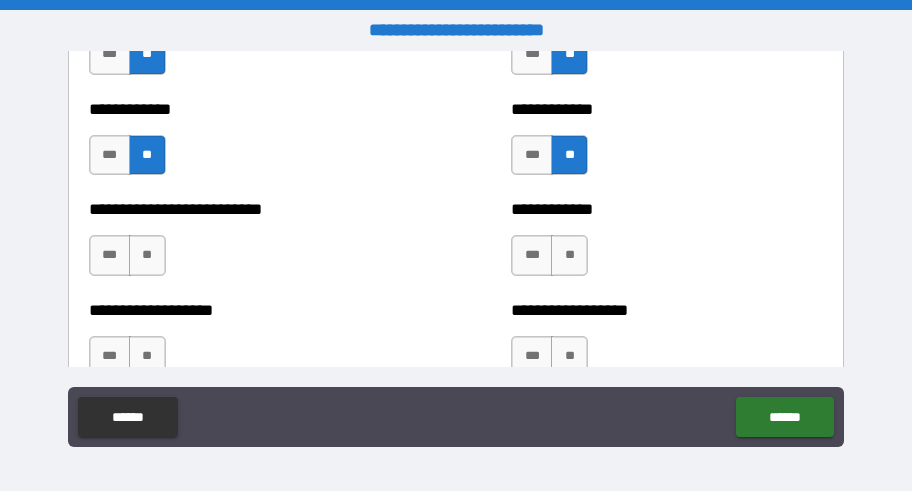 scroll, scrollTop: 5600, scrollLeft: 0, axis: vertical 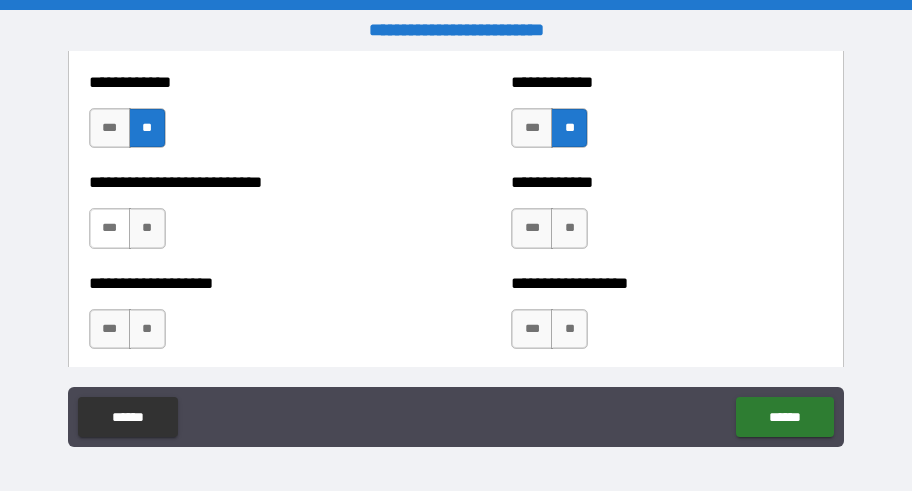 click on "***" at bounding box center (110, 228) 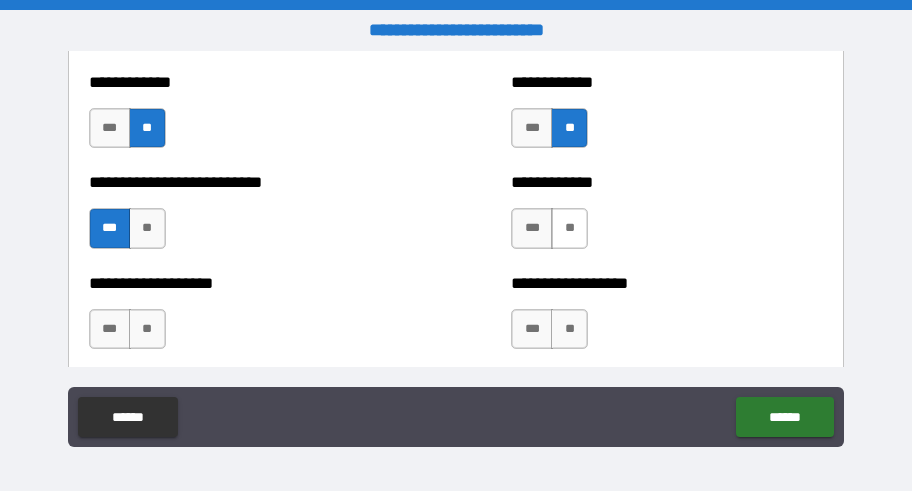 click on "**" at bounding box center (569, 228) 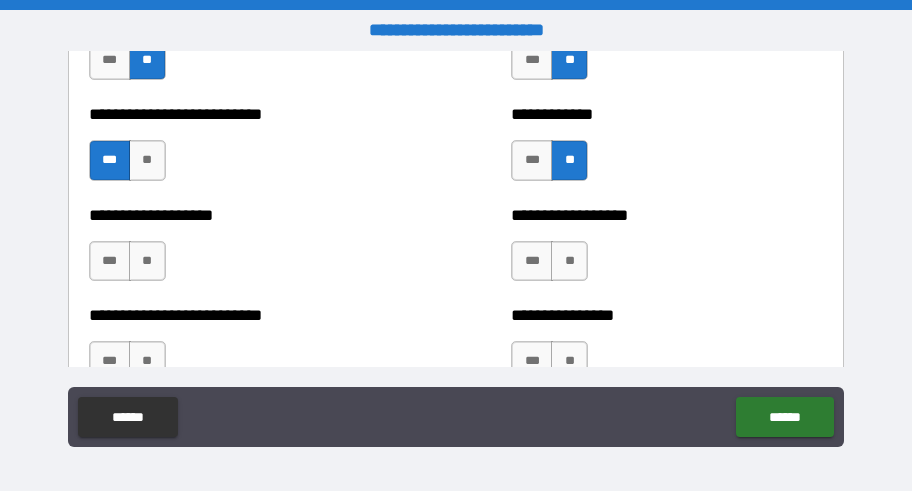 scroll, scrollTop: 5700, scrollLeft: 0, axis: vertical 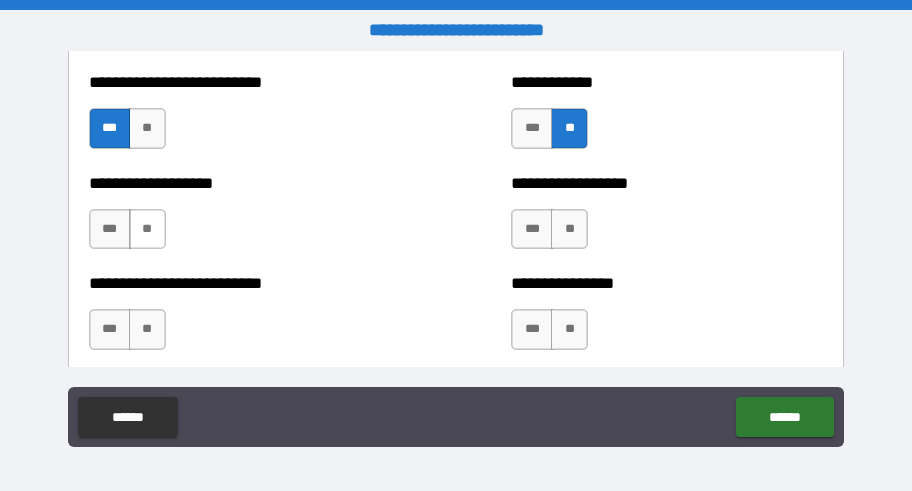 click on "**" at bounding box center (147, 229) 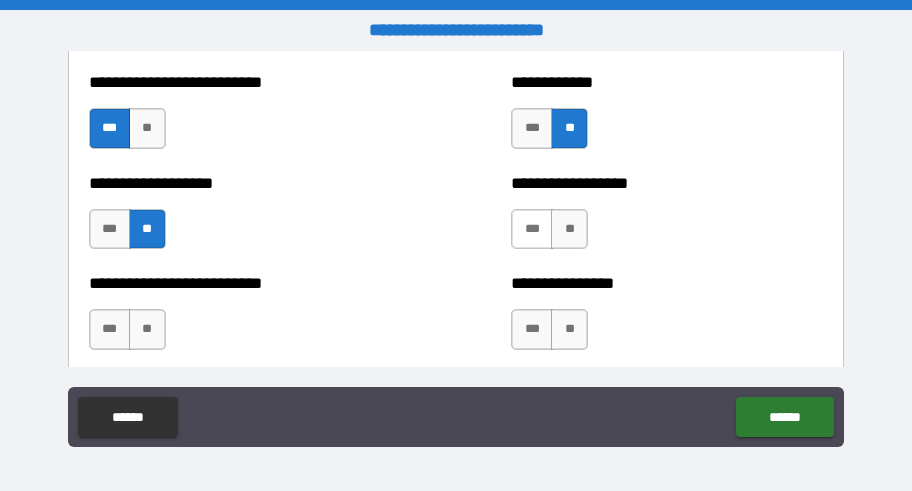 click on "***" at bounding box center [532, 229] 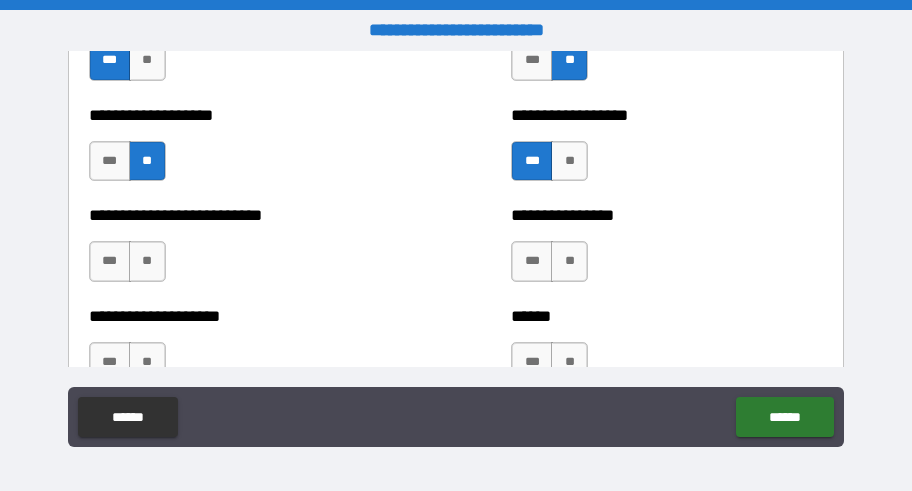 scroll, scrollTop: 5800, scrollLeft: 0, axis: vertical 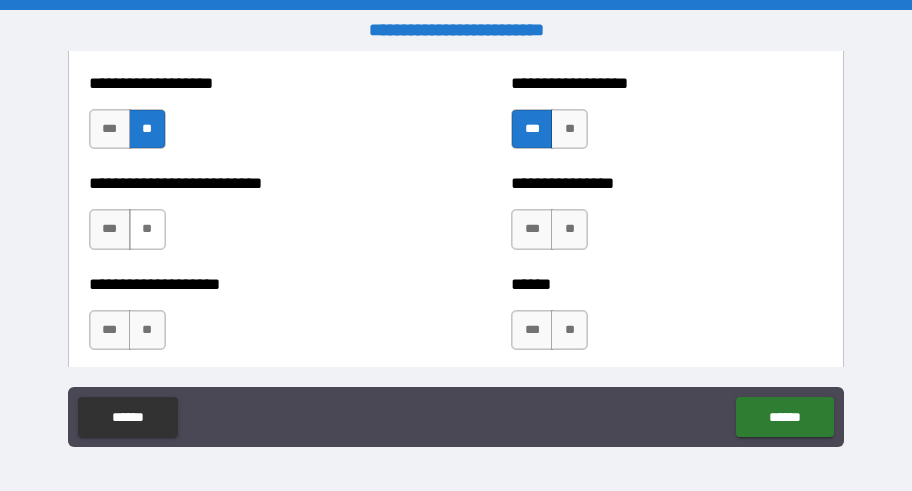 click on "**" at bounding box center [147, 229] 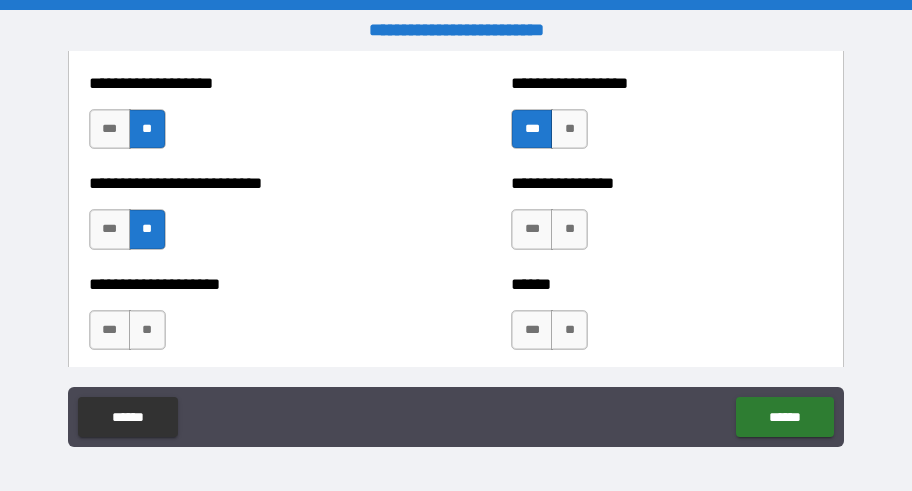 drag, startPoint x: 564, startPoint y: 229, endPoint x: 442, endPoint y: 250, distance: 123.79418 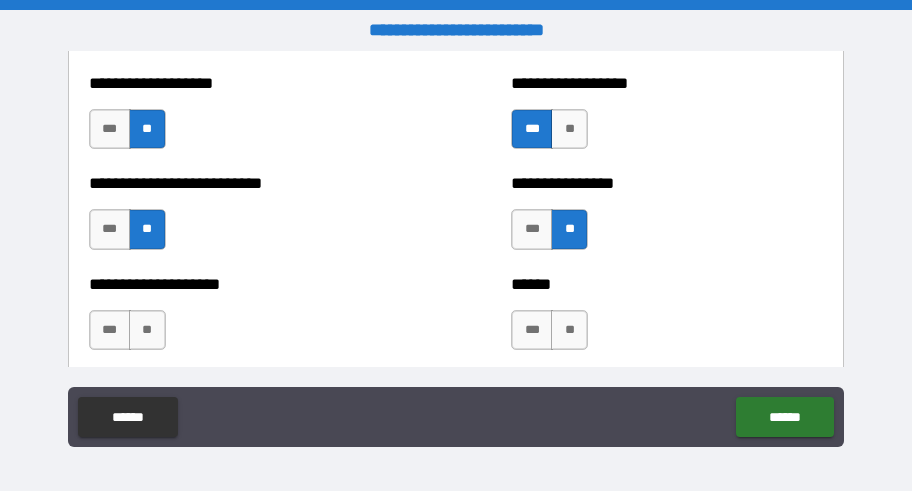 scroll, scrollTop: 5900, scrollLeft: 0, axis: vertical 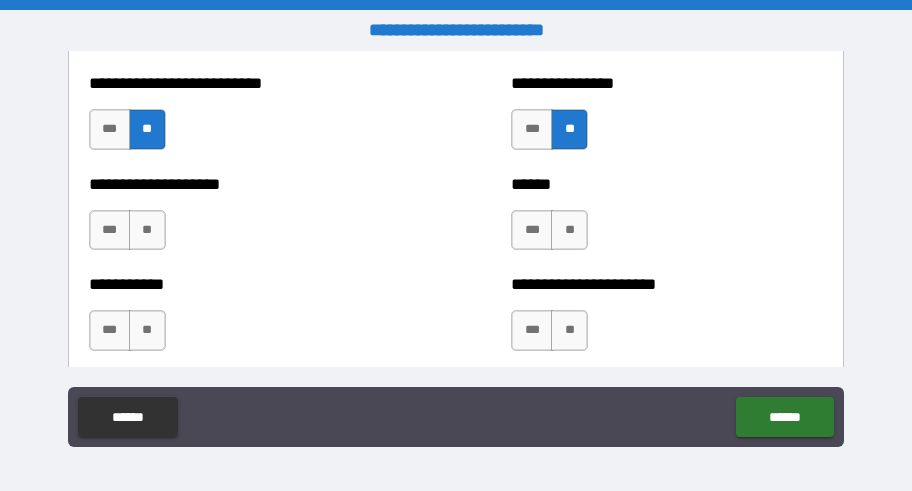 drag, startPoint x: 146, startPoint y: 228, endPoint x: 237, endPoint y: 229, distance: 91.00549 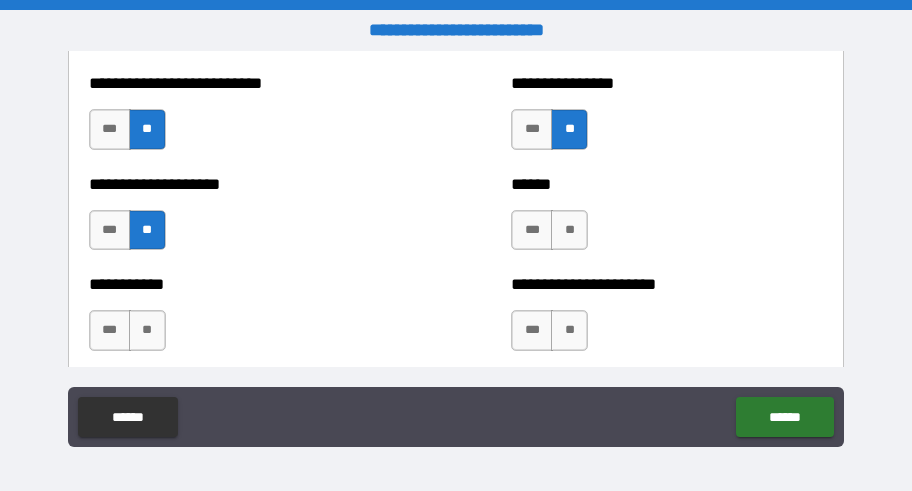 click on "**" at bounding box center (569, 230) 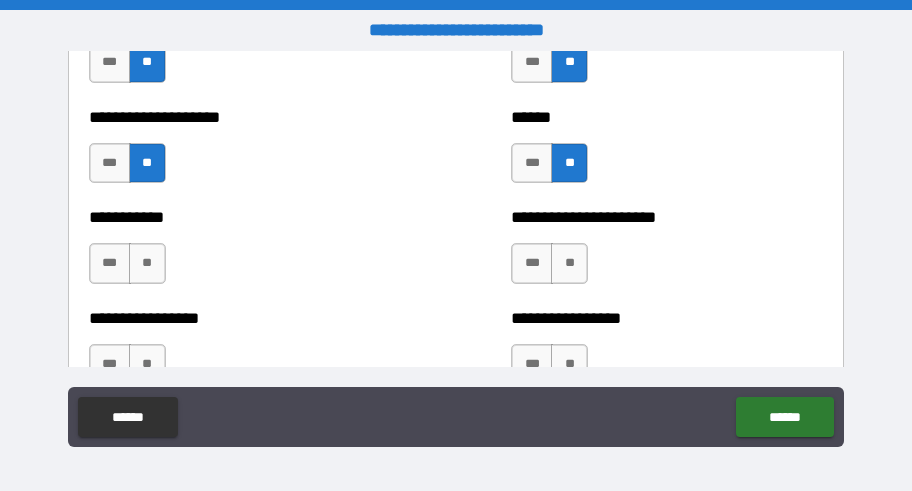 scroll, scrollTop: 6000, scrollLeft: 0, axis: vertical 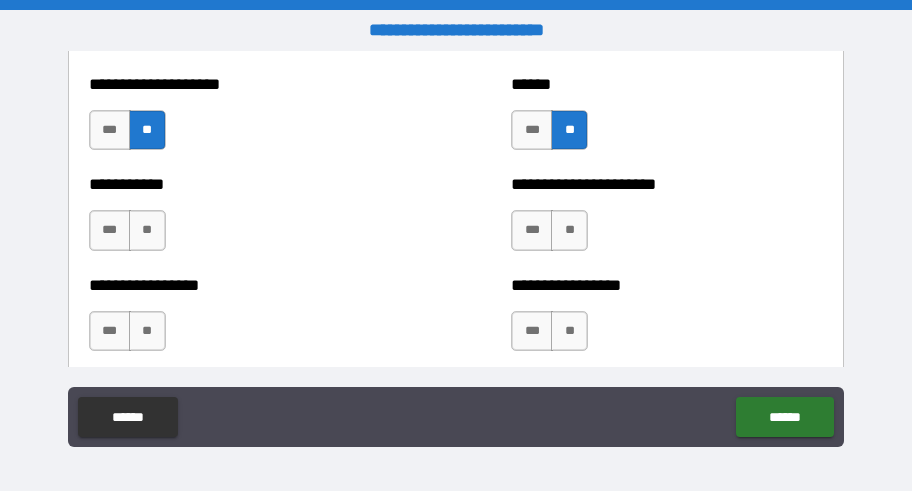 click on "**" at bounding box center [147, 230] 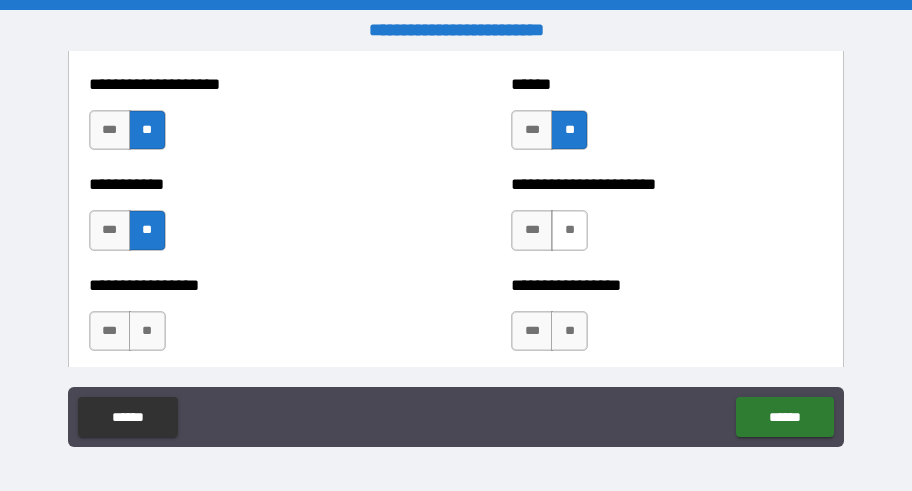 click on "**" at bounding box center (569, 230) 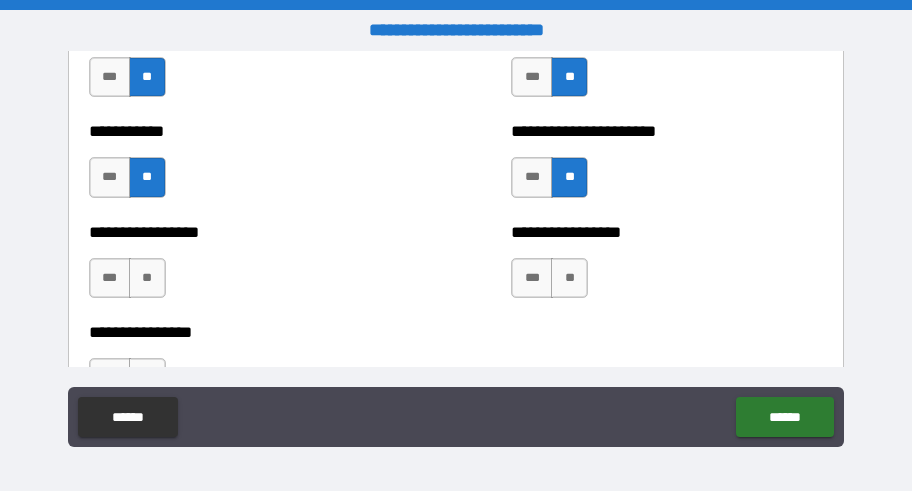 scroll, scrollTop: 6100, scrollLeft: 0, axis: vertical 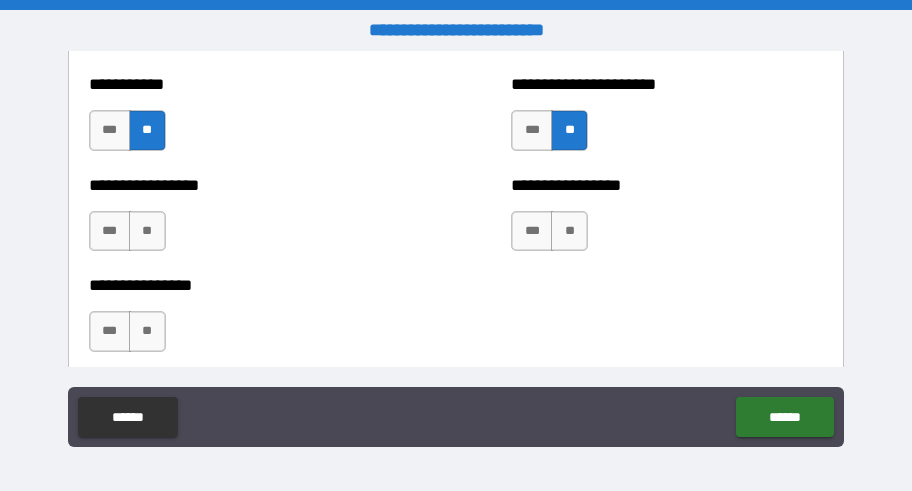 drag, startPoint x: 137, startPoint y: 219, endPoint x: 173, endPoint y: 220, distance: 36.013885 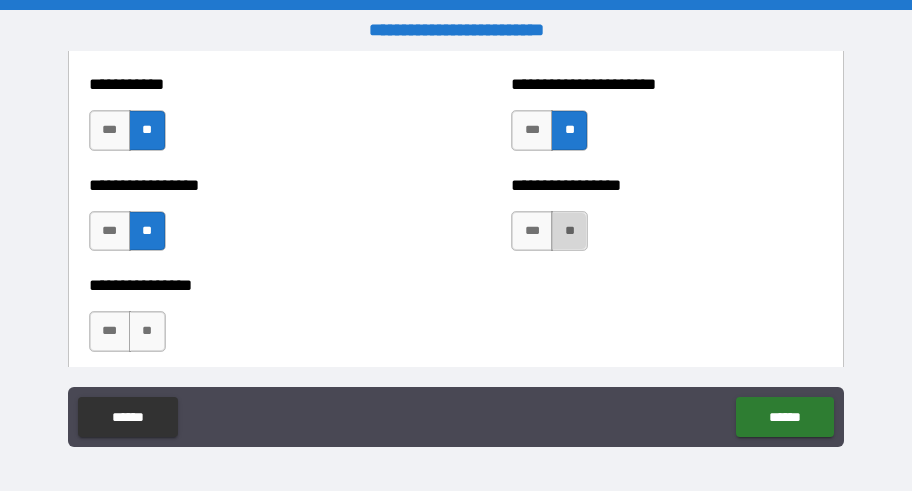click on "**" at bounding box center (569, 231) 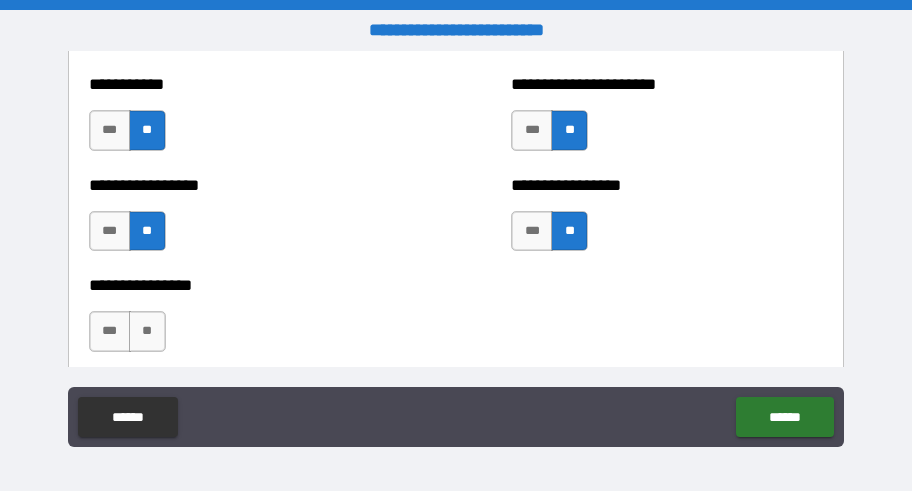 scroll, scrollTop: 6200, scrollLeft: 0, axis: vertical 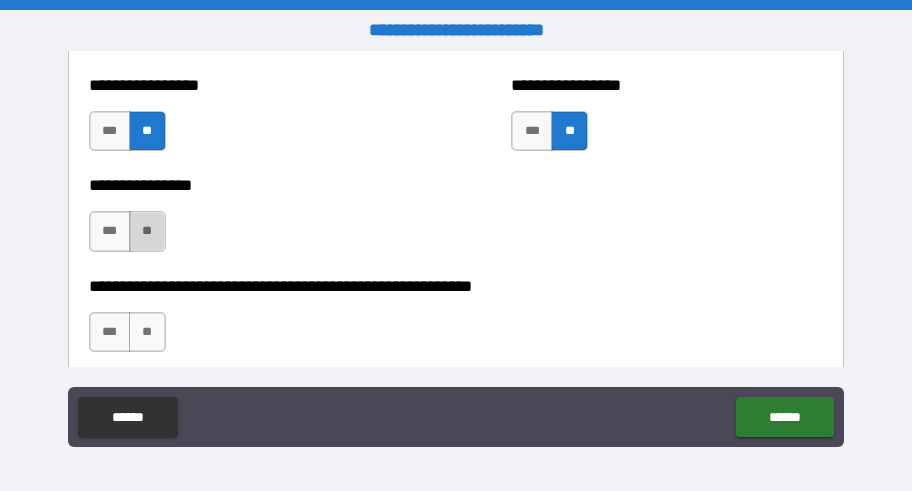 click on "**" at bounding box center (147, 231) 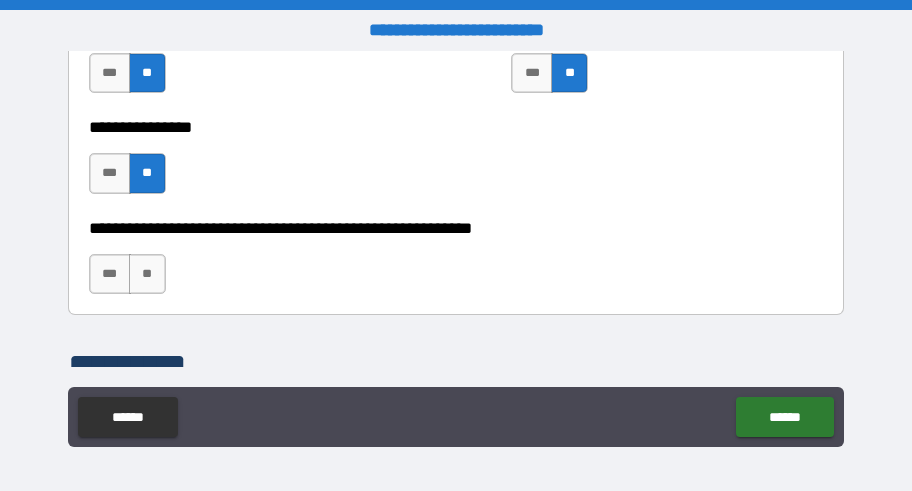 scroll, scrollTop: 6300, scrollLeft: 0, axis: vertical 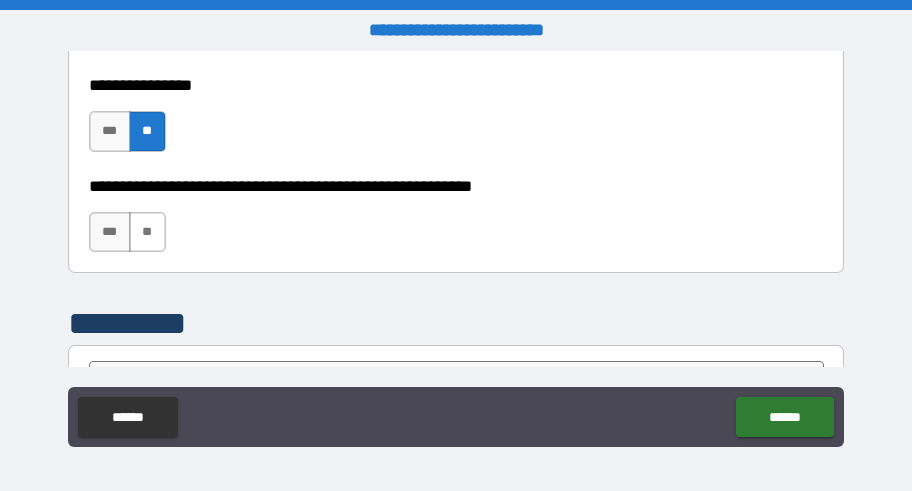 click on "**" at bounding box center (147, 232) 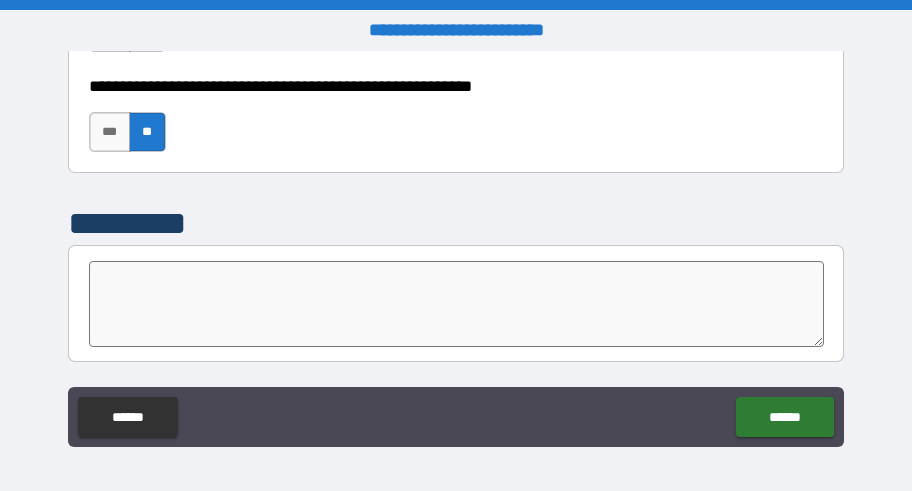 scroll, scrollTop: 6500, scrollLeft: 0, axis: vertical 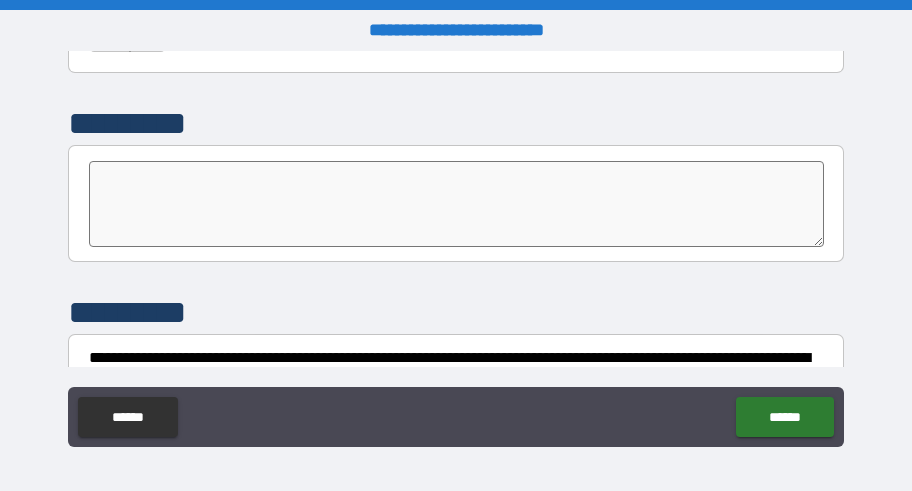 click at bounding box center [457, 204] 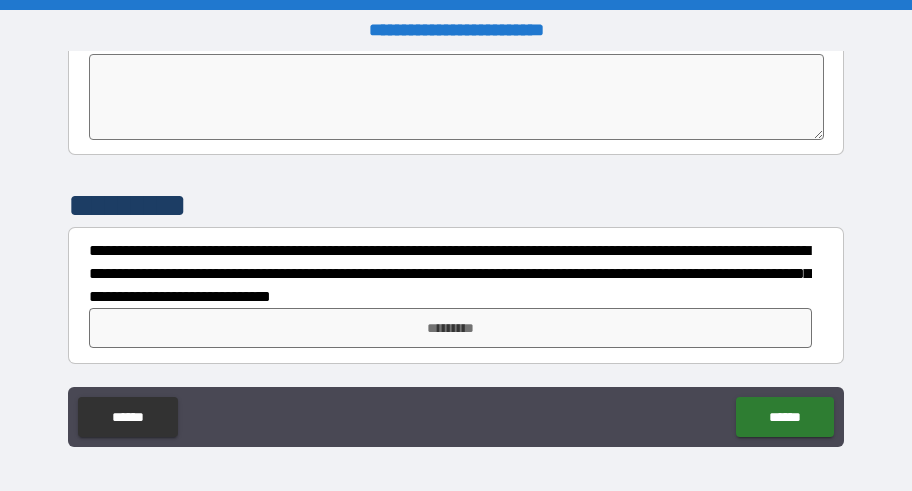 scroll, scrollTop: 6609, scrollLeft: 0, axis: vertical 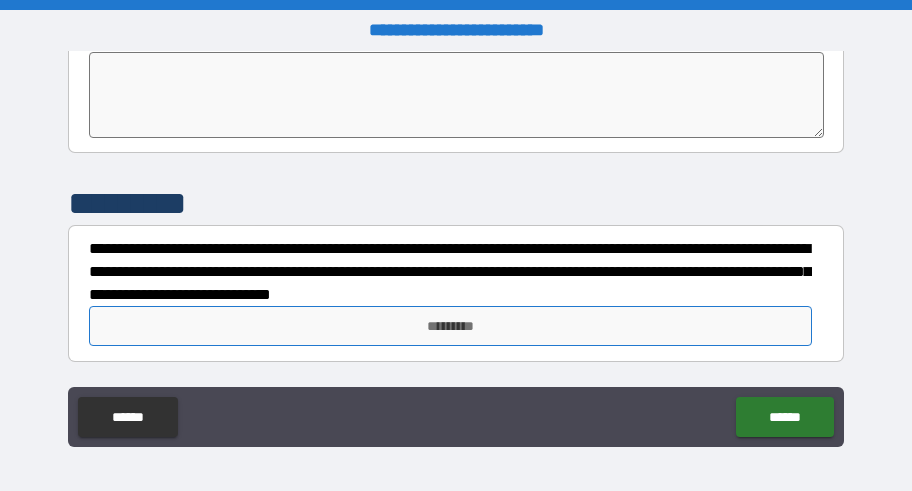 click on "*********" at bounding box center [450, 326] 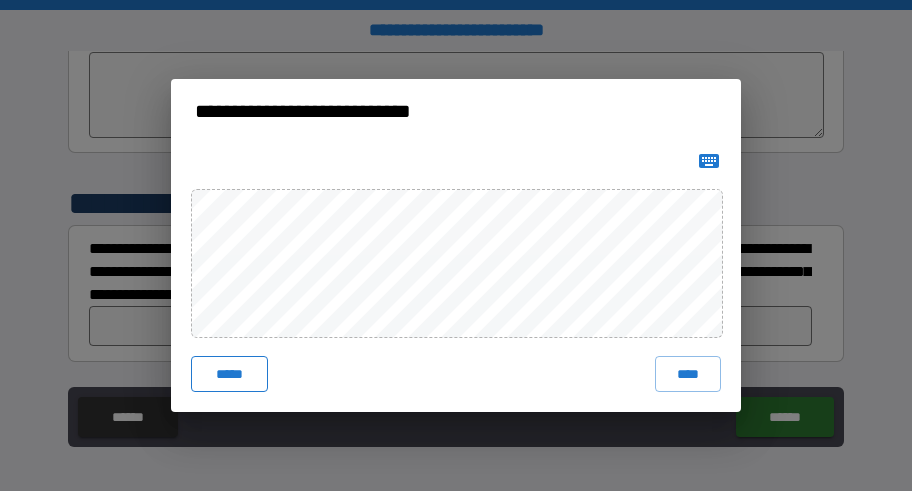 drag, startPoint x: 229, startPoint y: 371, endPoint x: 225, endPoint y: 360, distance: 11.7046995 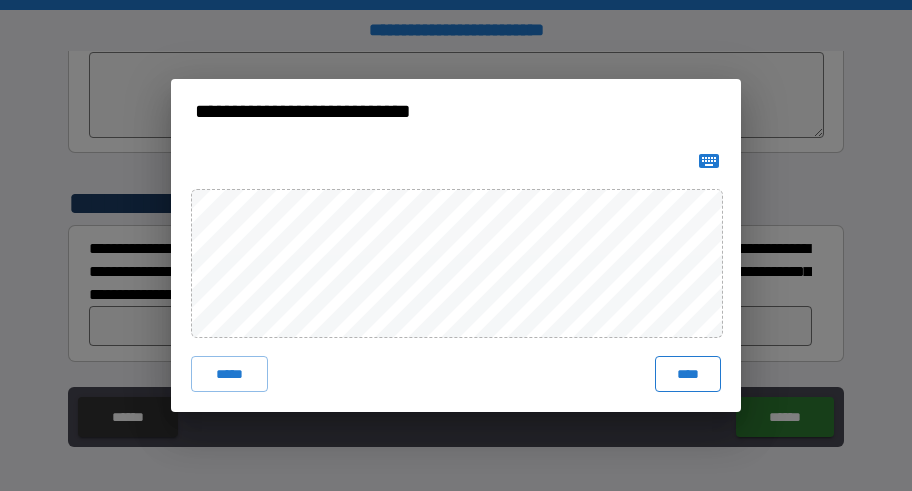 click on "****" at bounding box center [688, 374] 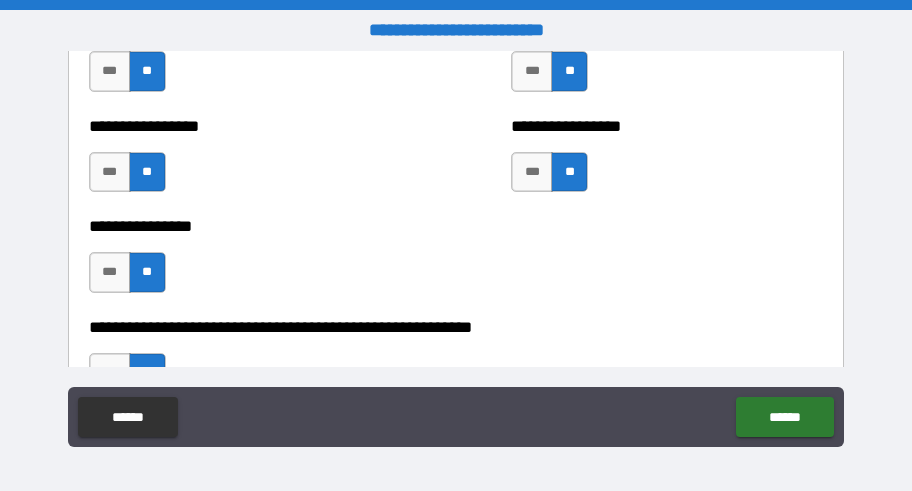 scroll, scrollTop: 6125, scrollLeft: 0, axis: vertical 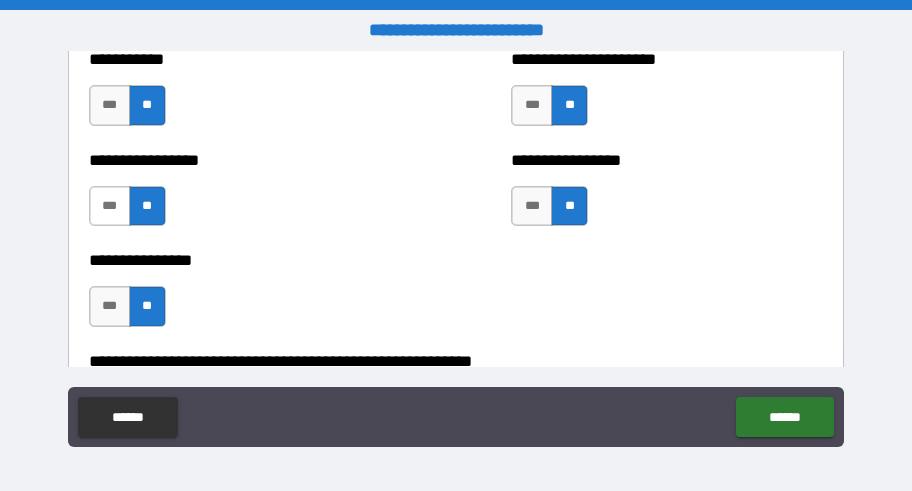 click on "***" at bounding box center (110, 206) 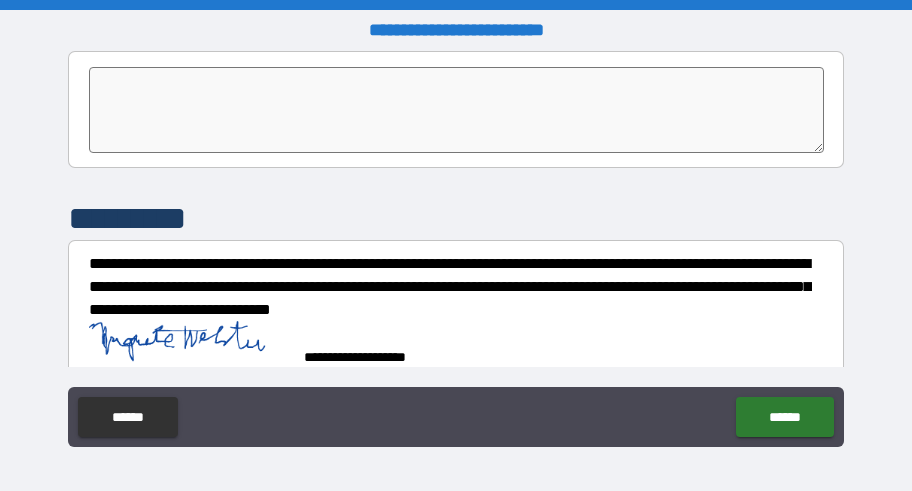 scroll, scrollTop: 6625, scrollLeft: 0, axis: vertical 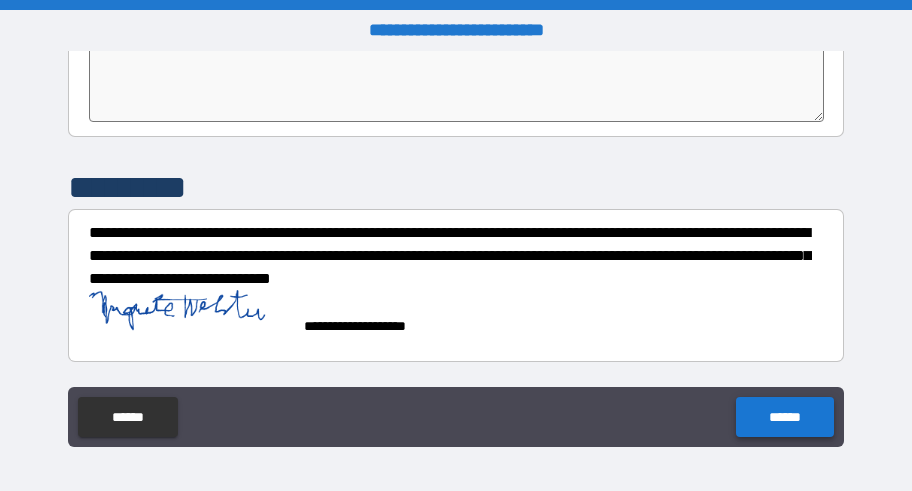 click on "******" at bounding box center (784, 417) 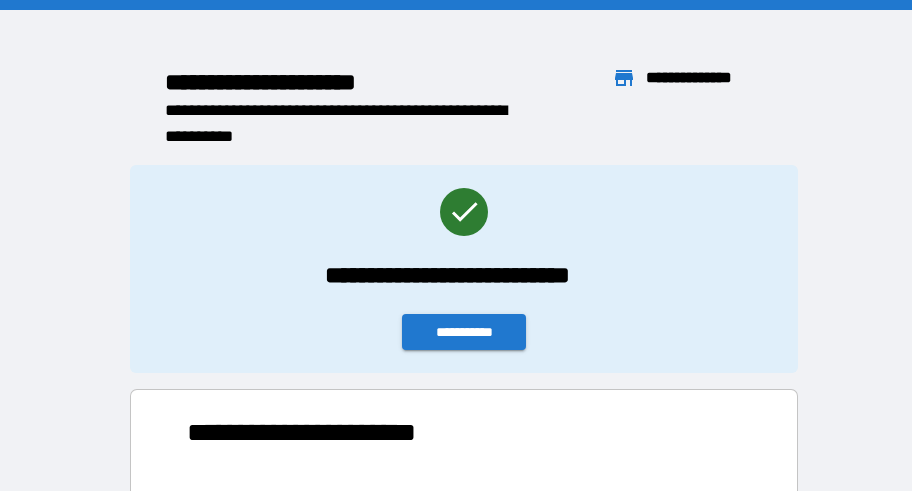 scroll, scrollTop: 16, scrollLeft: 16, axis: both 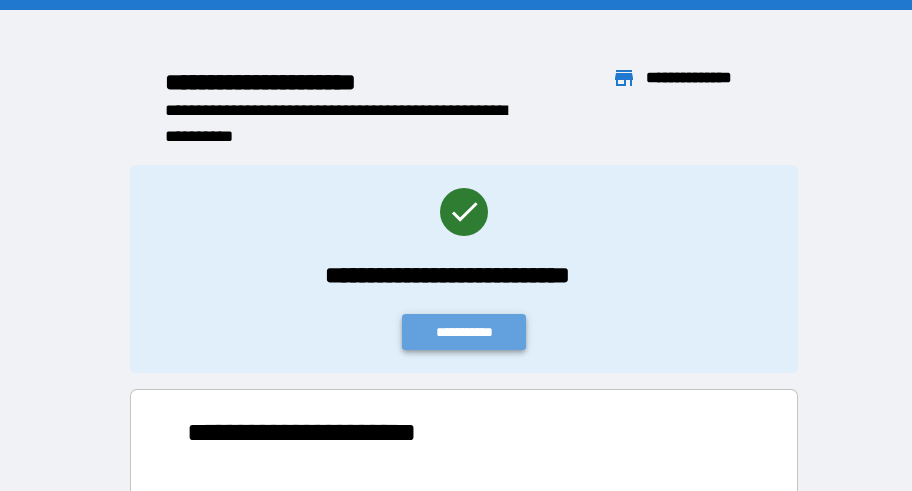 click on "**********" at bounding box center [464, 332] 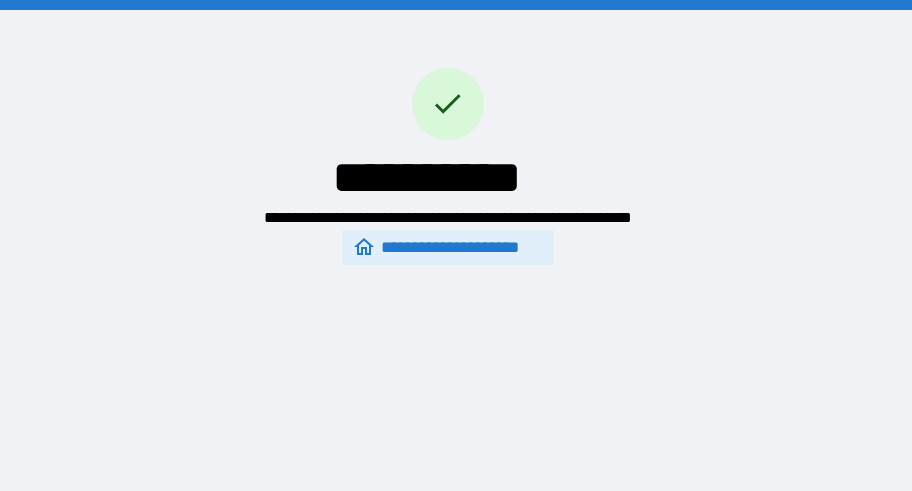 click on "**********" at bounding box center (447, 248) 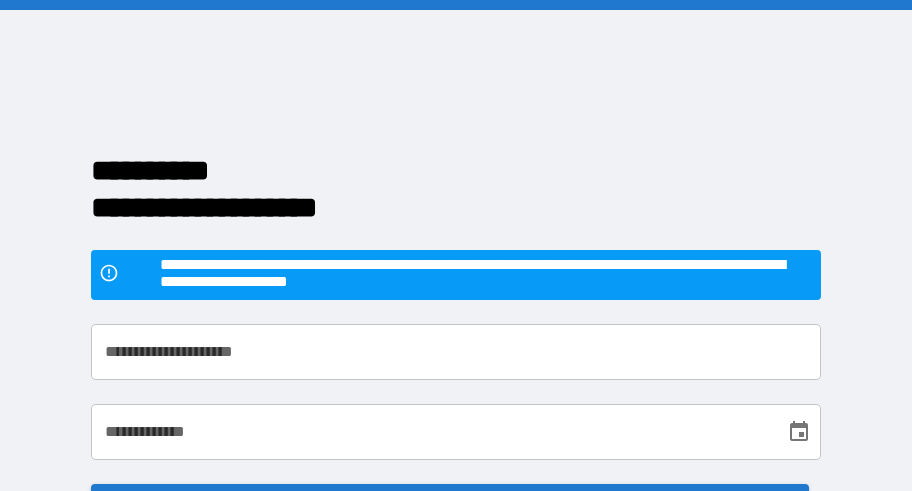 scroll, scrollTop: 100, scrollLeft: 0, axis: vertical 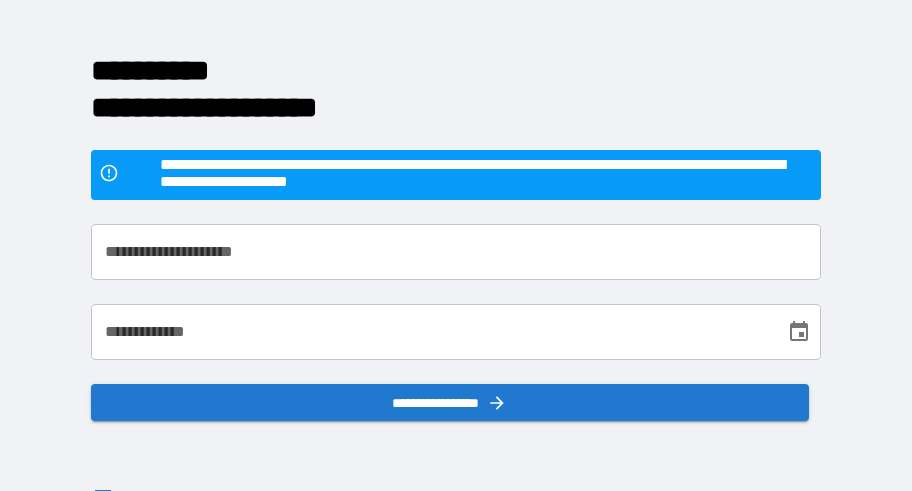 click on "**********" at bounding box center (456, 252) 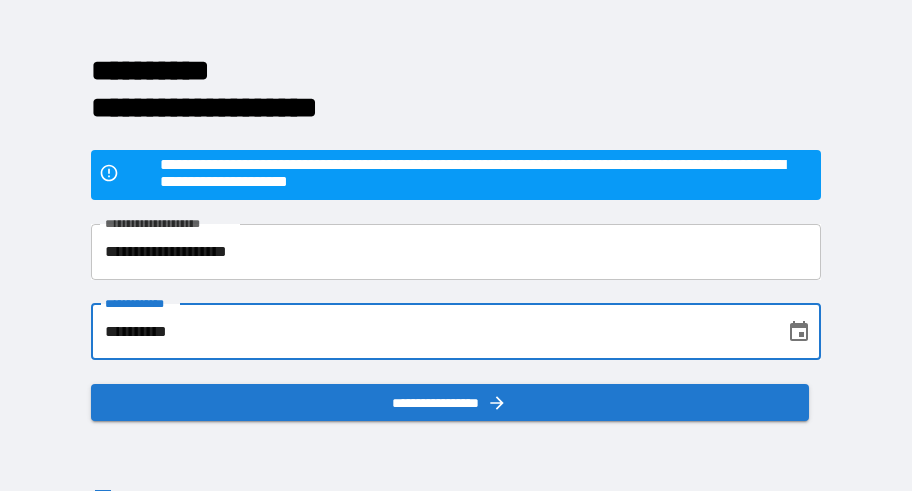 drag, startPoint x: 201, startPoint y: 328, endPoint x: 64, endPoint y: 298, distance: 140.24622 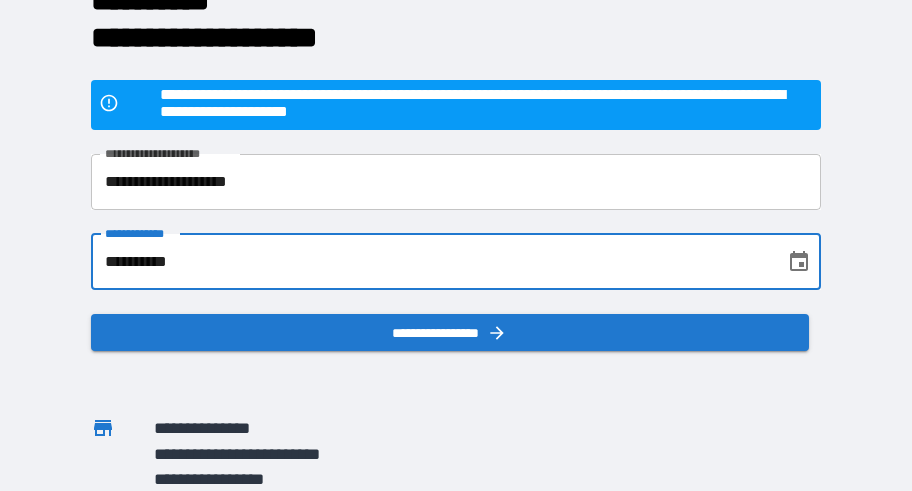scroll, scrollTop: 200, scrollLeft: 0, axis: vertical 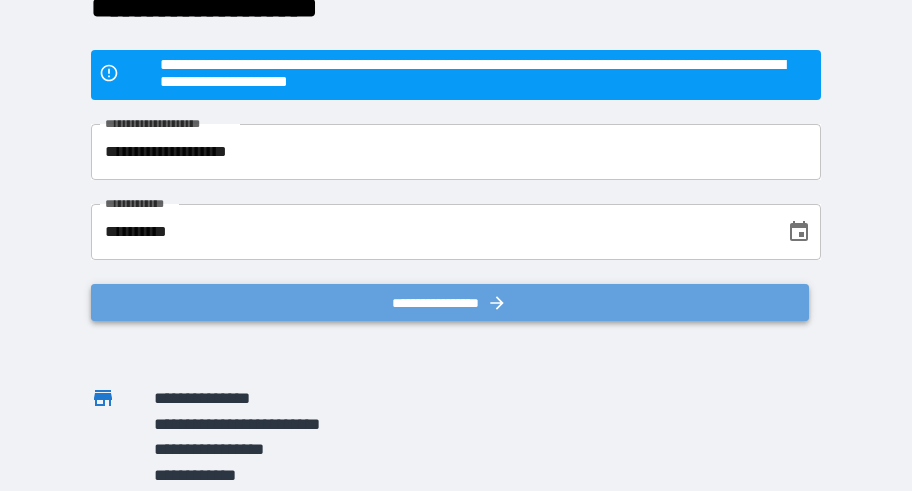click on "**********" at bounding box center [450, 303] 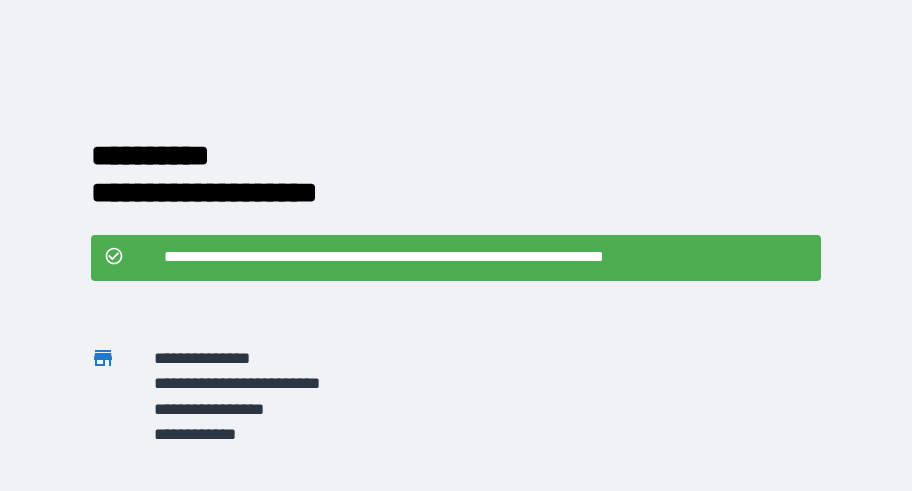 scroll, scrollTop: 18, scrollLeft: 0, axis: vertical 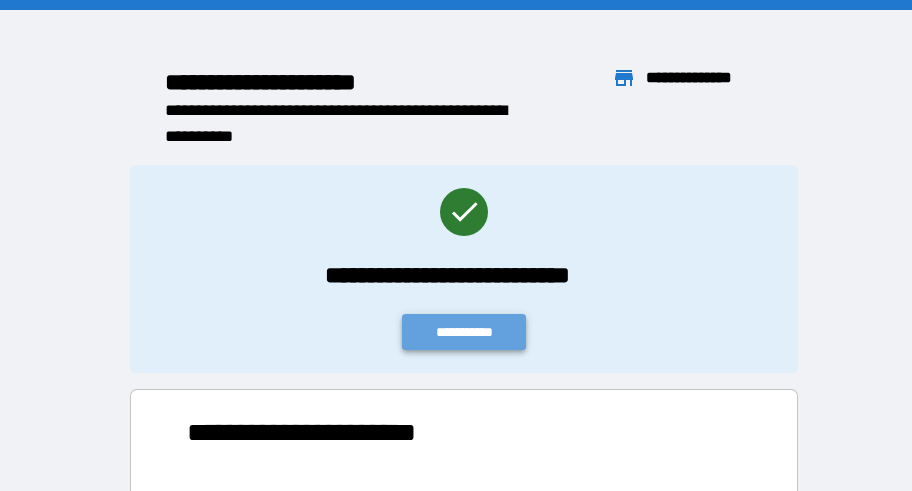 click on "**********" at bounding box center (464, 332) 